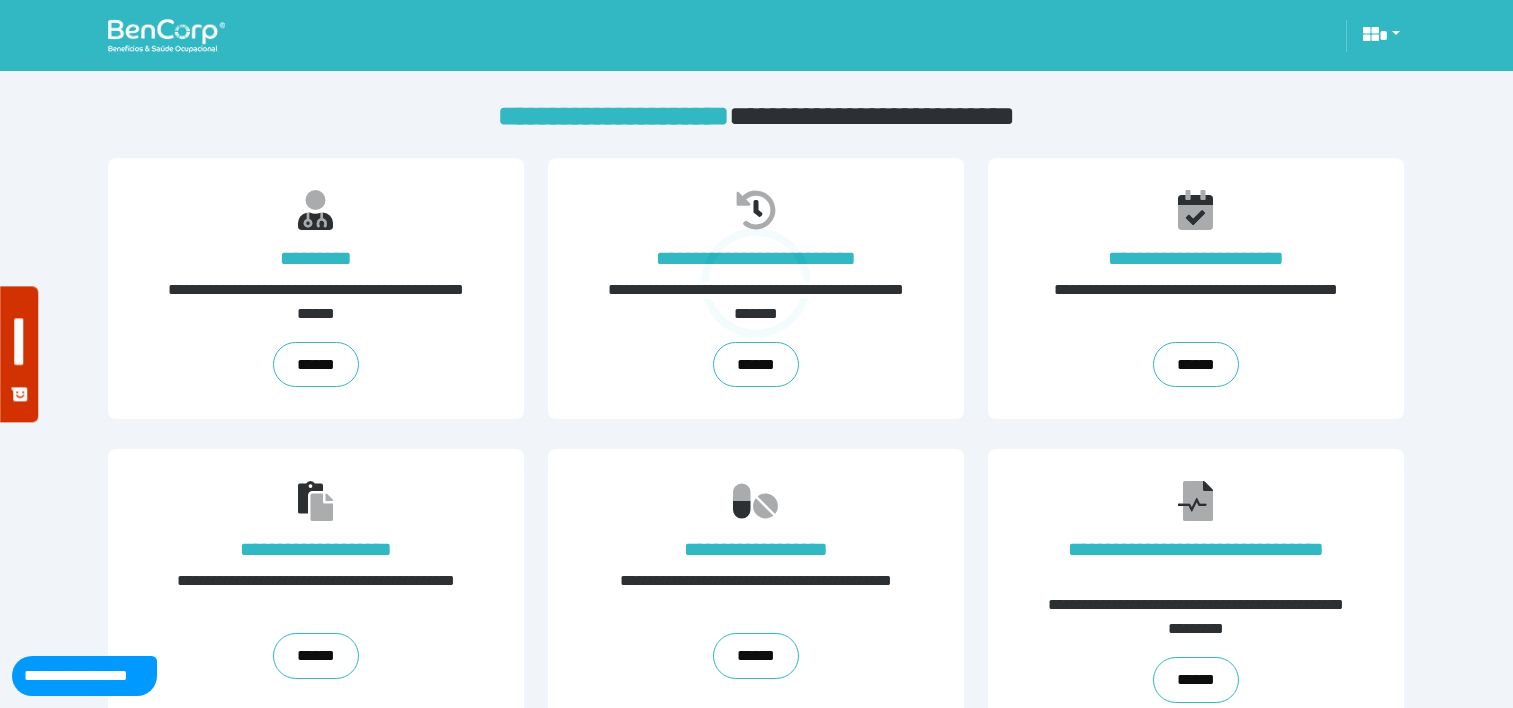 scroll, scrollTop: 0, scrollLeft: 0, axis: both 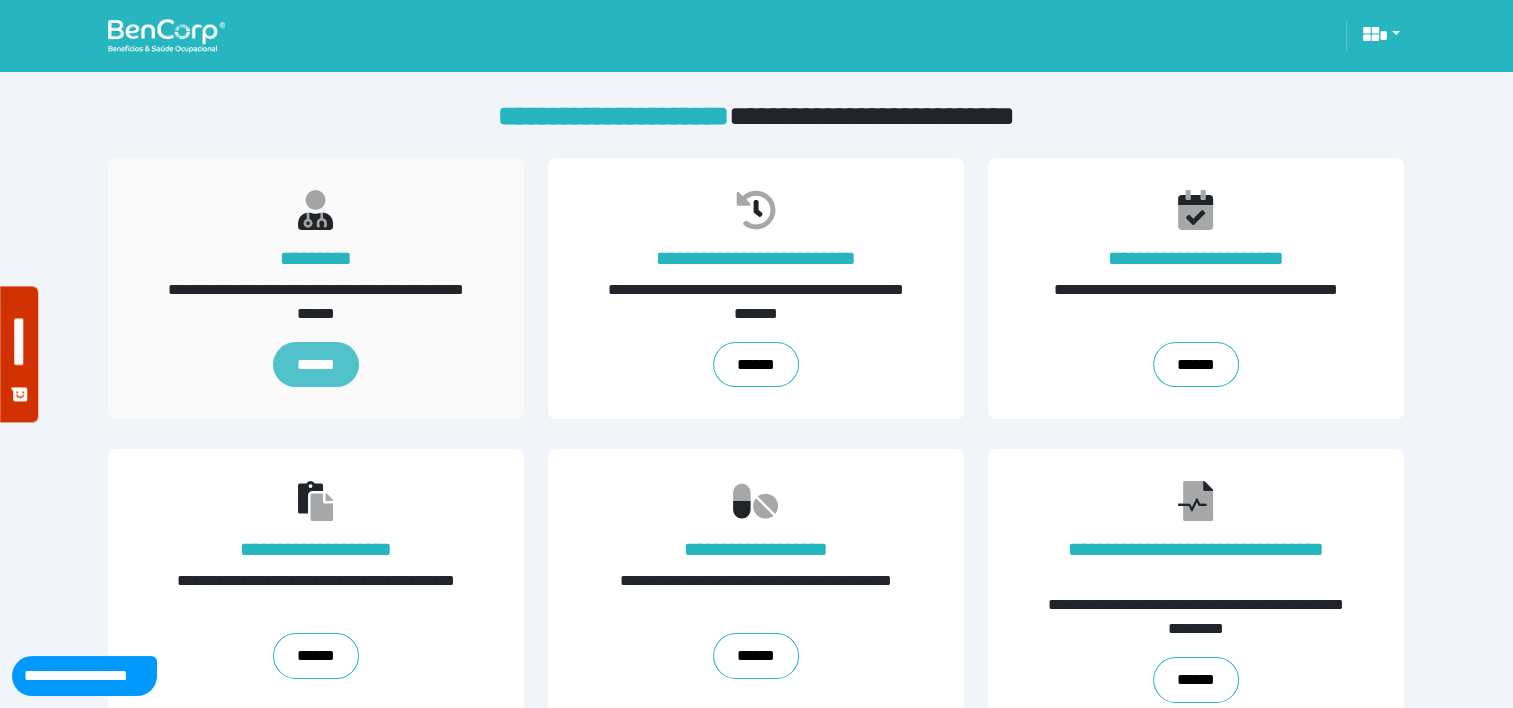click on "******" at bounding box center (316, 365) 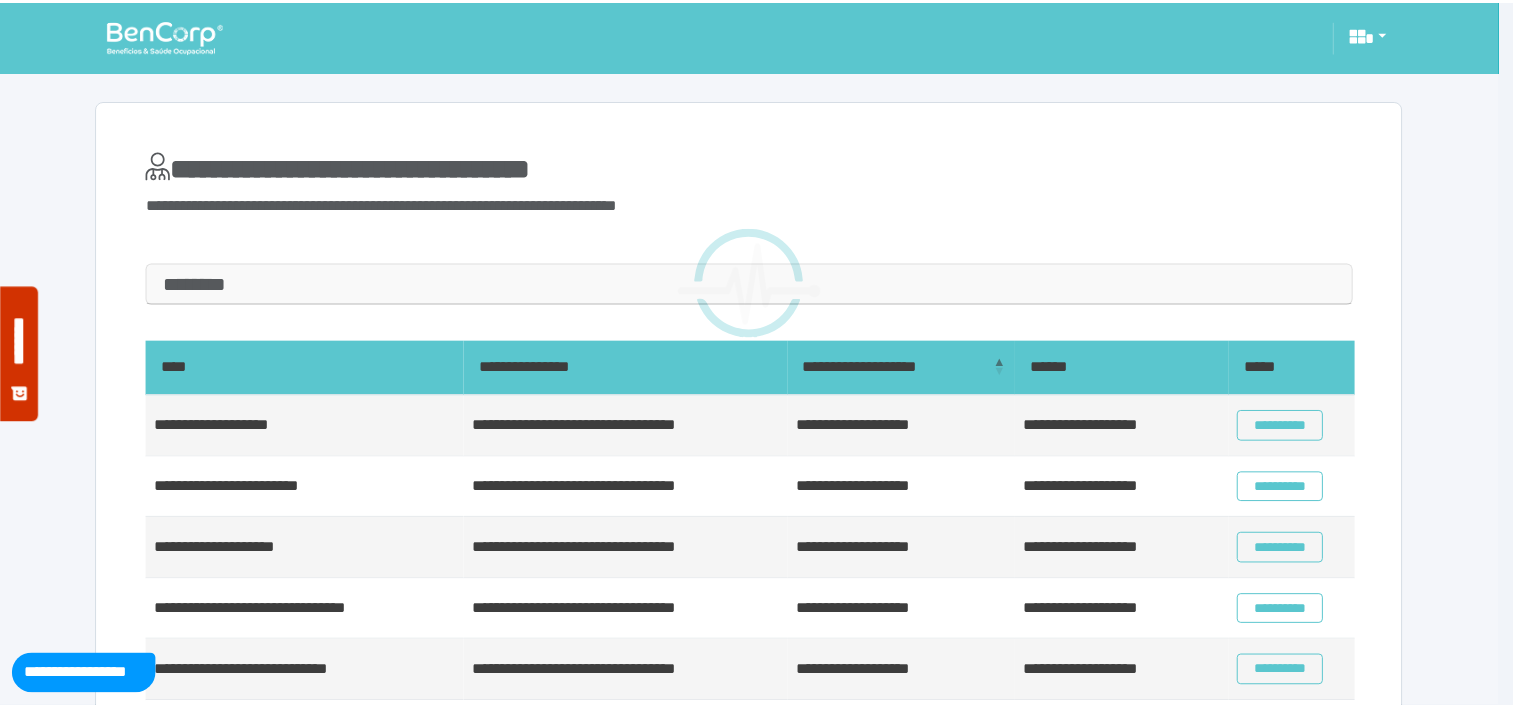 scroll, scrollTop: 0, scrollLeft: 0, axis: both 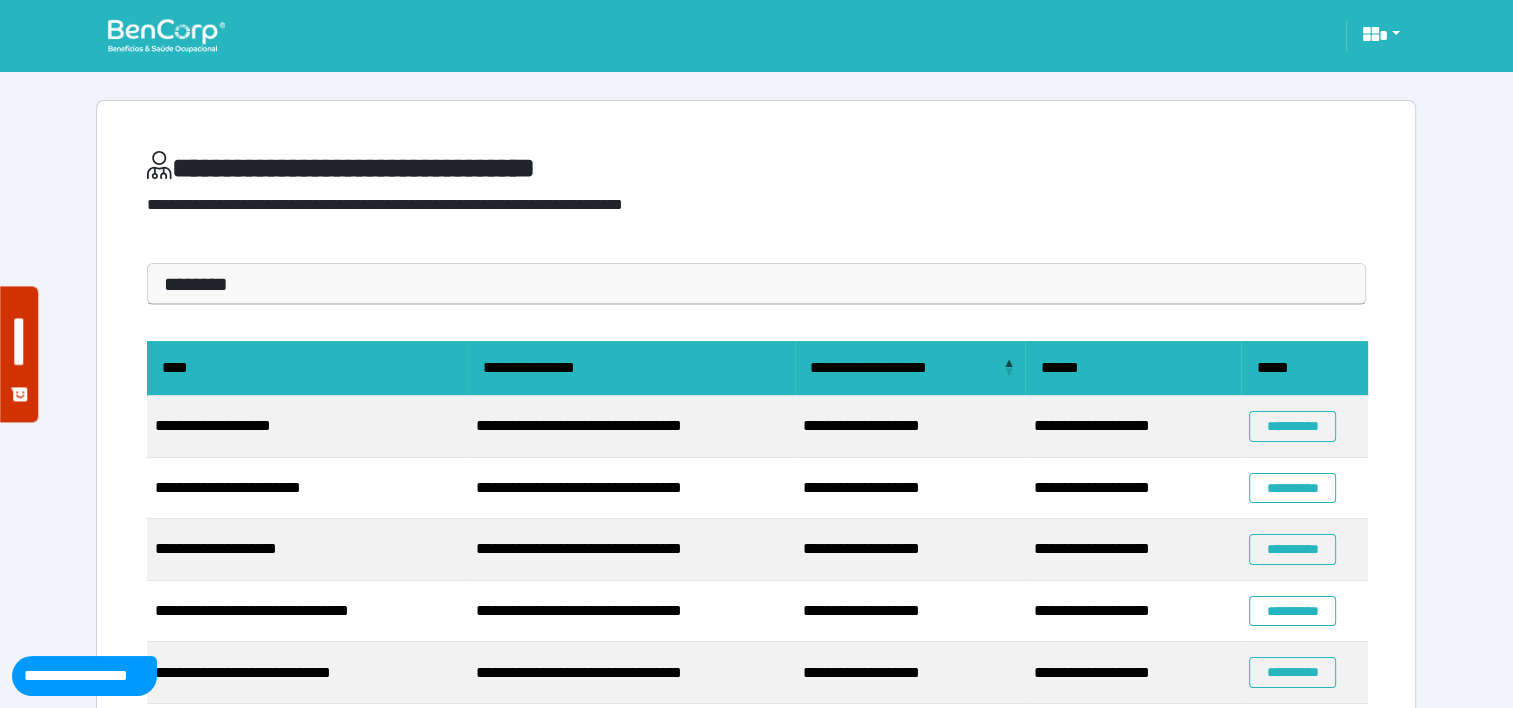 click on "********" at bounding box center [756, 284] 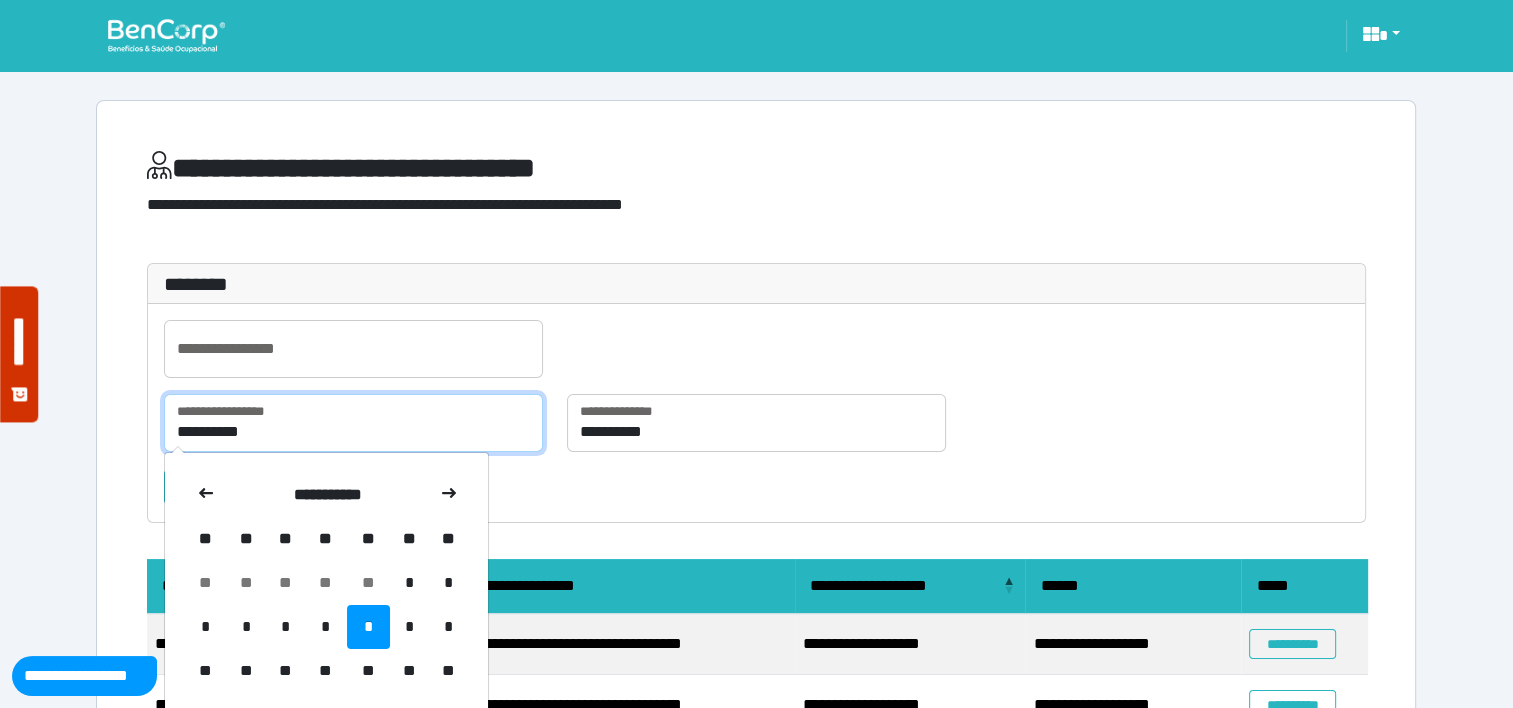 click on "**********" at bounding box center (353, 423) 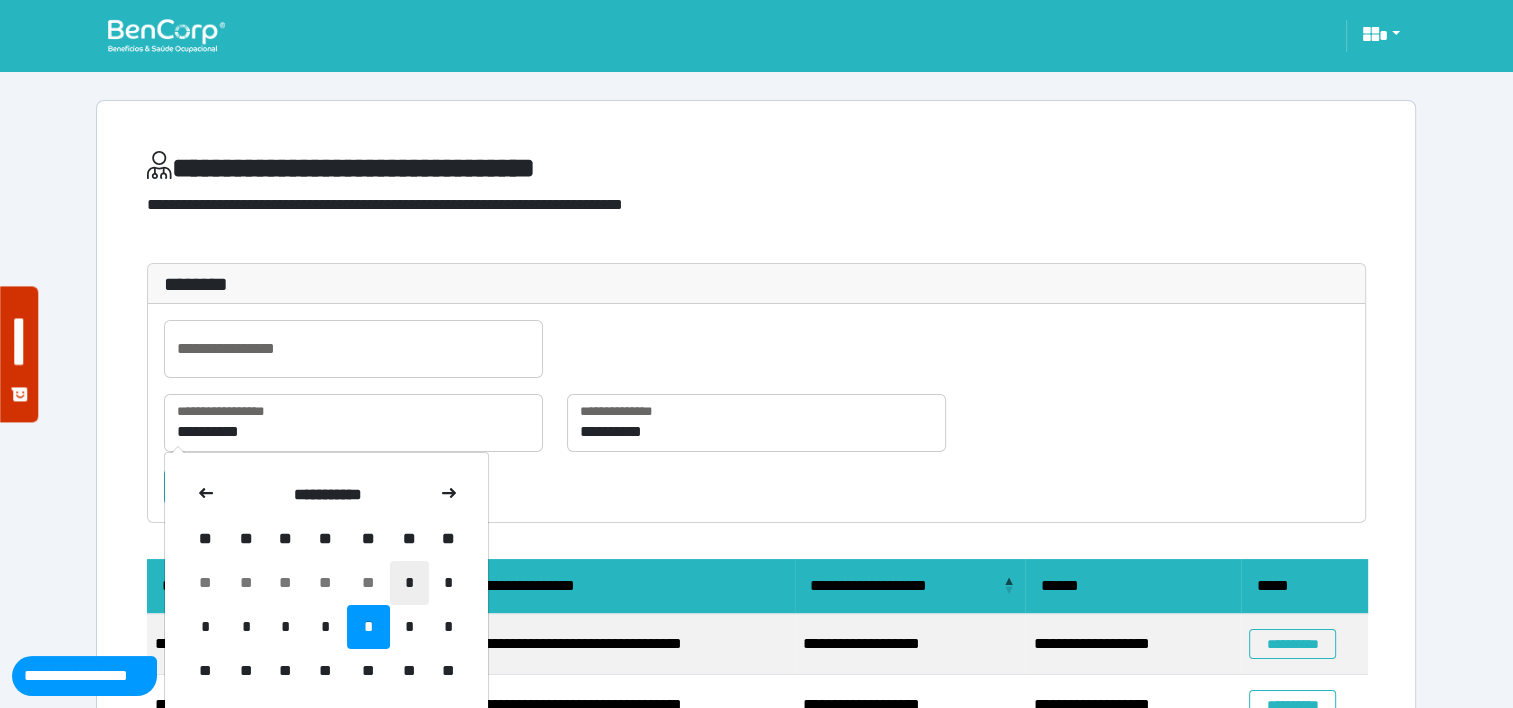 click on "*" at bounding box center [409, 583] 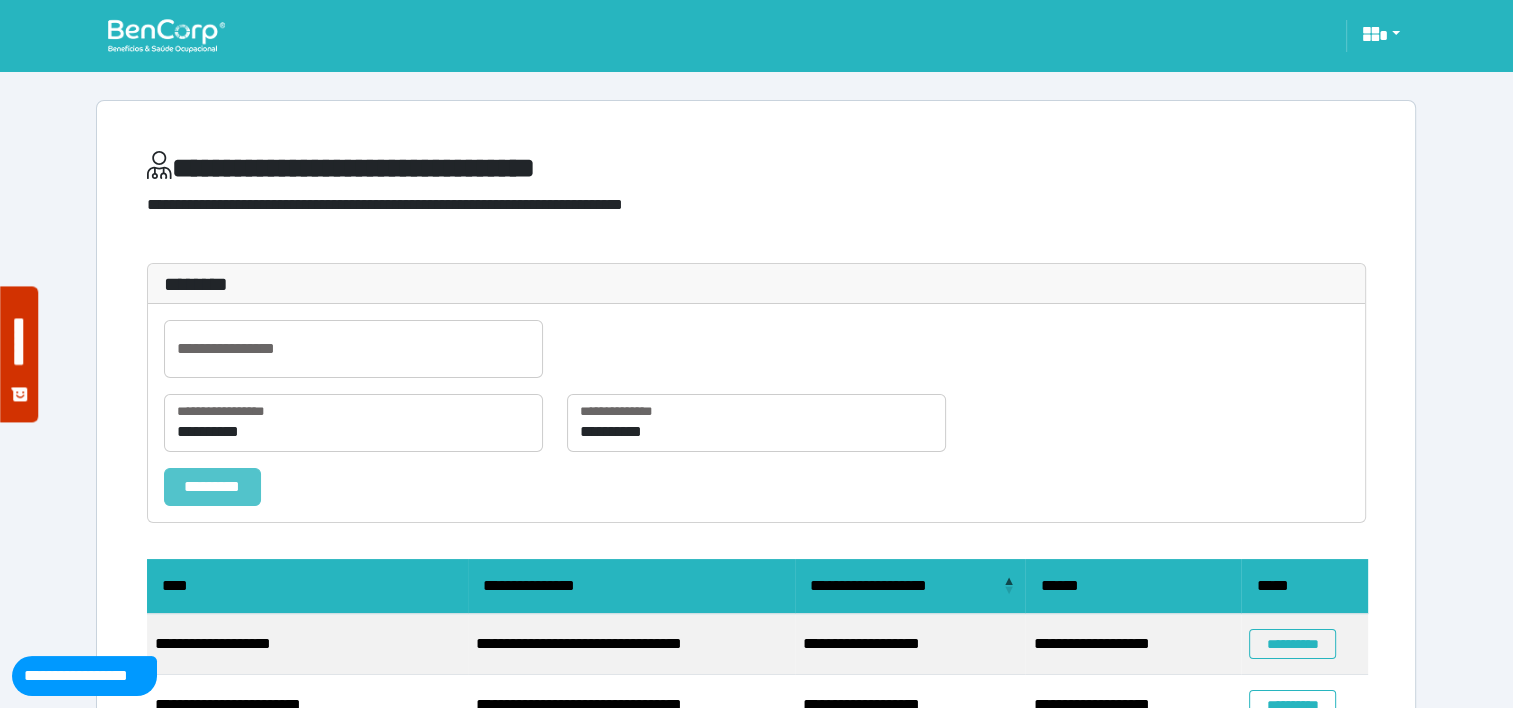 click on "*********" at bounding box center [212, 487] 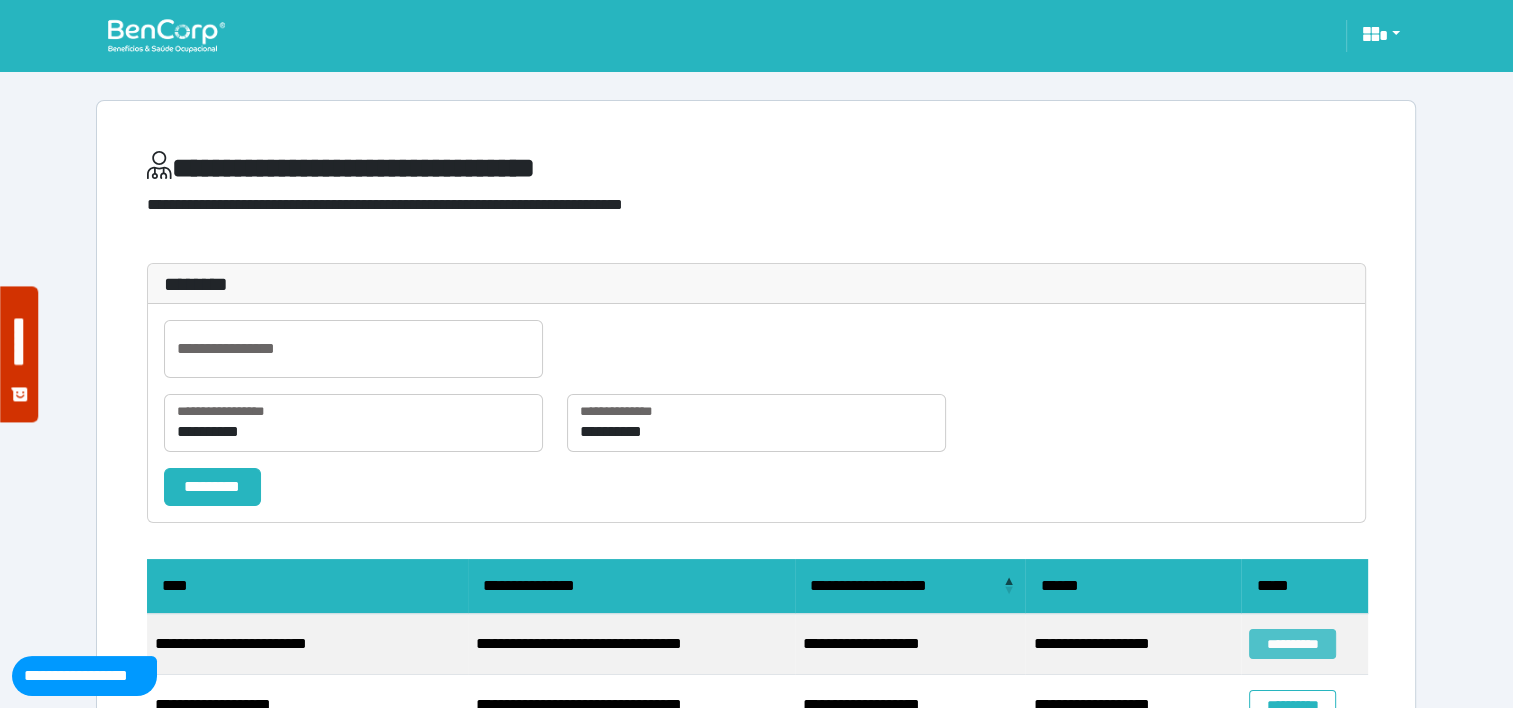 click on "**********" at bounding box center (1292, 644) 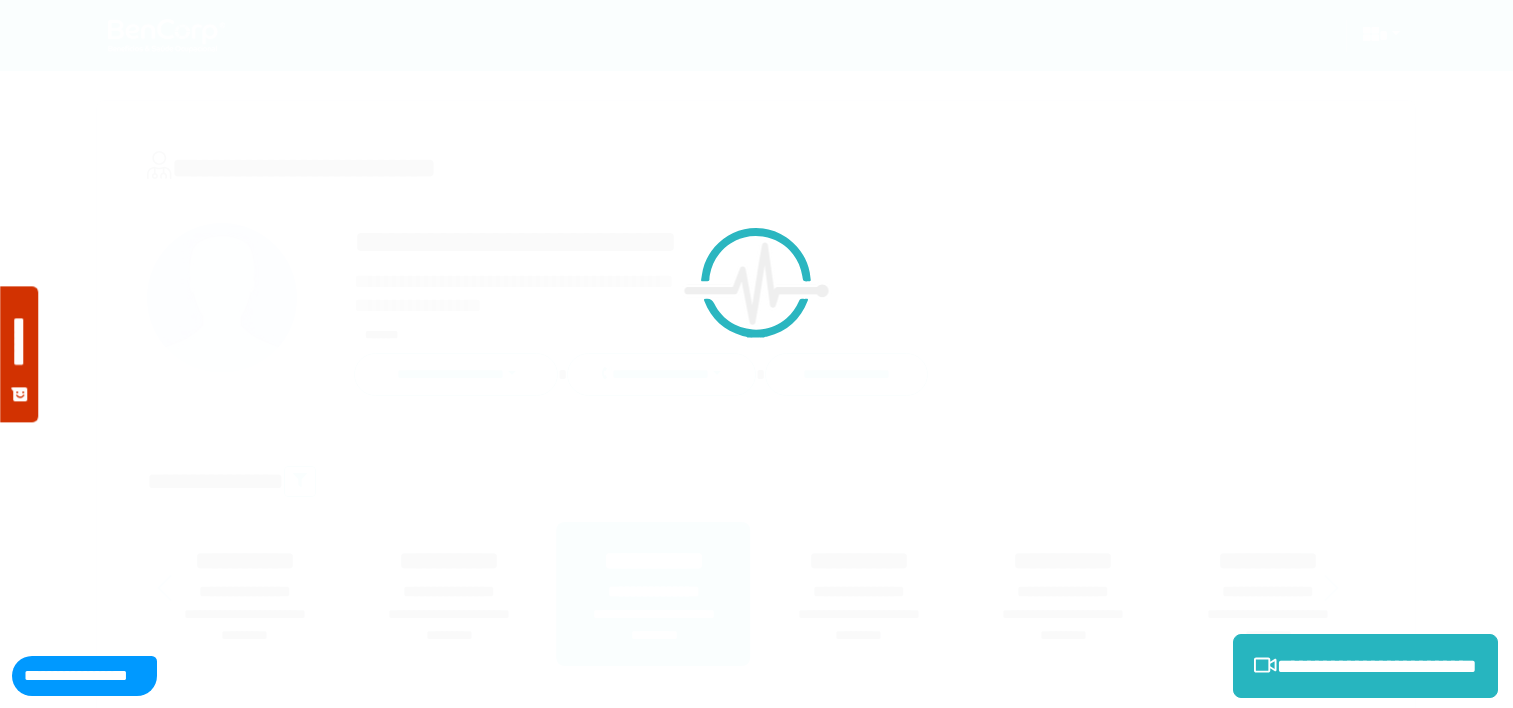 scroll, scrollTop: 0, scrollLeft: 0, axis: both 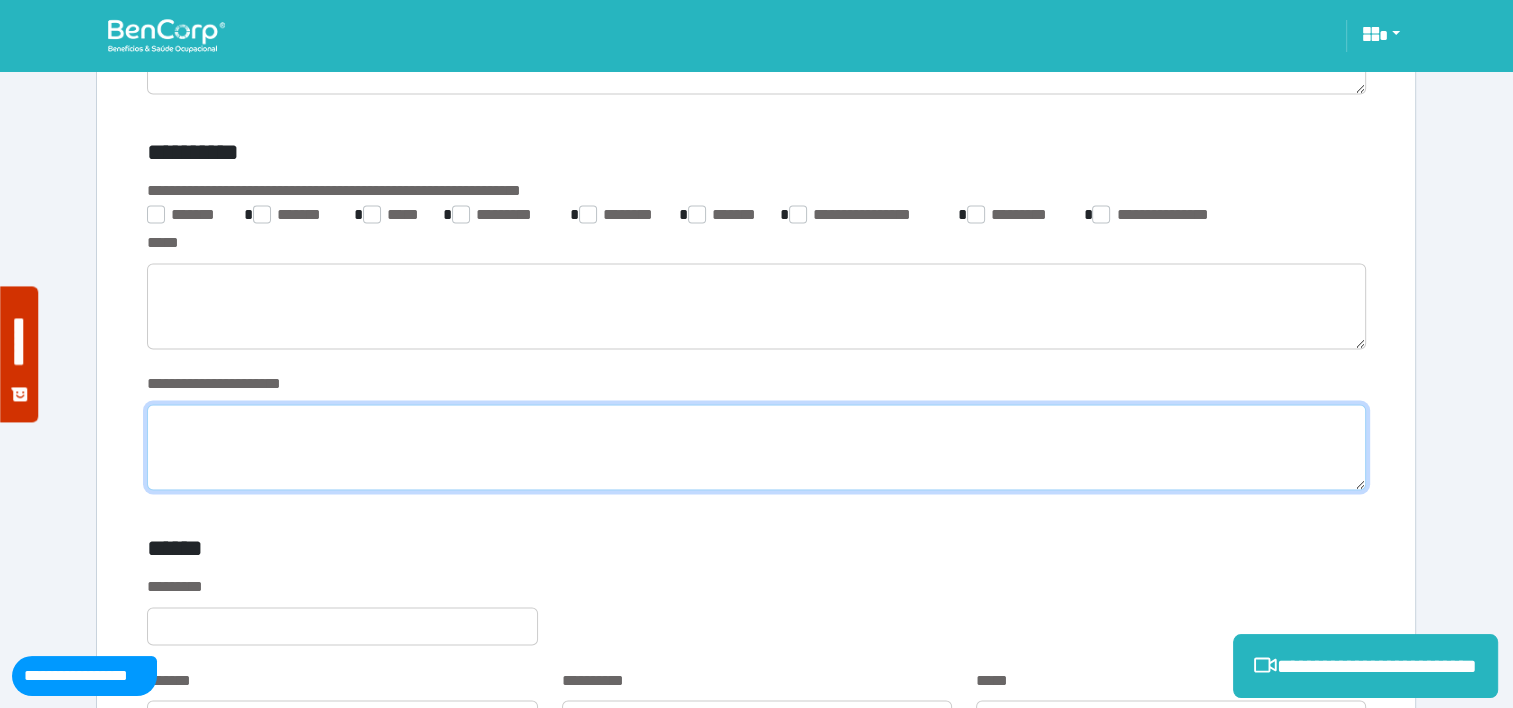 click at bounding box center [756, 447] 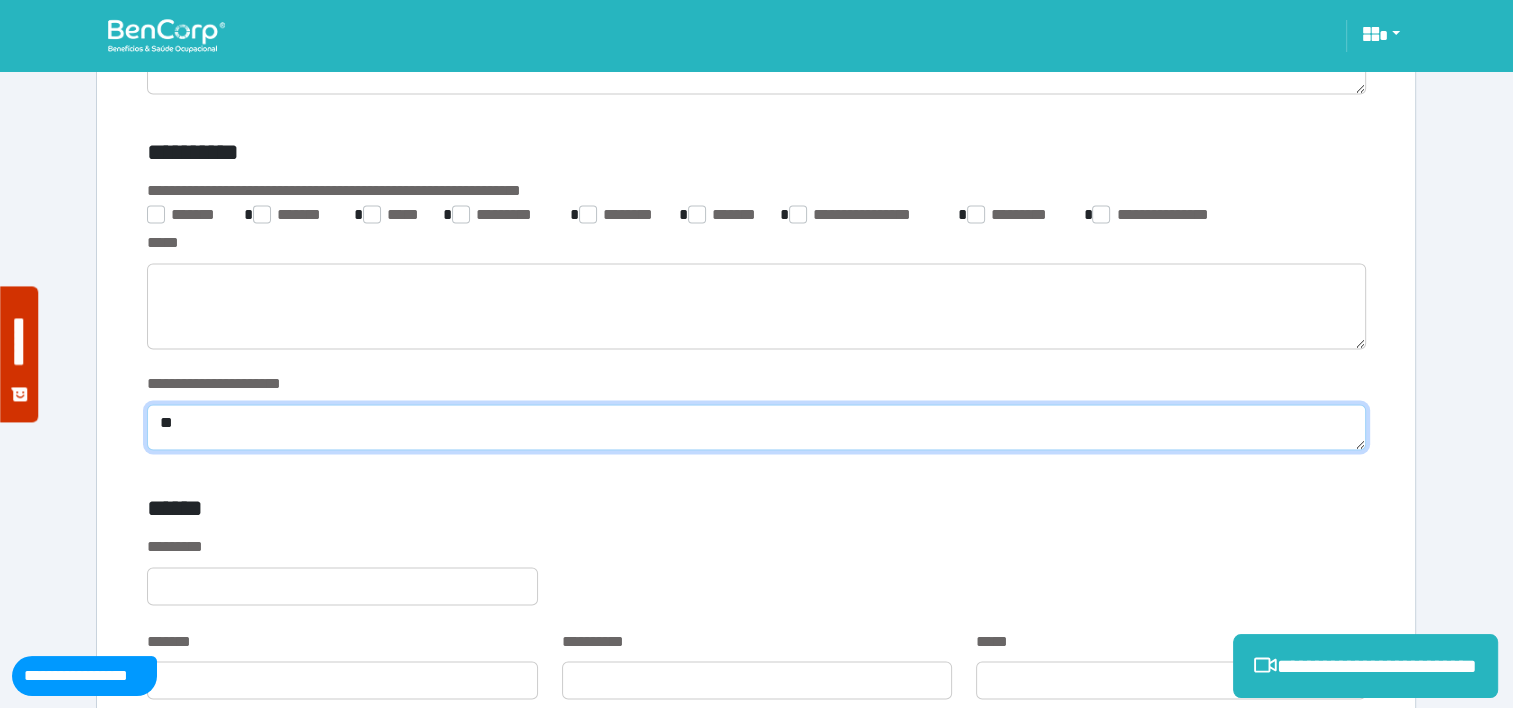 type on "*" 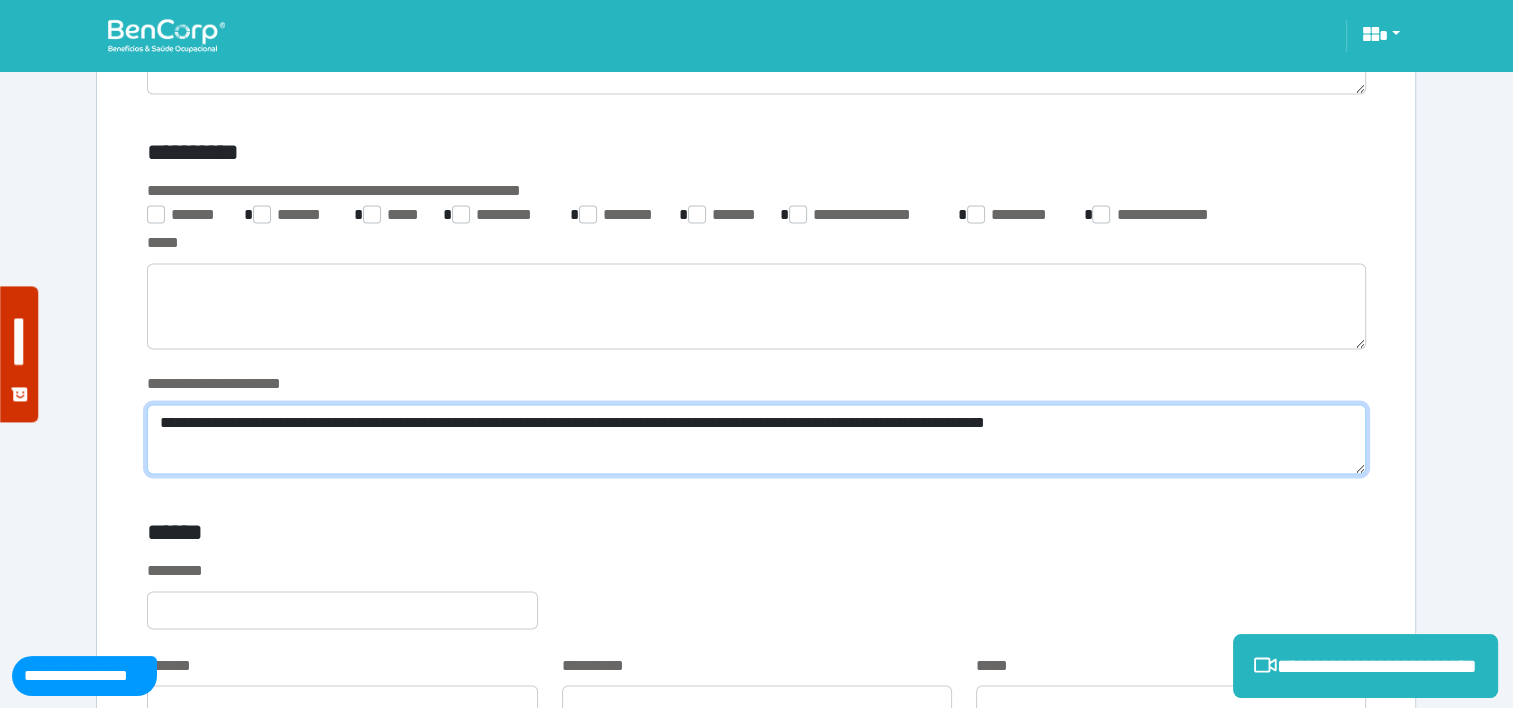 scroll, scrollTop: 0, scrollLeft: 0, axis: both 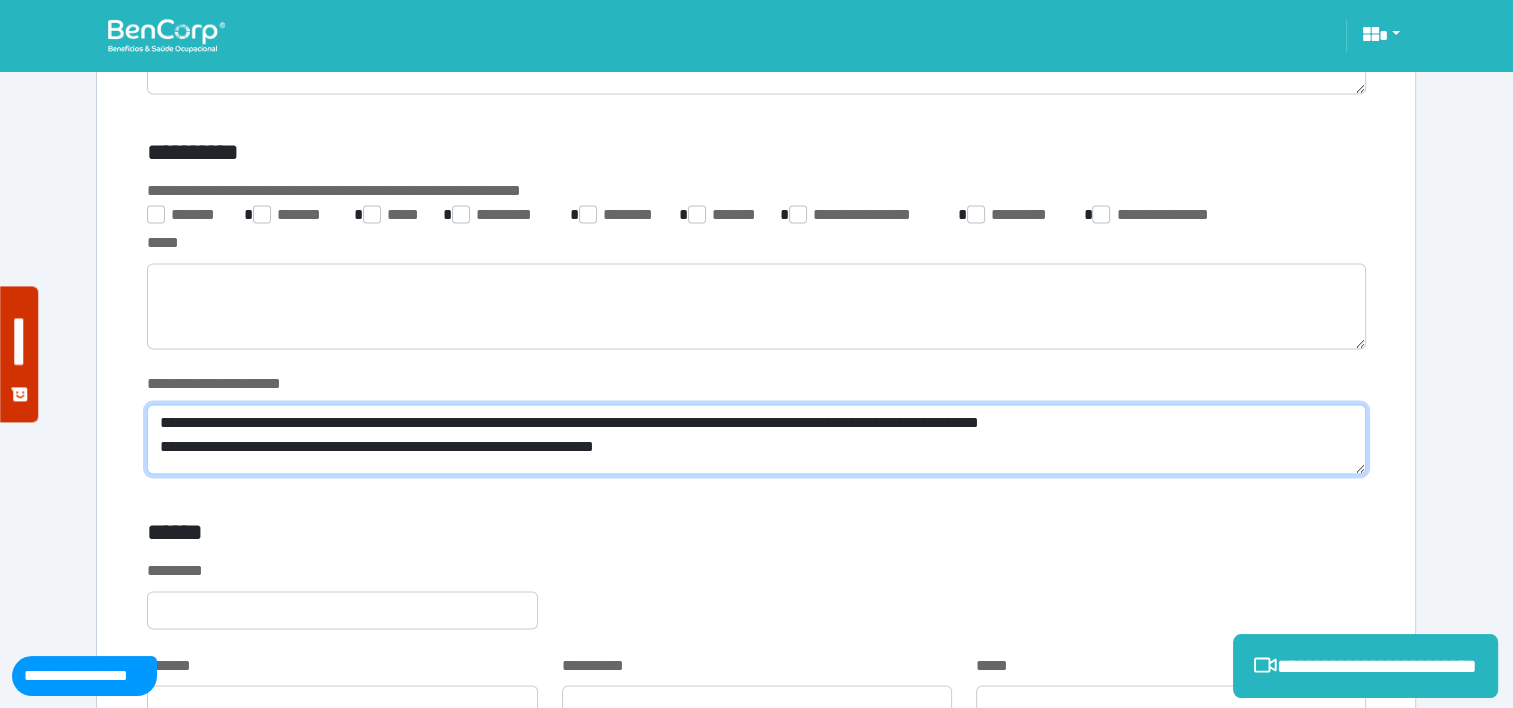 click on "**********" at bounding box center [756, 439] 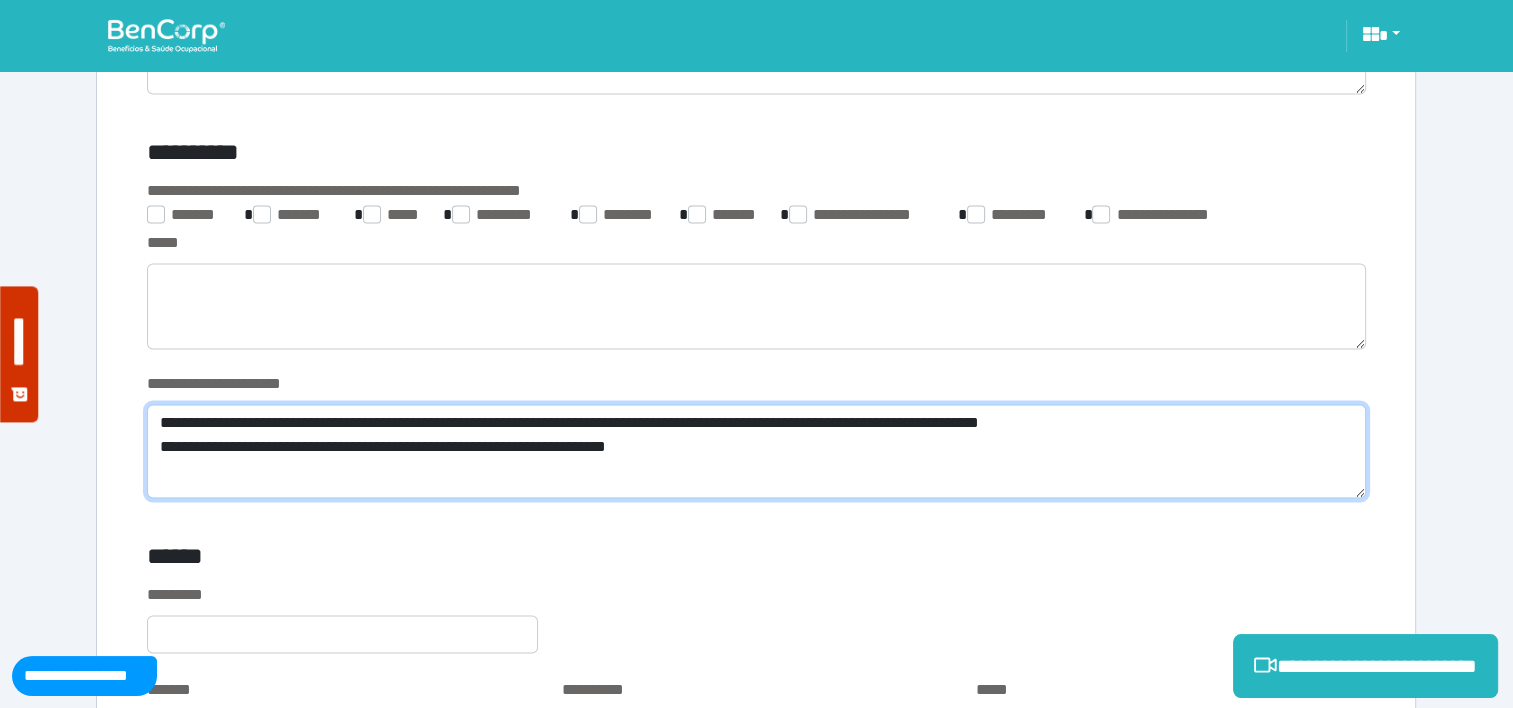 scroll, scrollTop: 0, scrollLeft: 0, axis: both 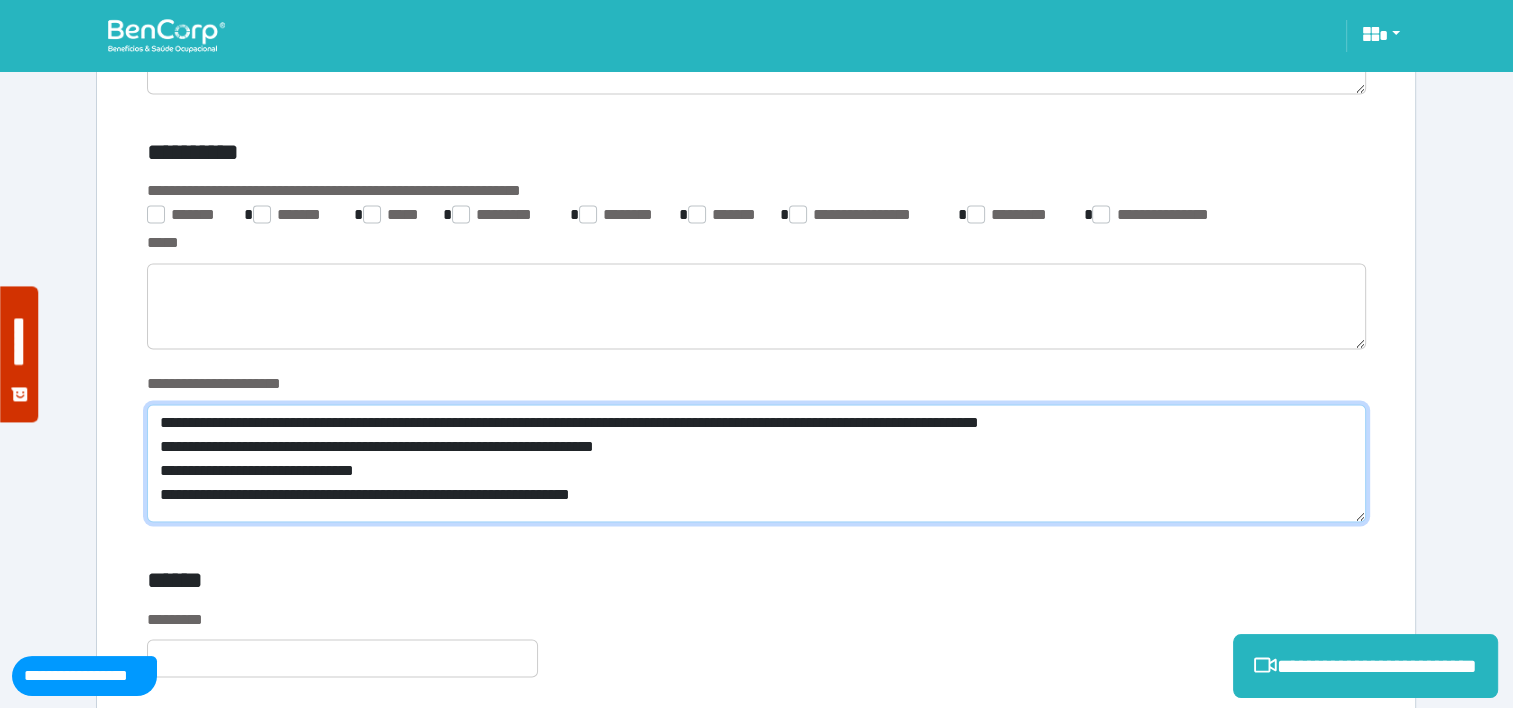 click on "**********" at bounding box center (756, 463) 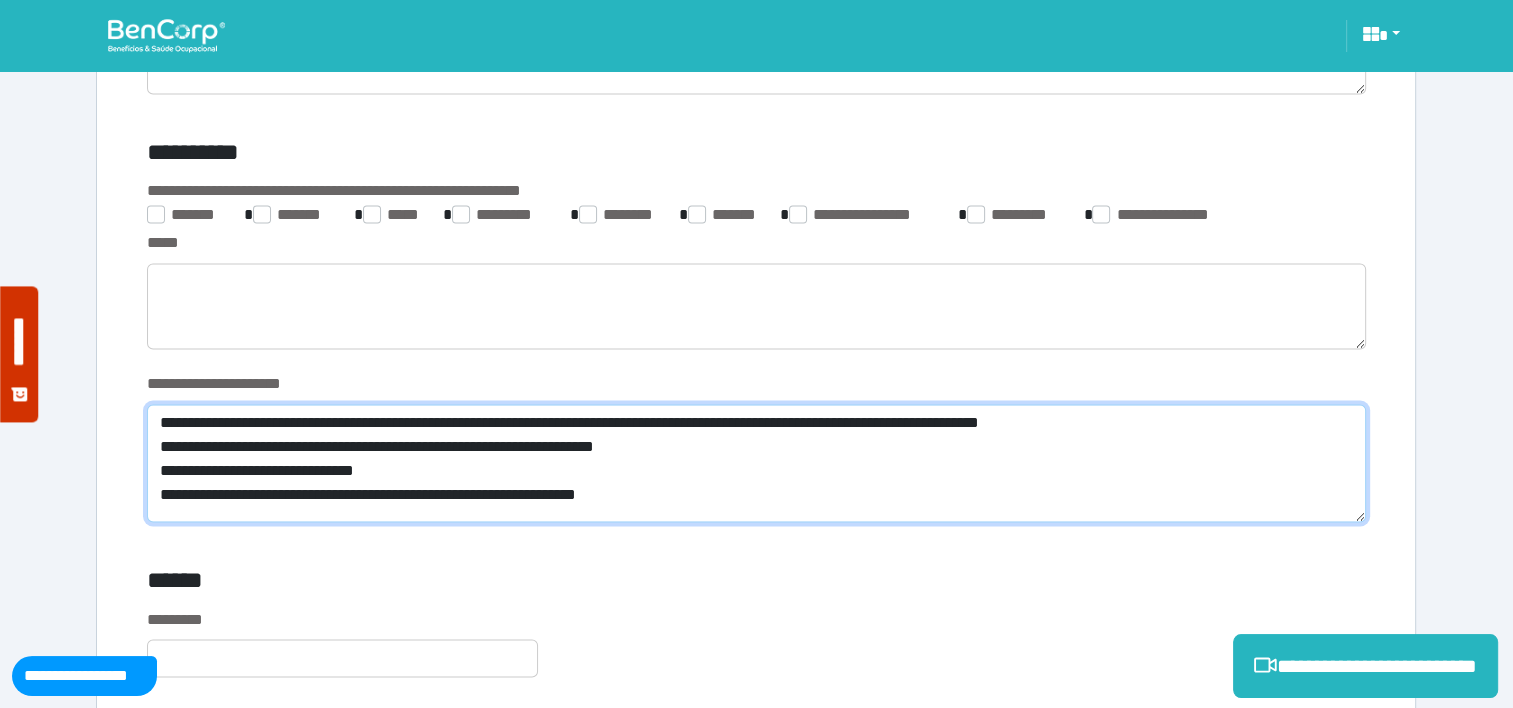 click on "**********" at bounding box center [756, 463] 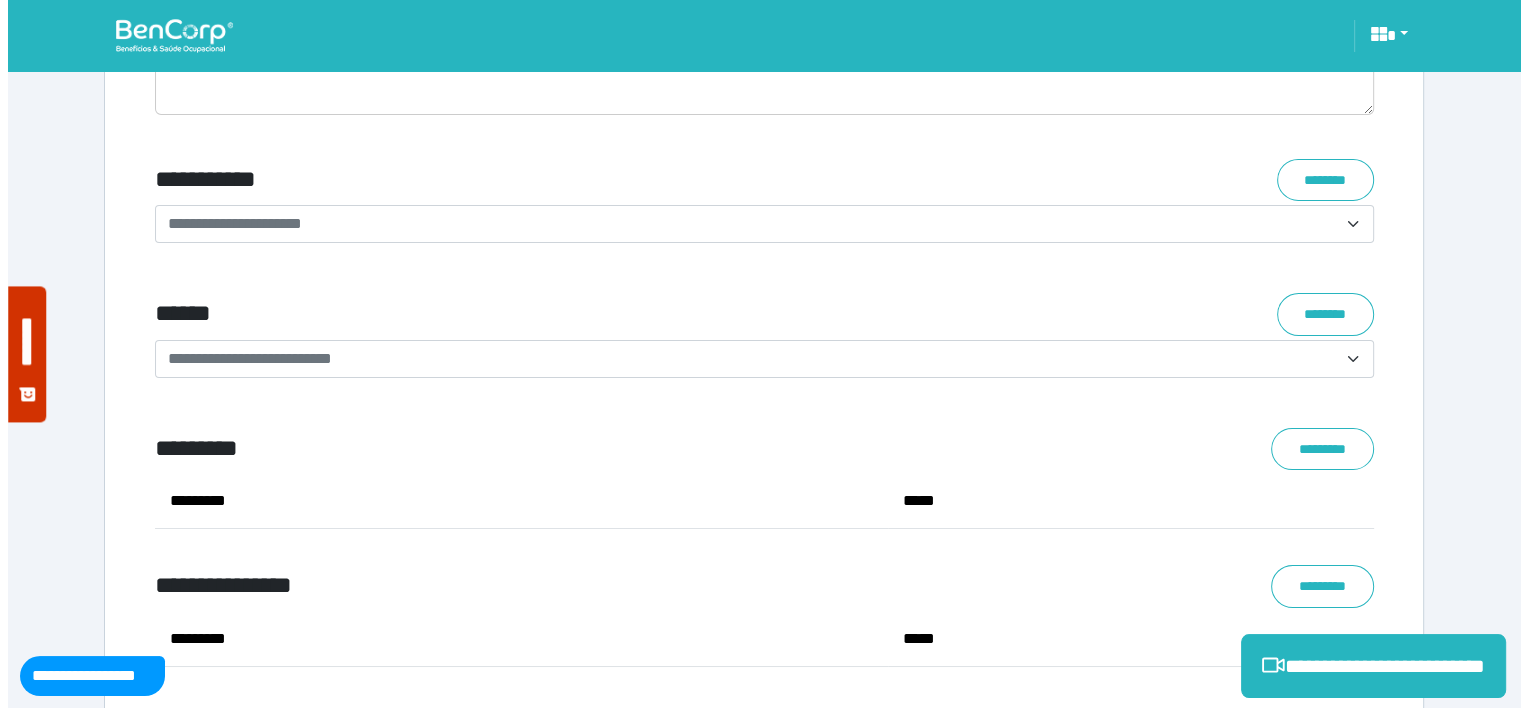 scroll, scrollTop: 7852, scrollLeft: 0, axis: vertical 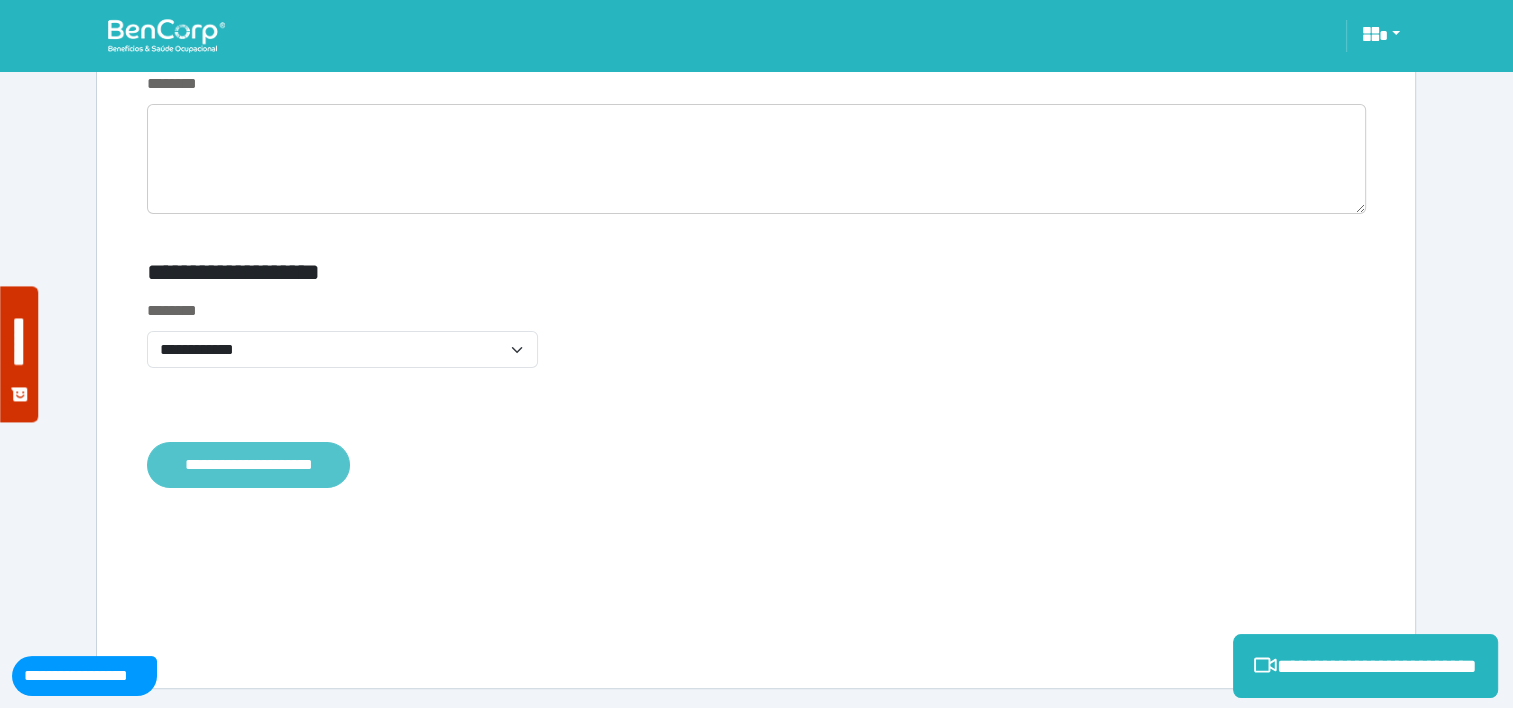 type on "**********" 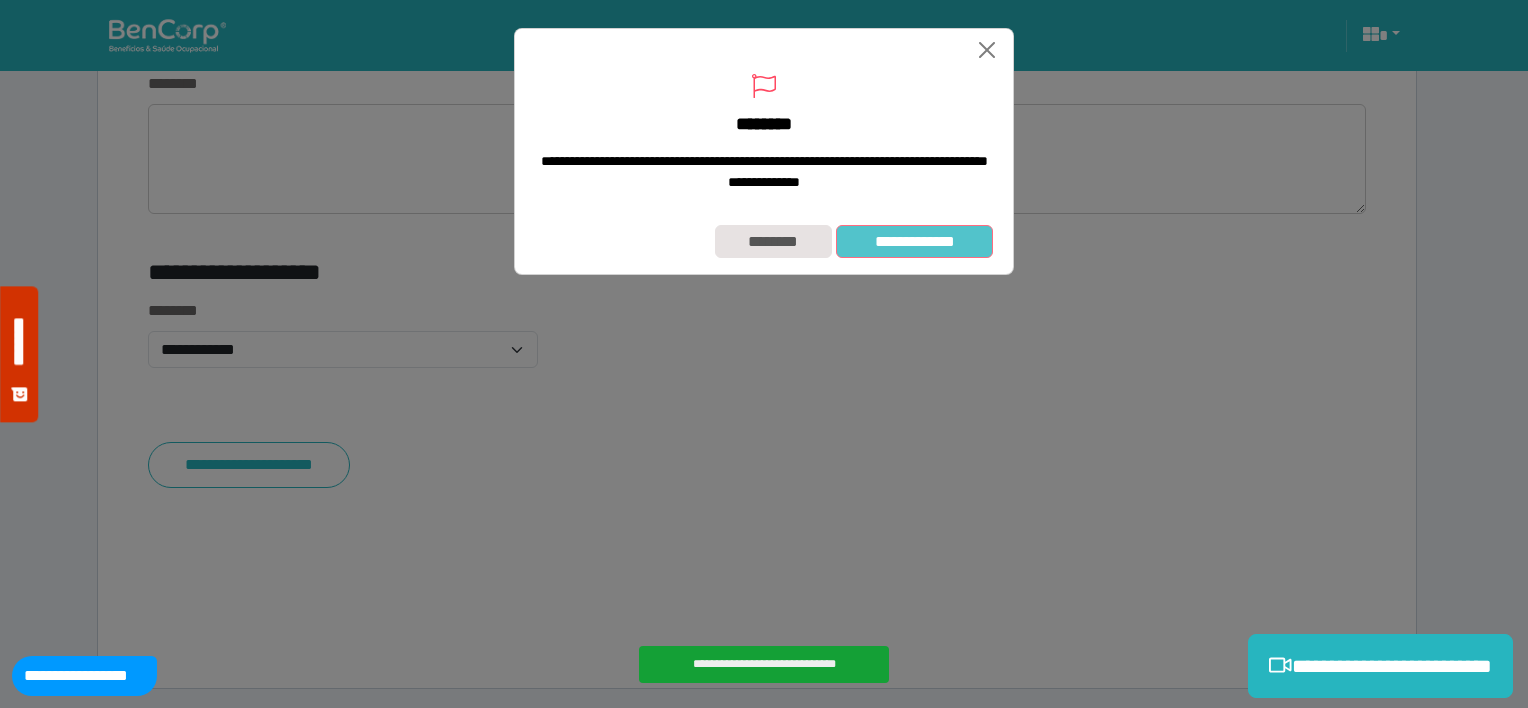 click on "**********" at bounding box center [914, 242] 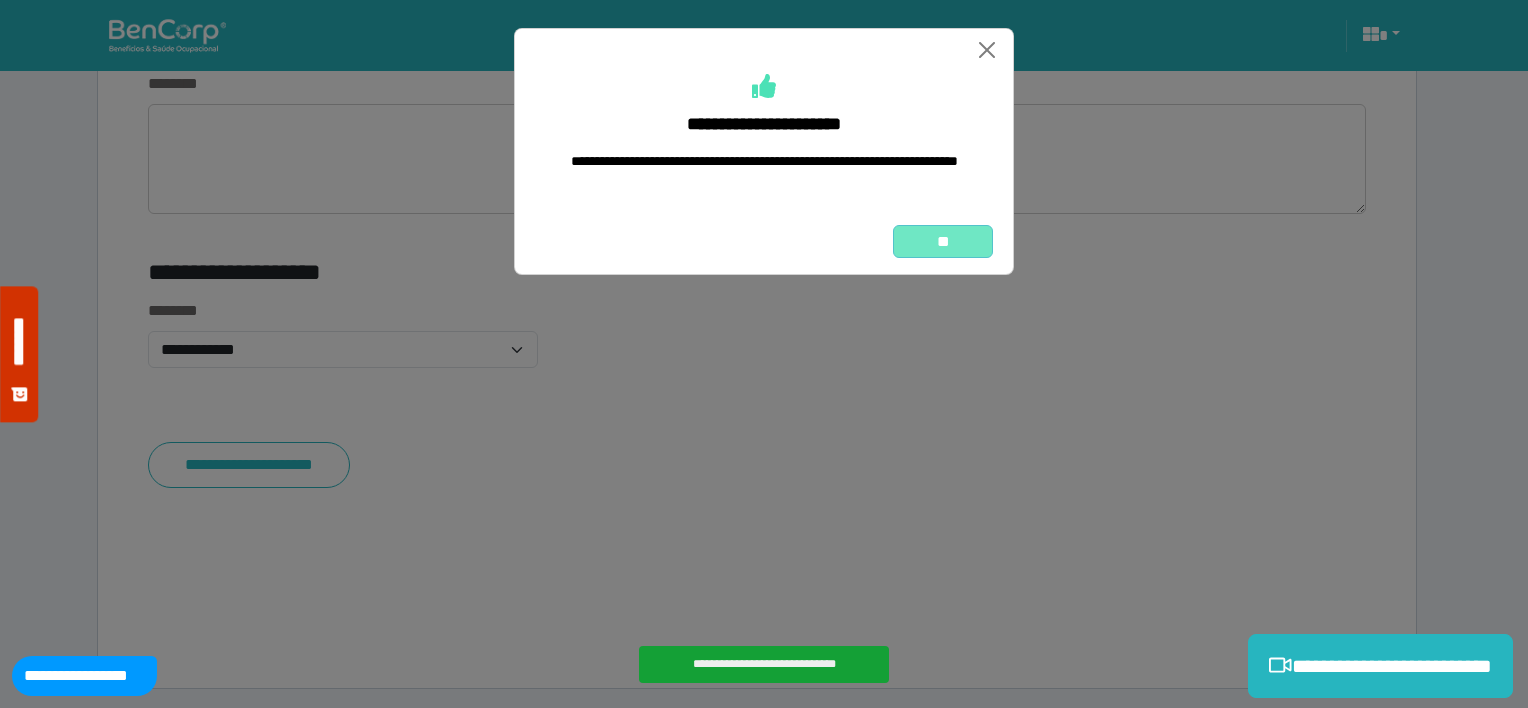 click on "**" at bounding box center [943, 242] 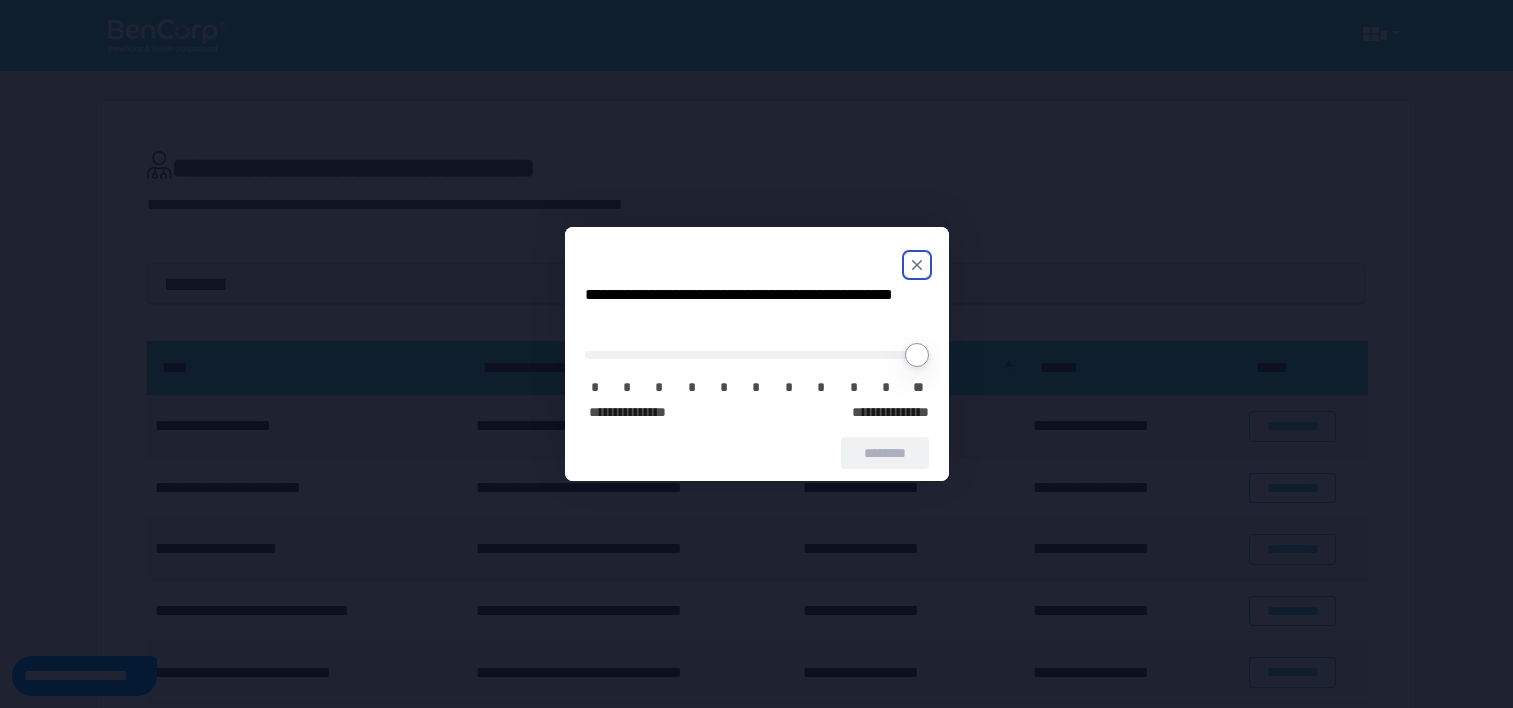 scroll, scrollTop: 0, scrollLeft: 0, axis: both 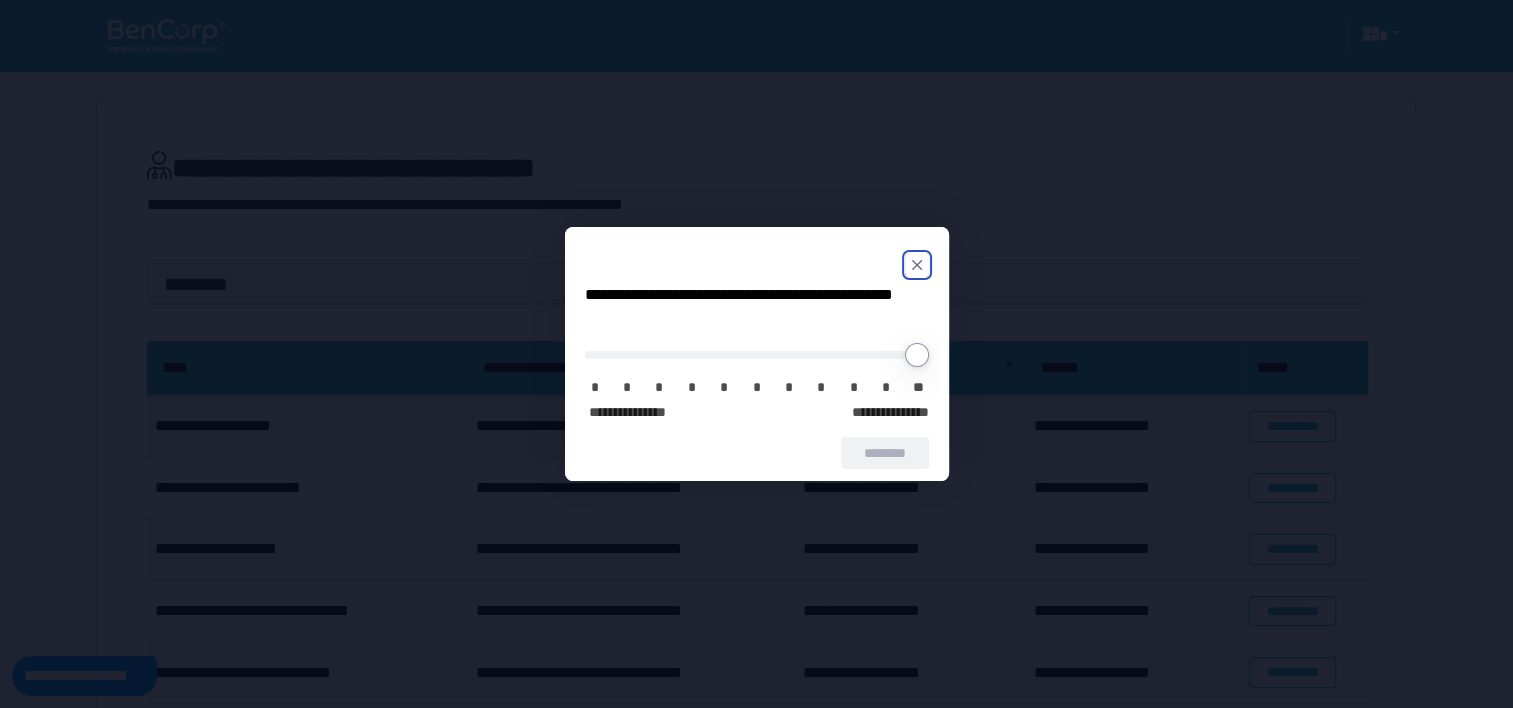 click 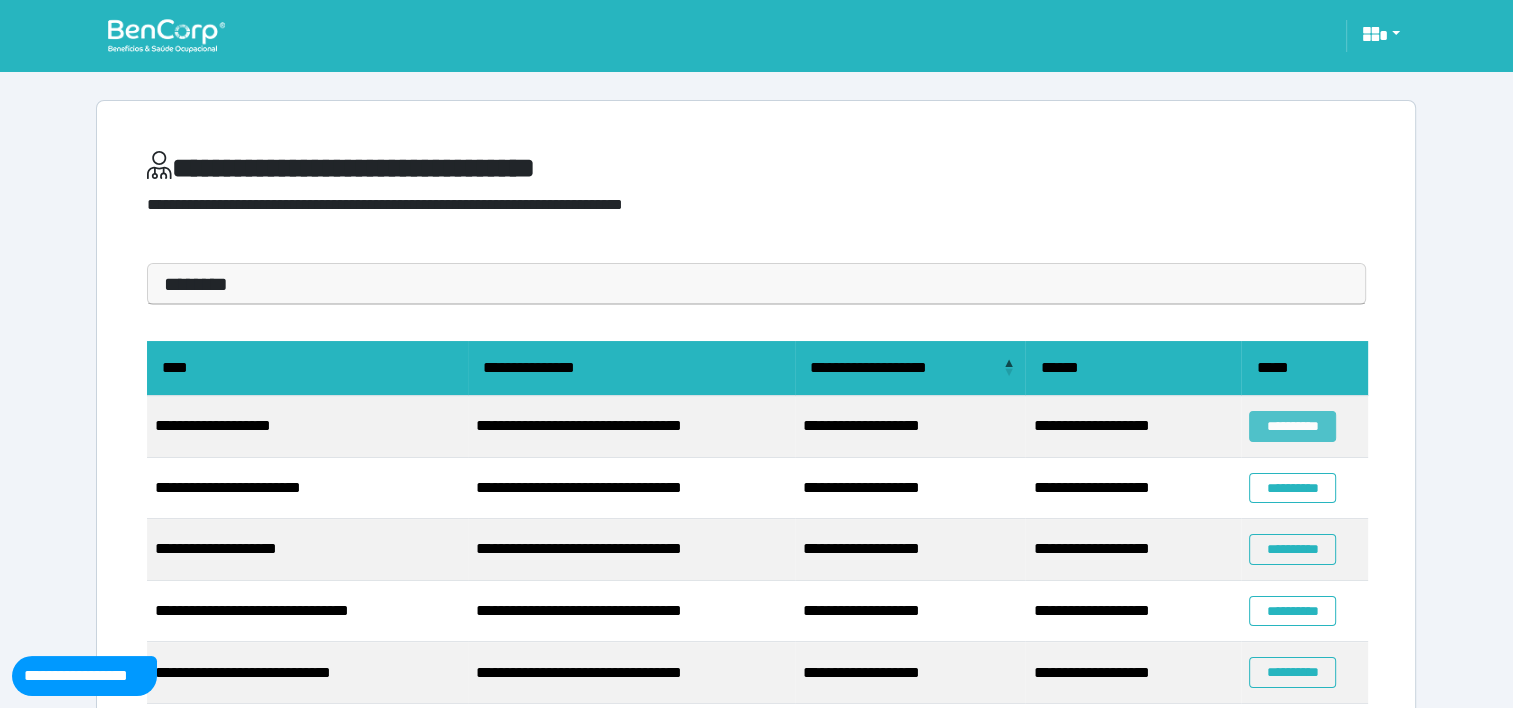 click on "**********" at bounding box center [1292, 426] 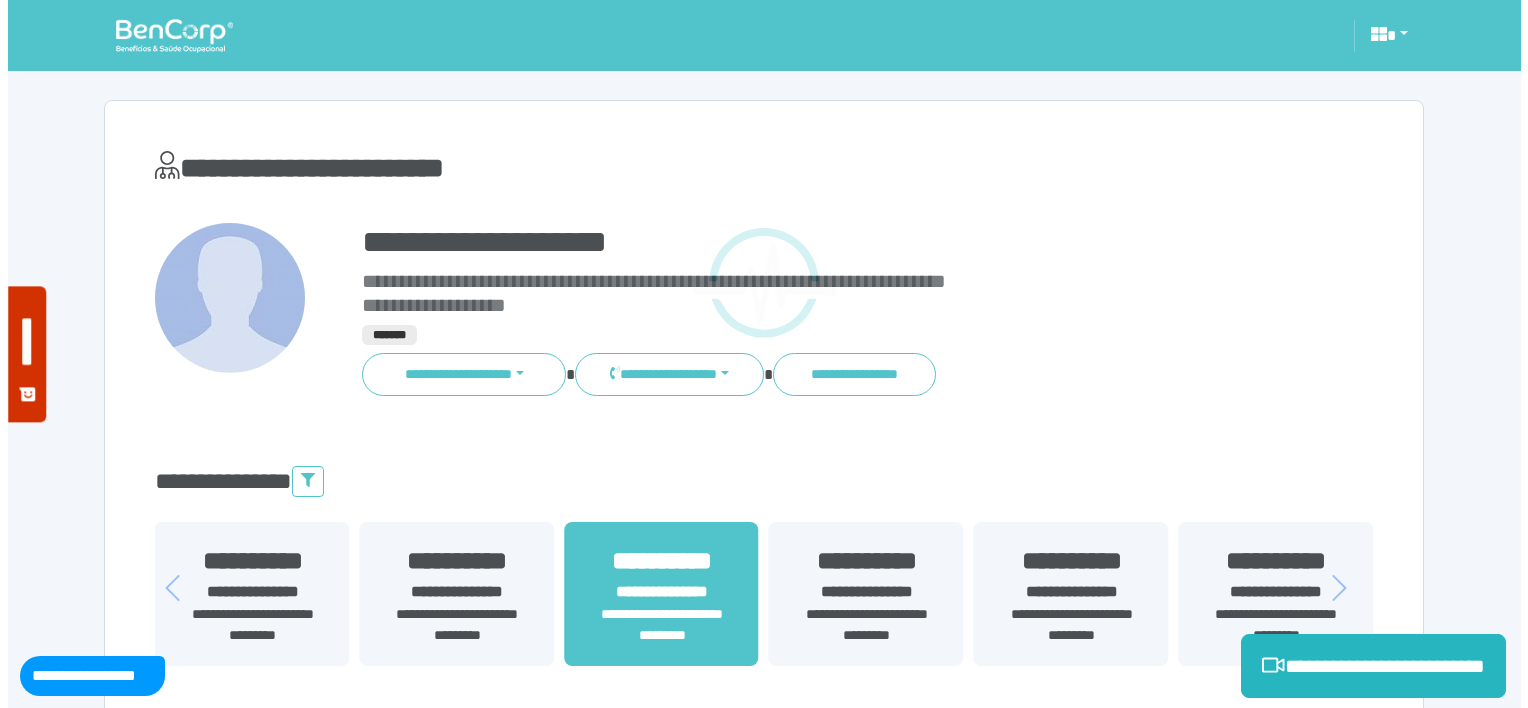 scroll, scrollTop: 0, scrollLeft: 0, axis: both 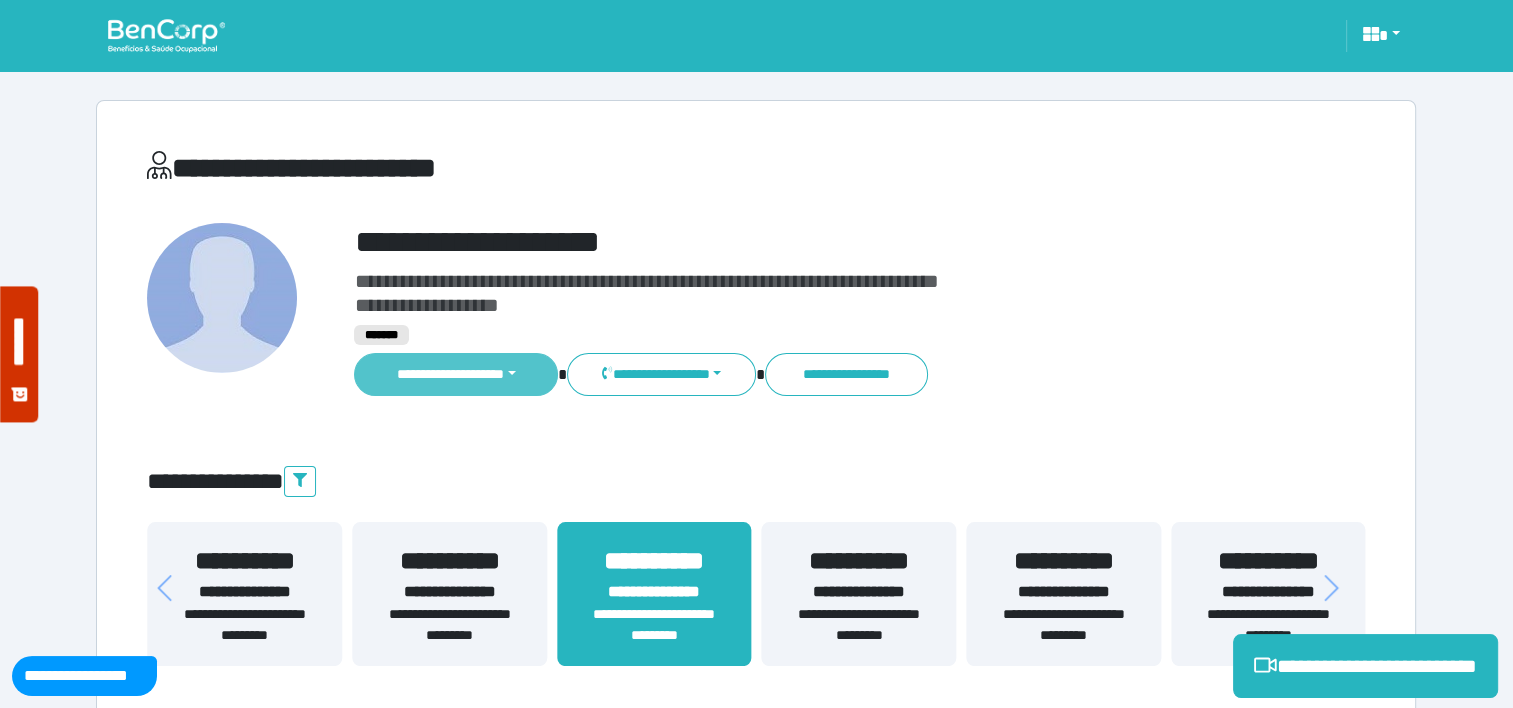 click on "**********" at bounding box center [456, 374] 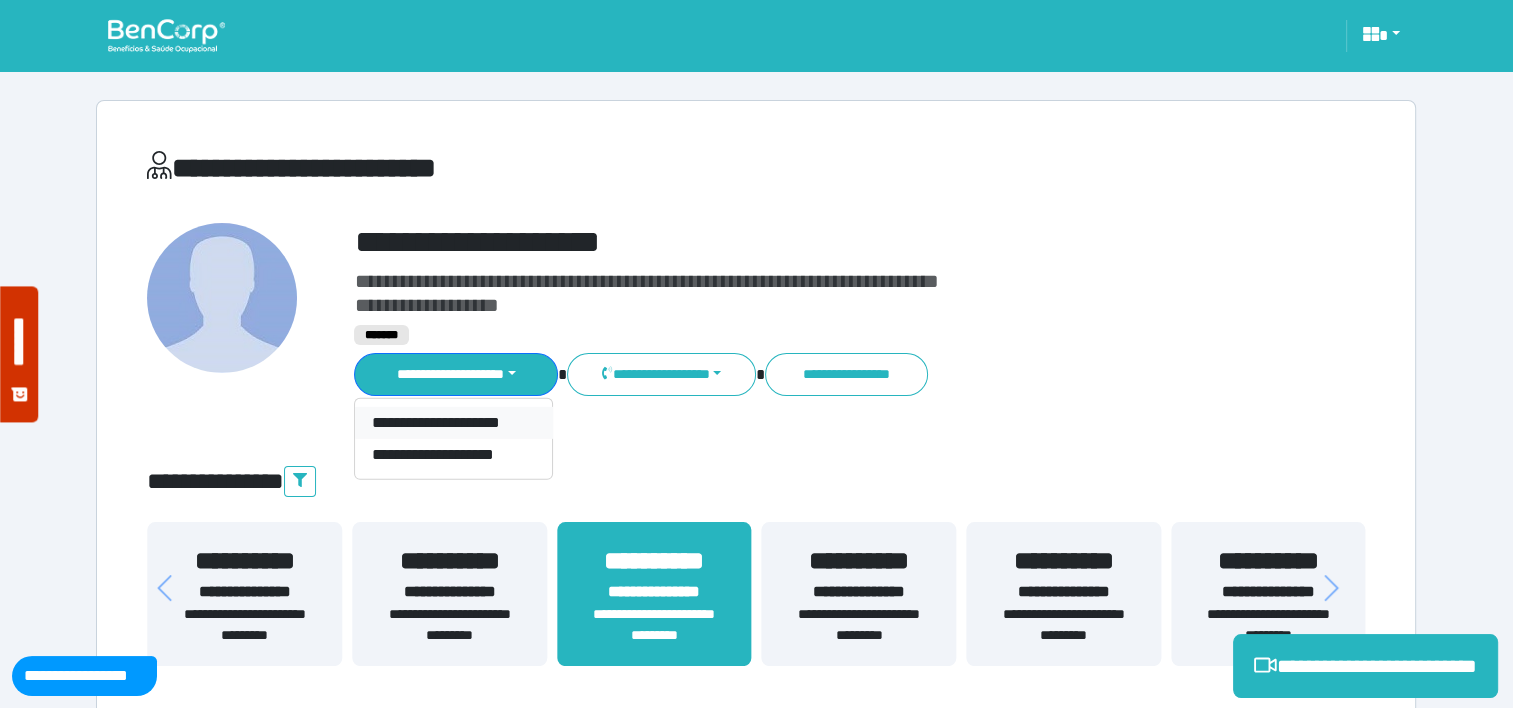 click on "**********" at bounding box center [453, 423] 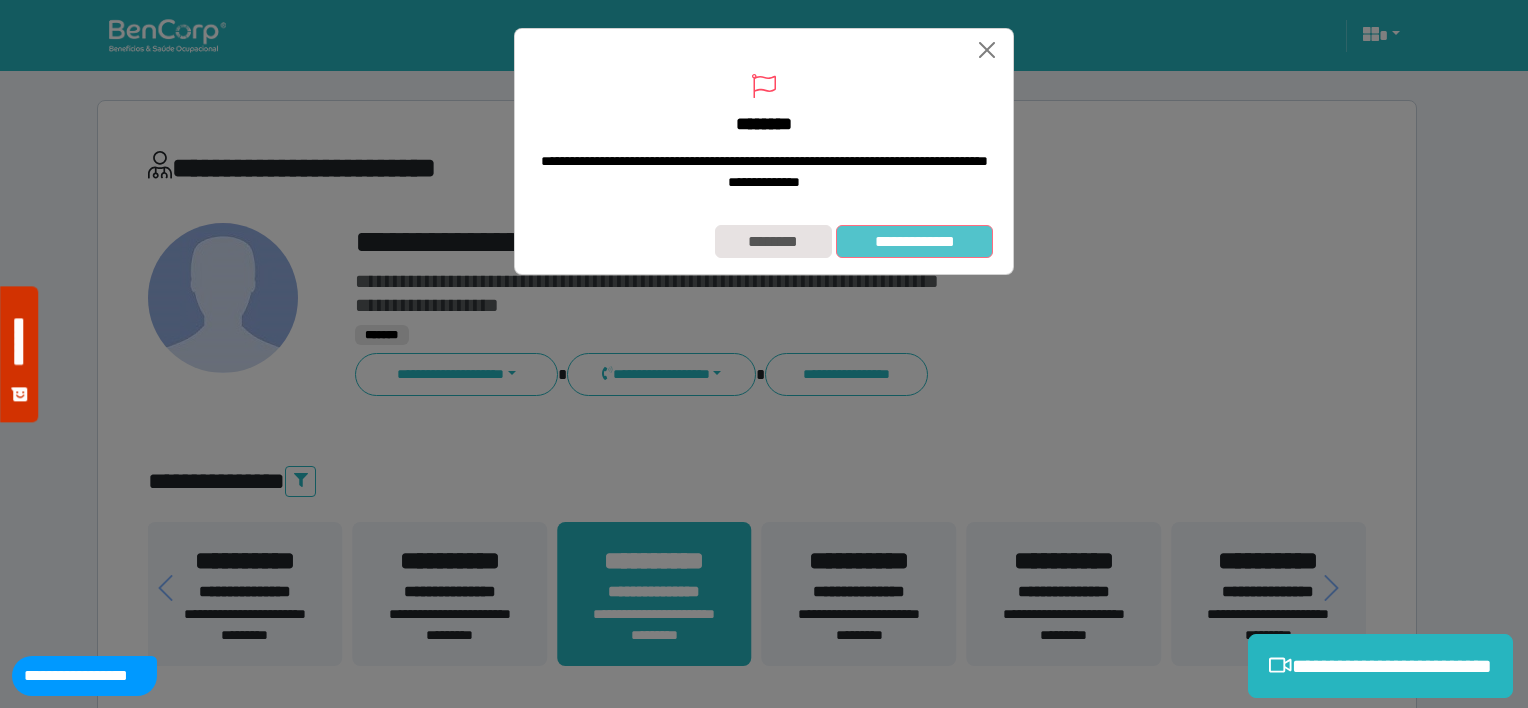 click on "**********" at bounding box center (914, 242) 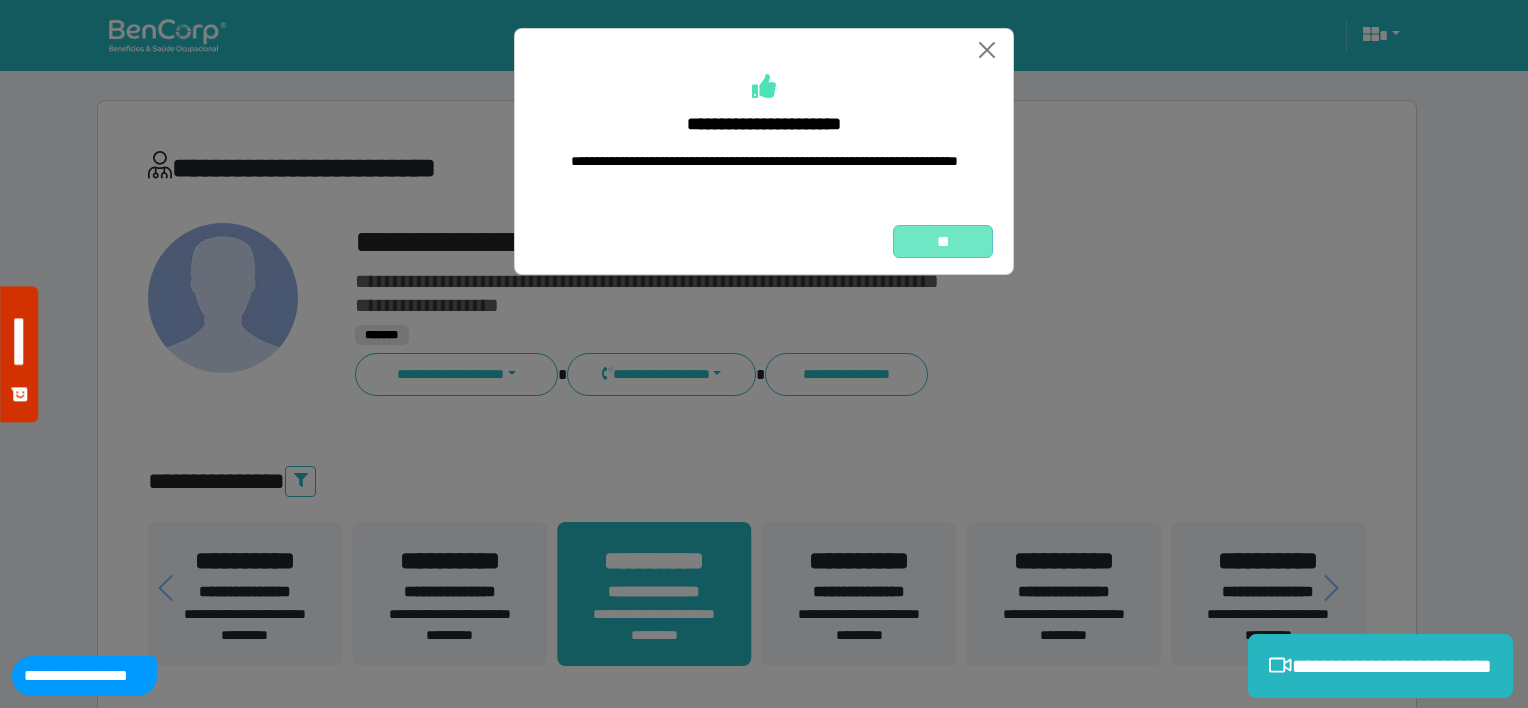 click on "**" at bounding box center [943, 242] 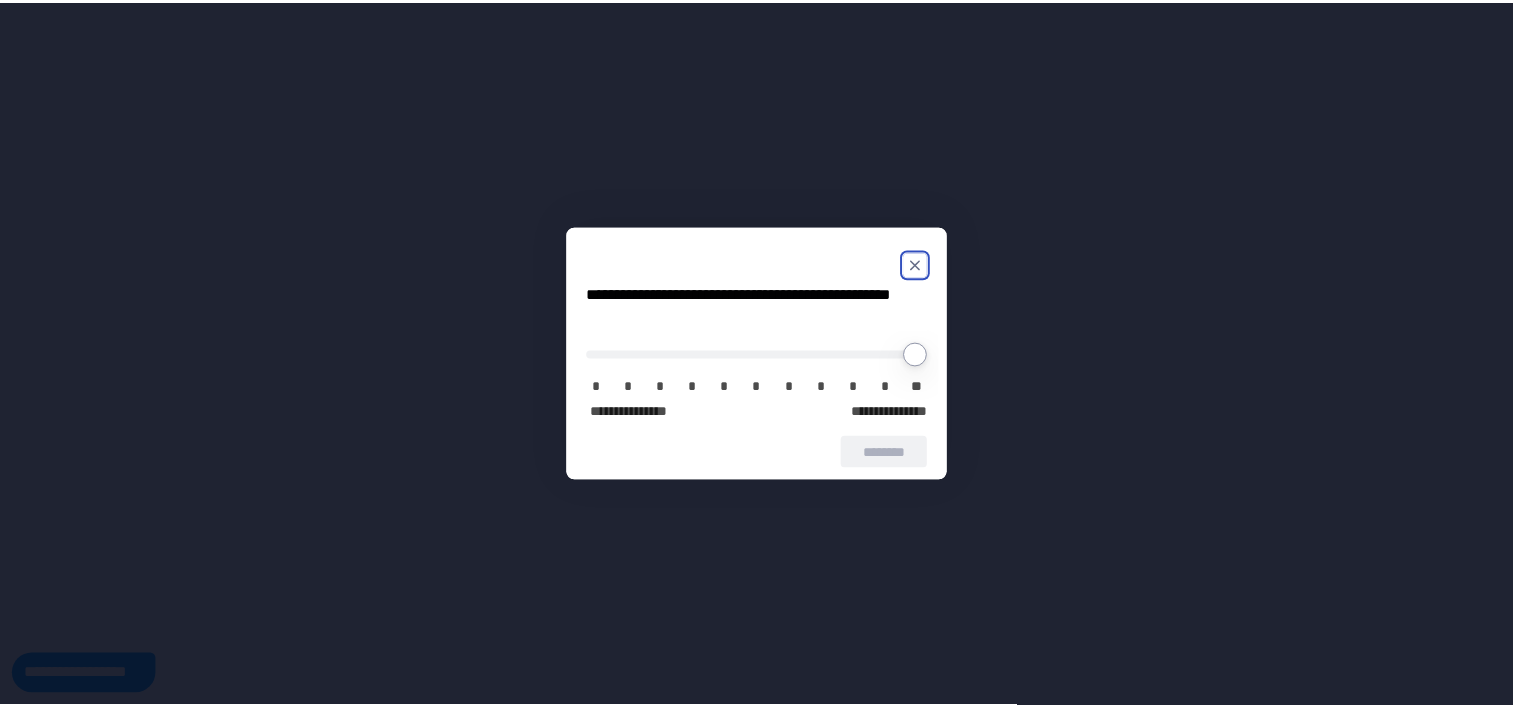 scroll, scrollTop: 0, scrollLeft: 0, axis: both 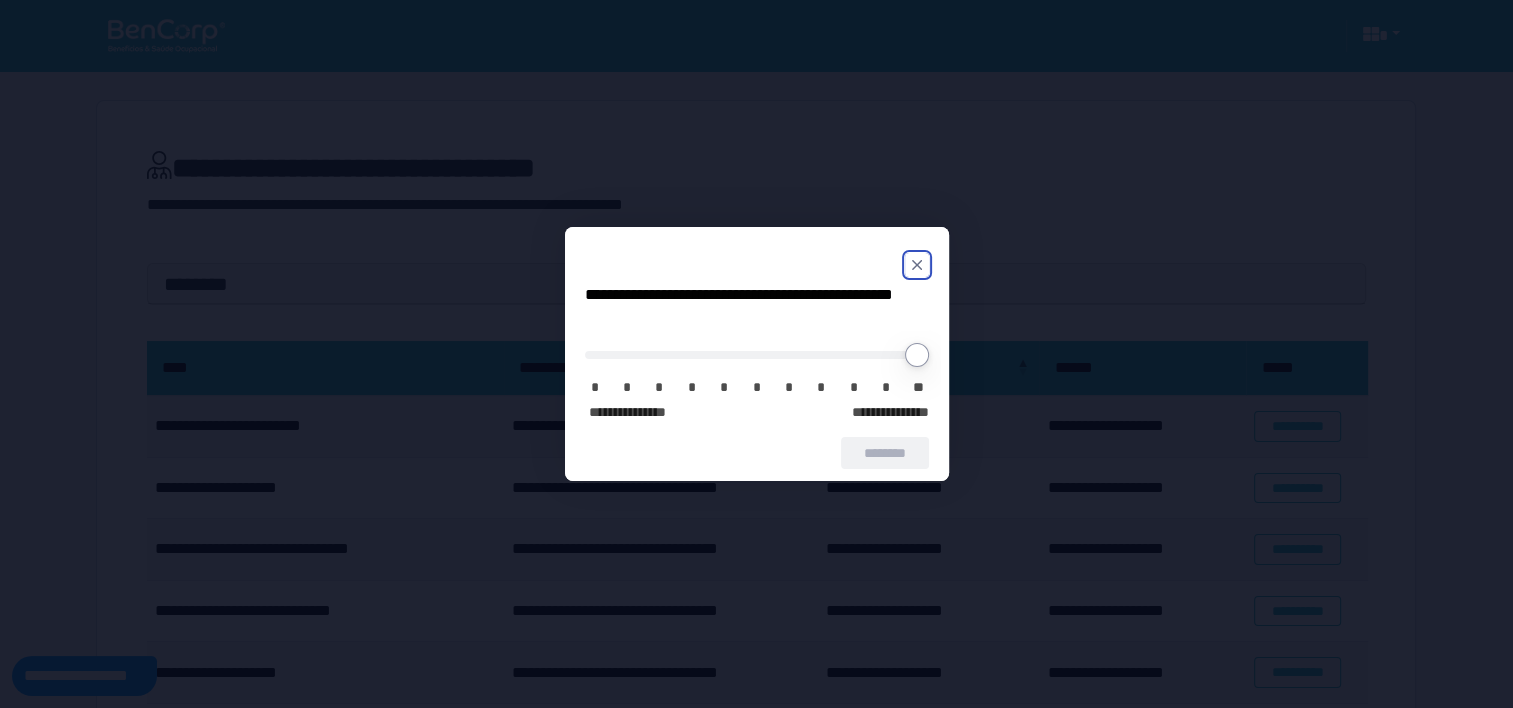 click 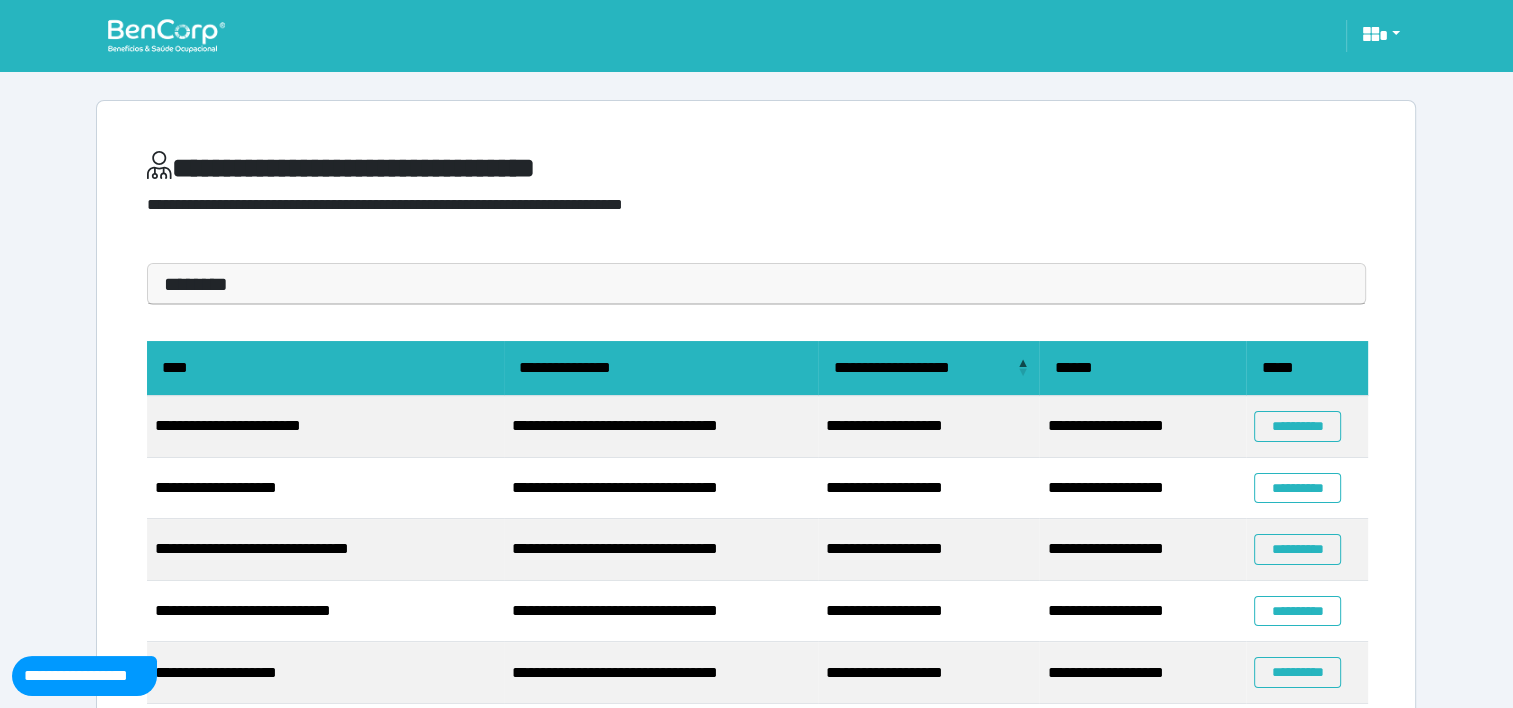 click on "********" at bounding box center [756, 284] 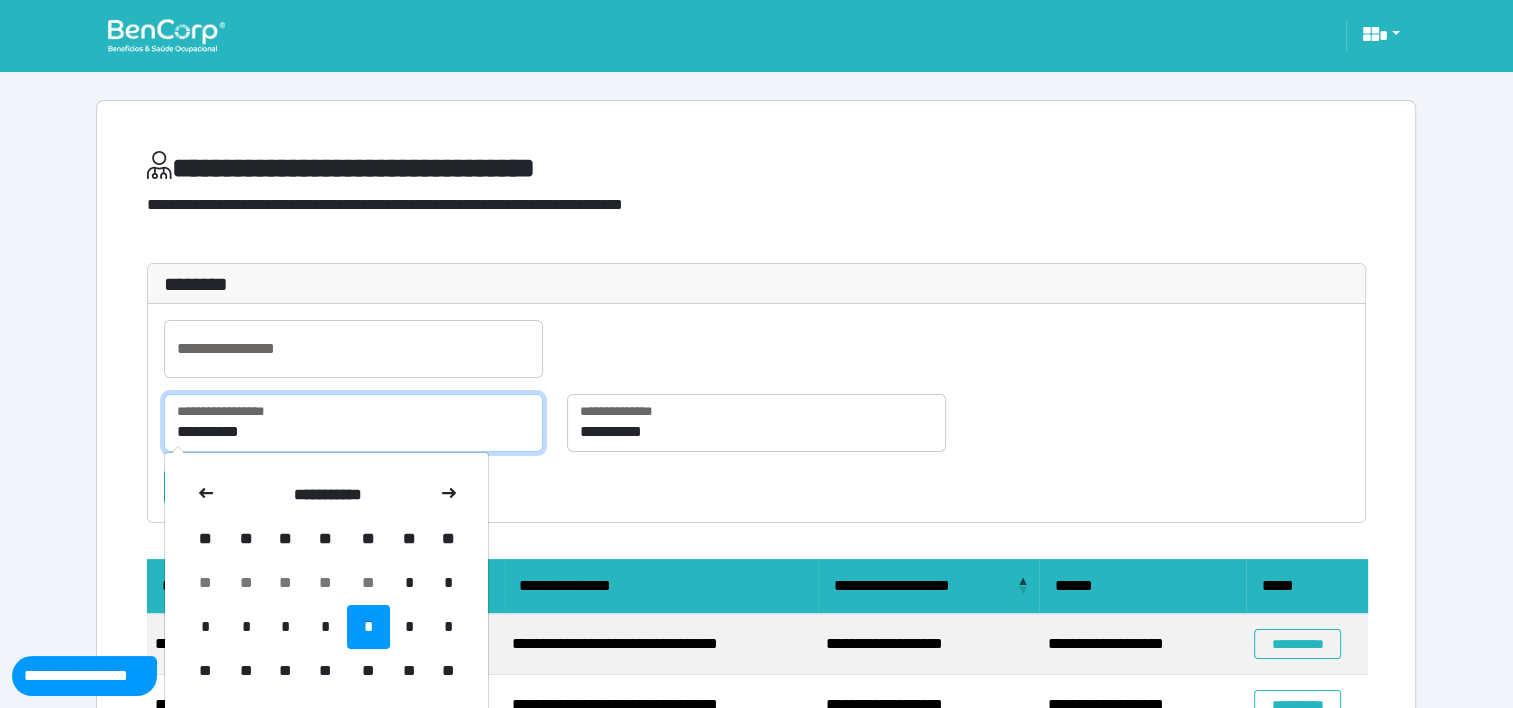 click on "**********" at bounding box center [353, 423] 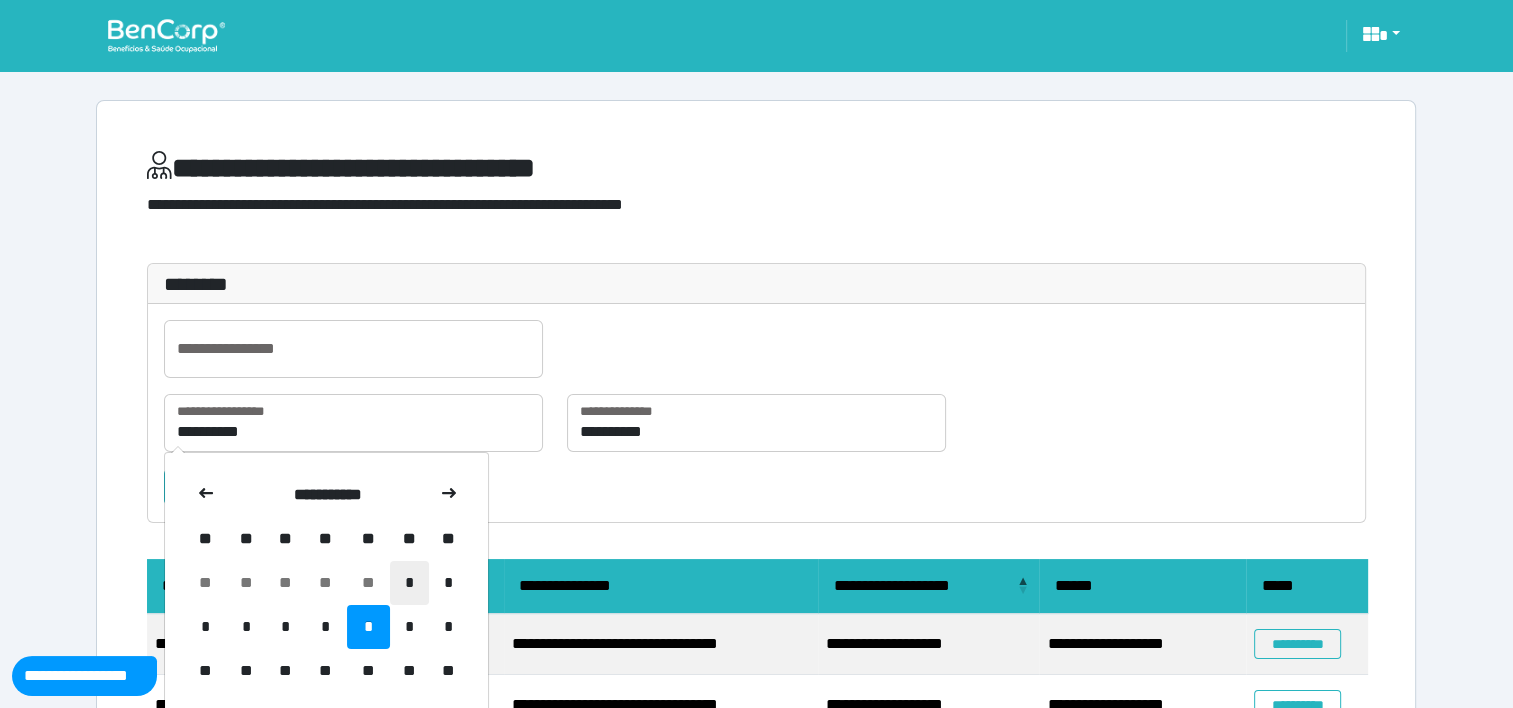 click on "*" at bounding box center (409, 583) 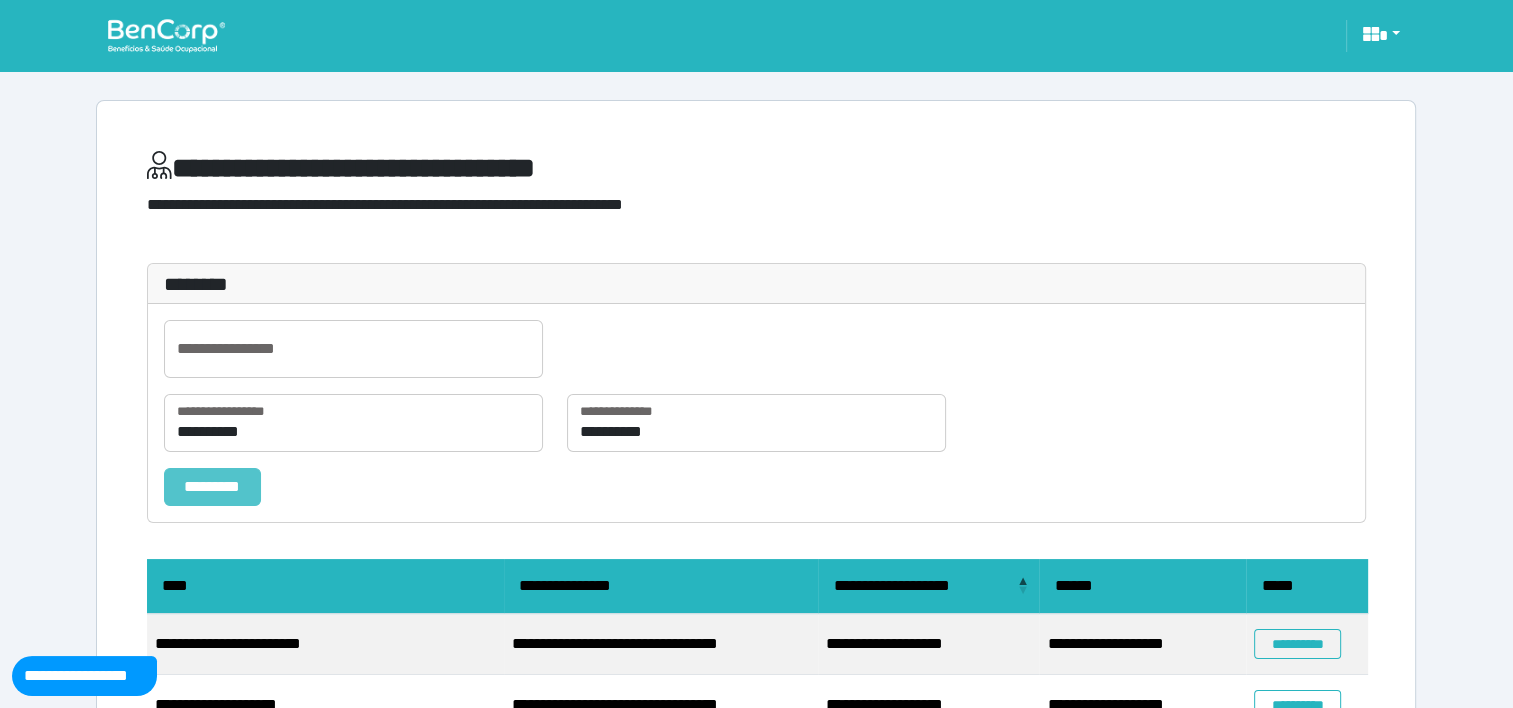 click on "*********" at bounding box center [212, 487] 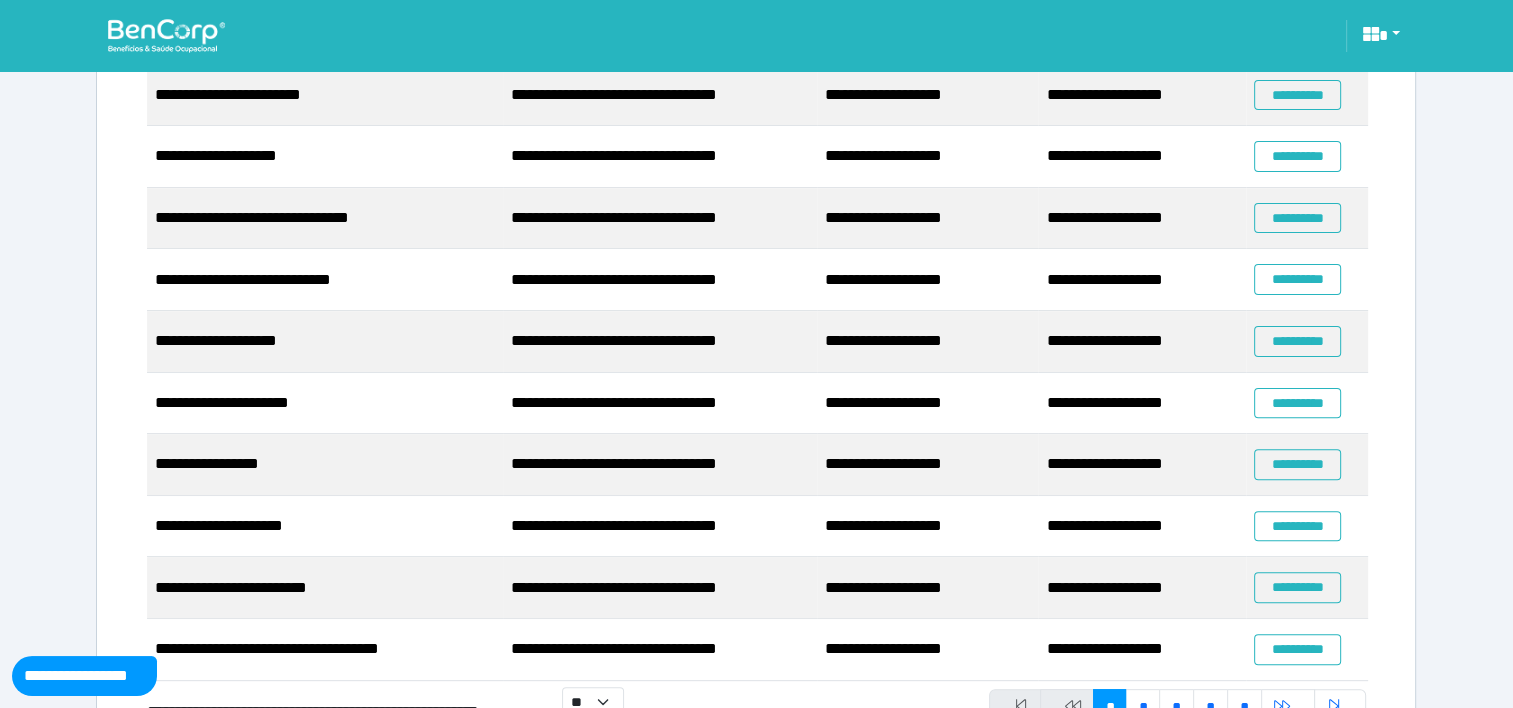 scroll, scrollTop: 551, scrollLeft: 0, axis: vertical 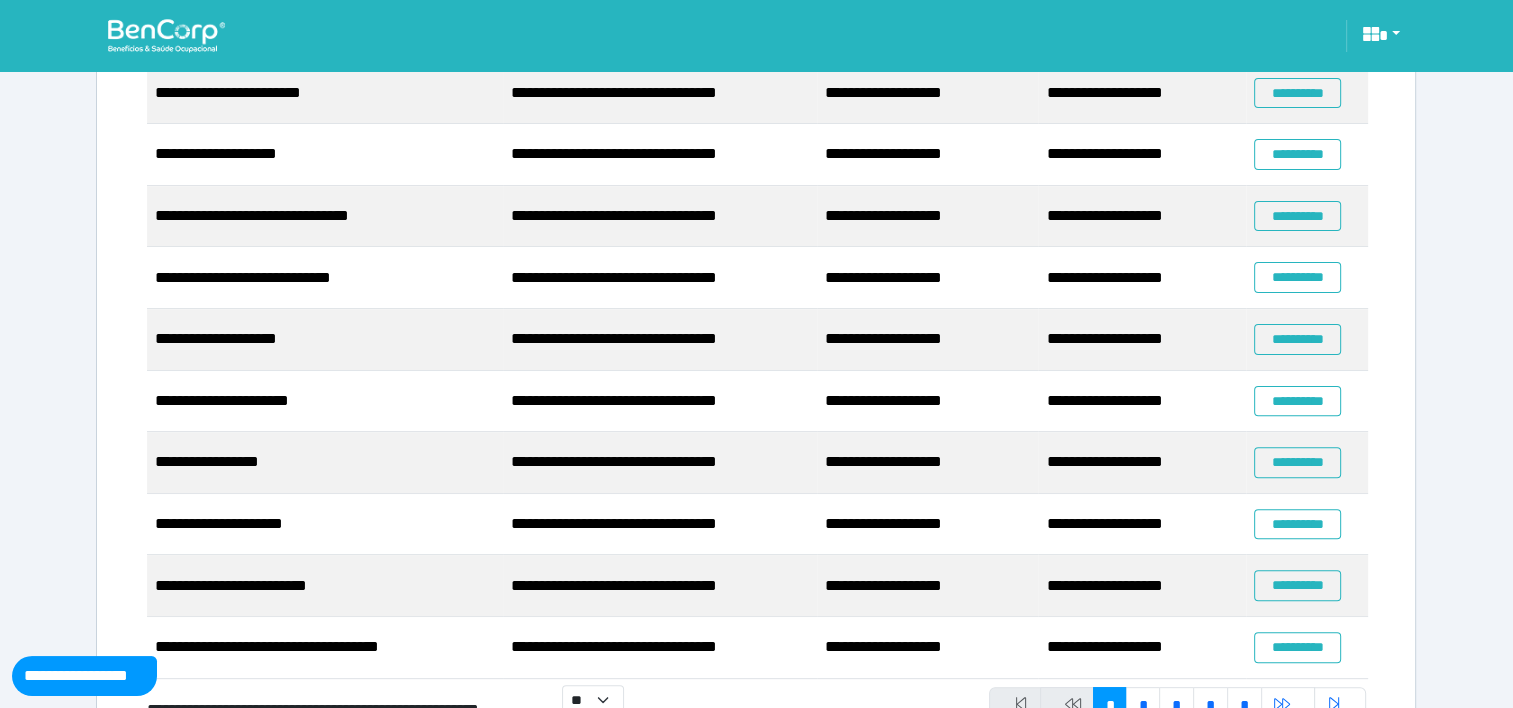 click at bounding box center (166, 35) 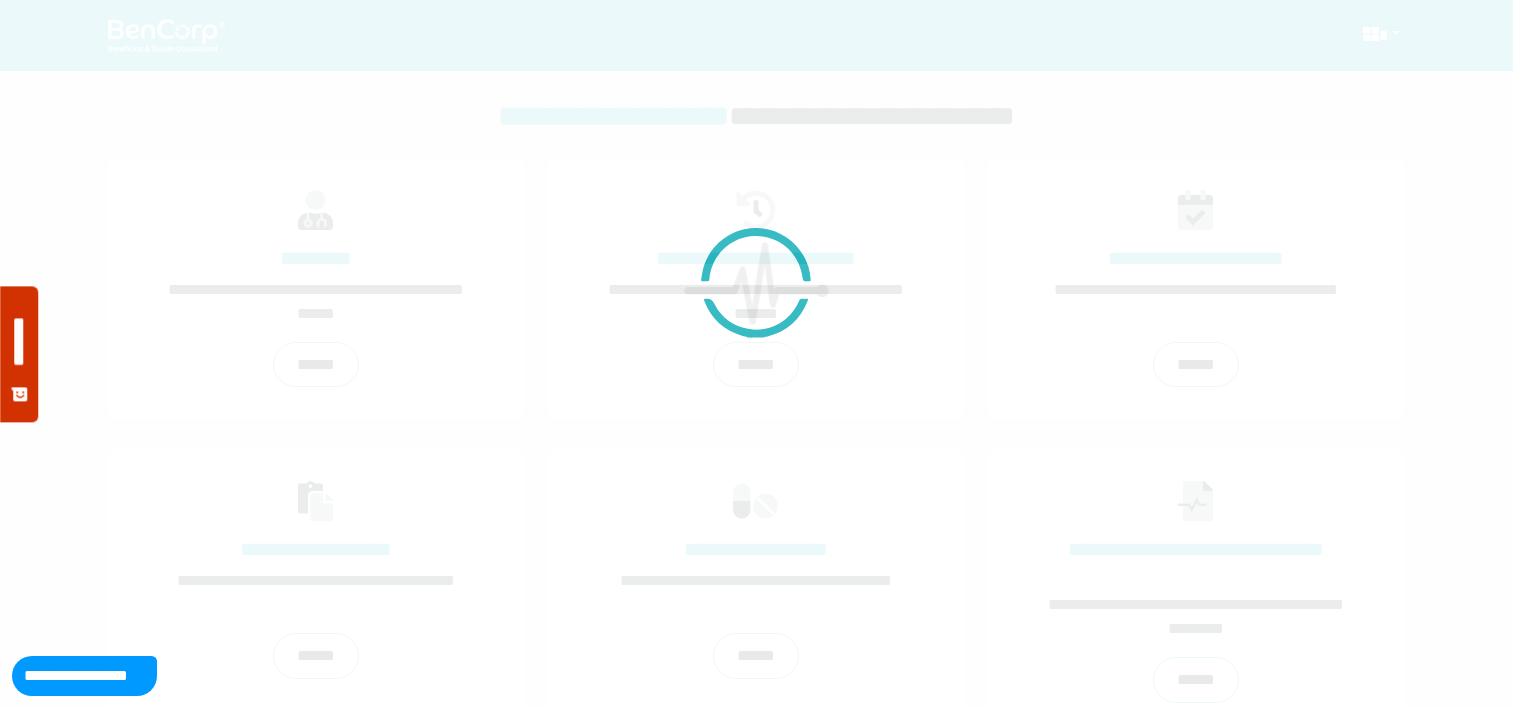 scroll, scrollTop: 0, scrollLeft: 0, axis: both 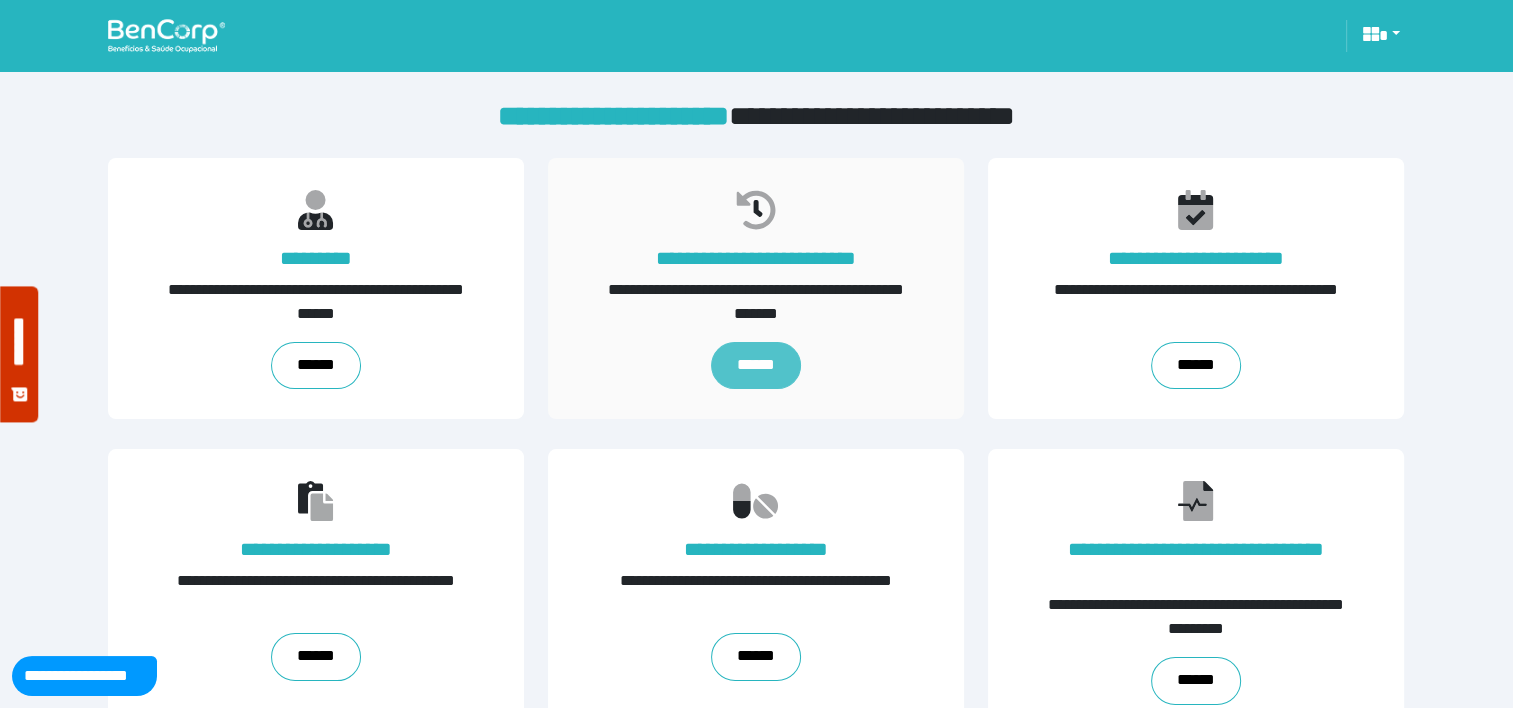 click on "******" at bounding box center (756, 366) 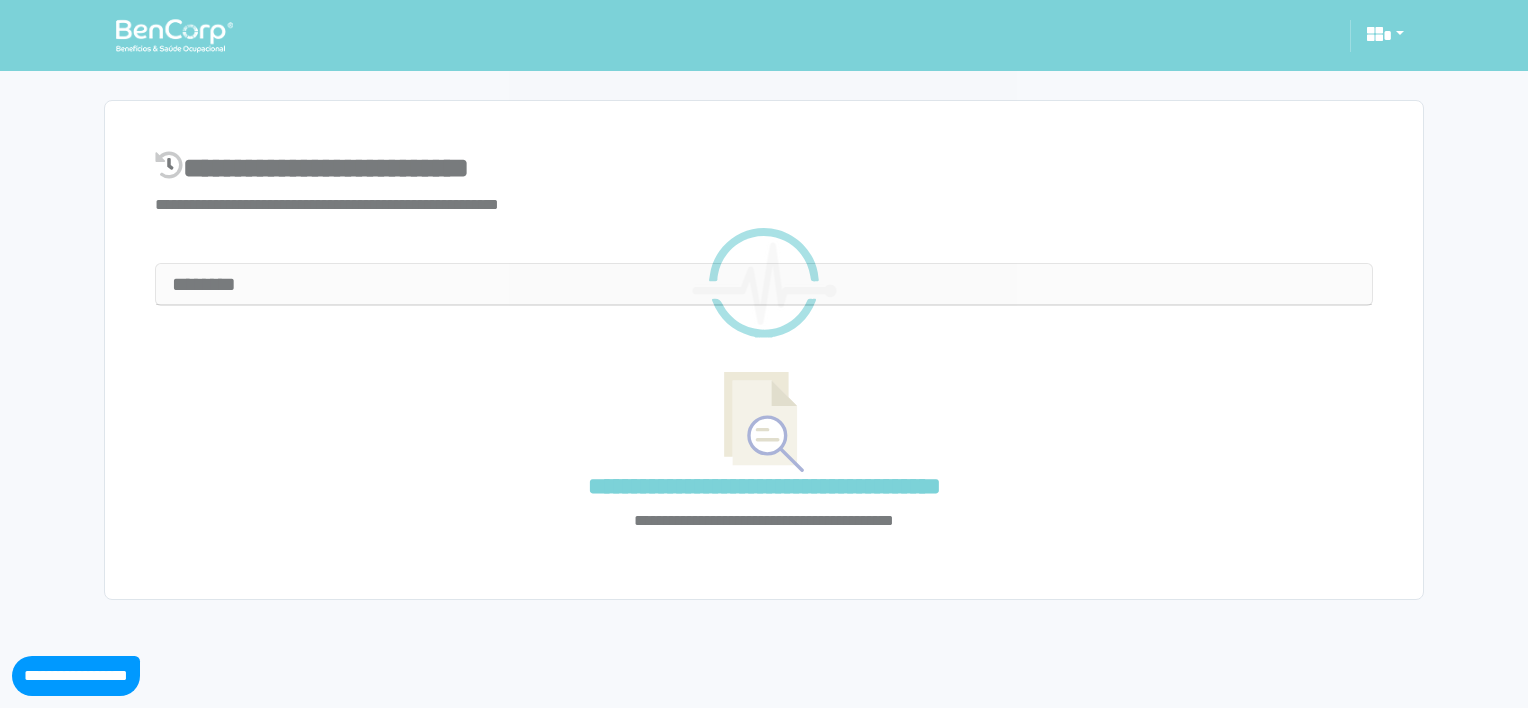 select on "**" 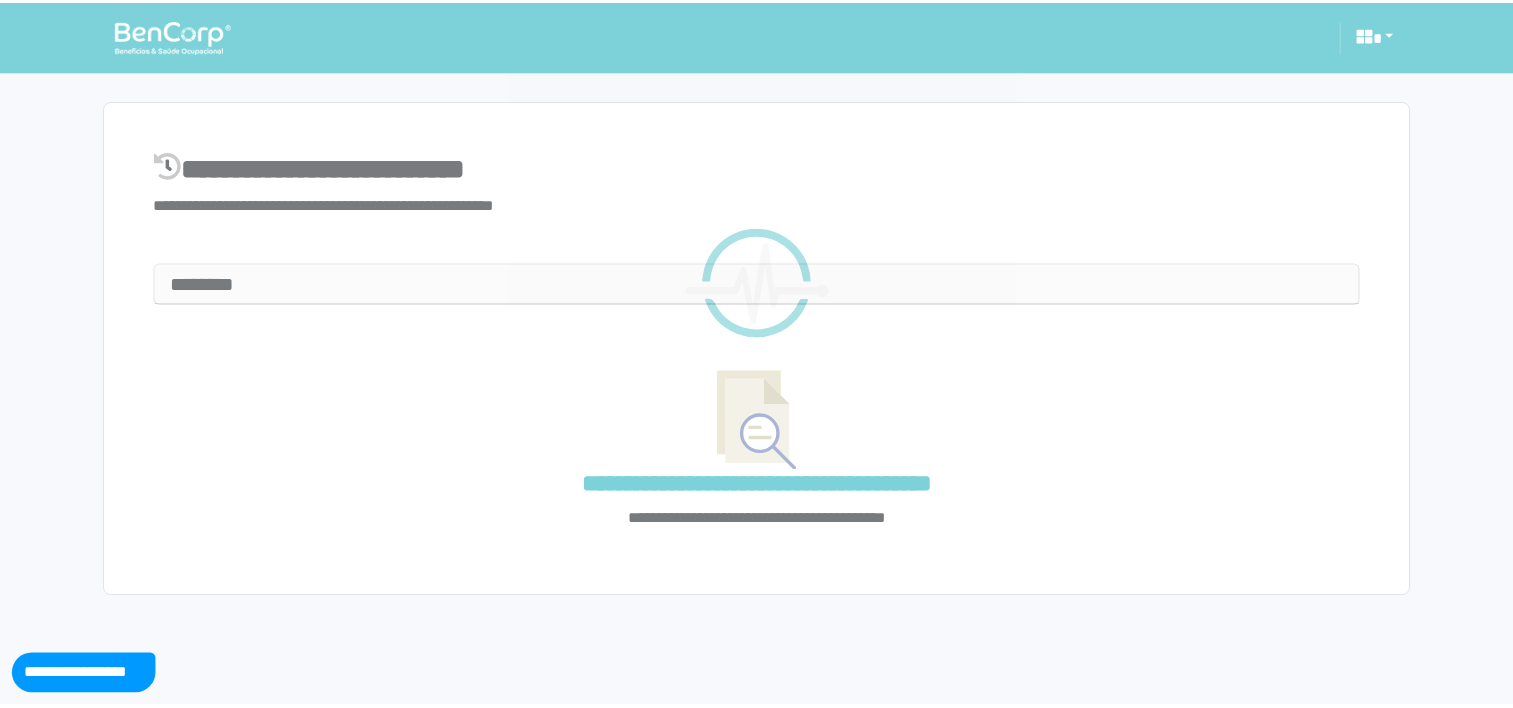scroll, scrollTop: 0, scrollLeft: 0, axis: both 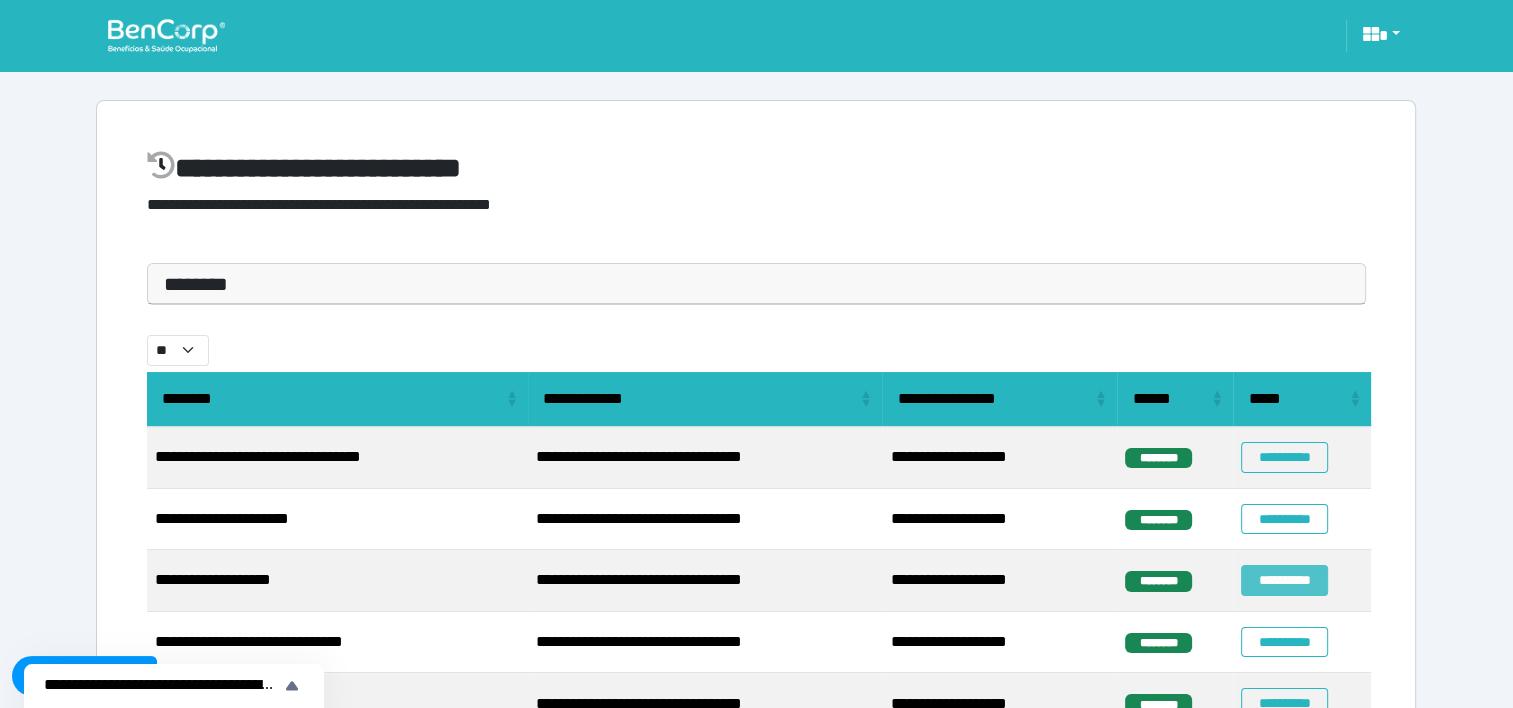 click on "**********" at bounding box center [1284, 580] 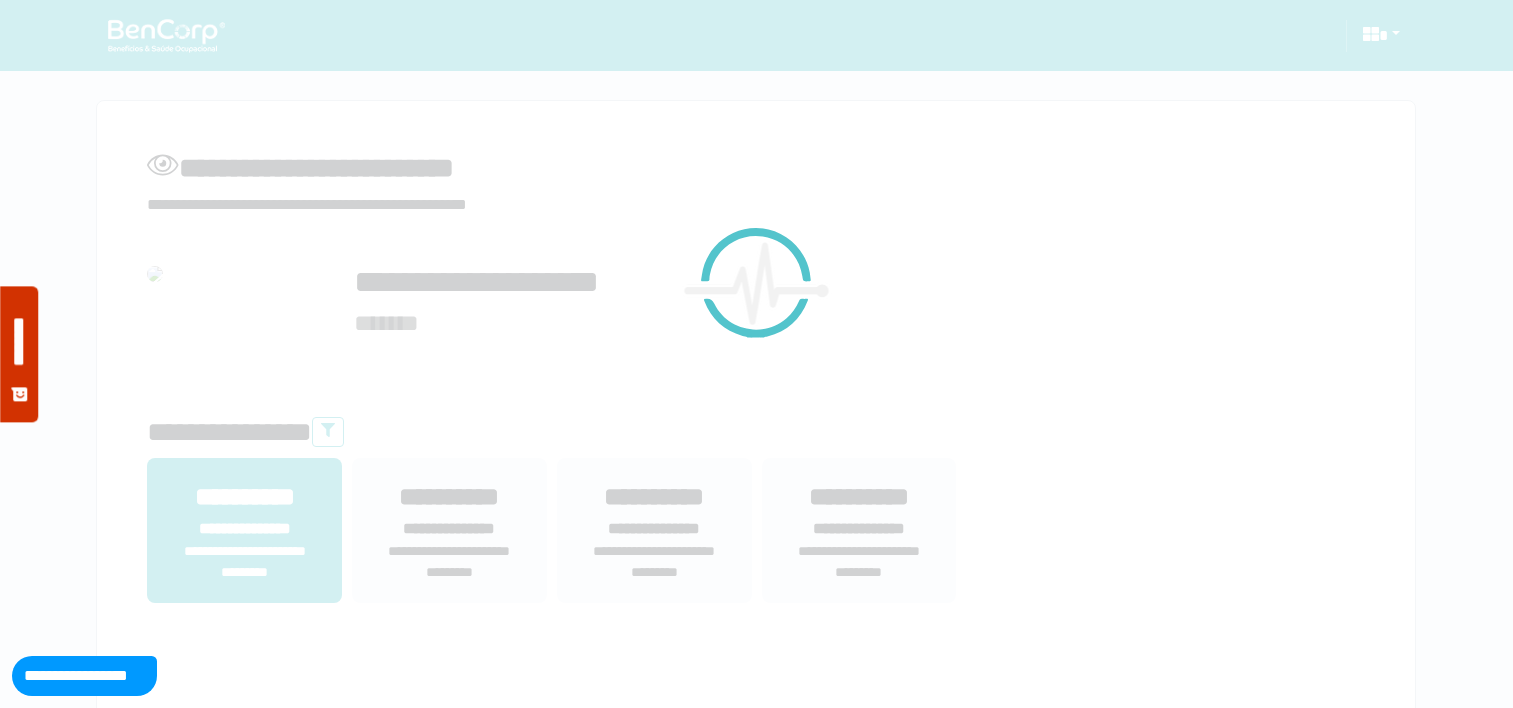 scroll, scrollTop: 0, scrollLeft: 0, axis: both 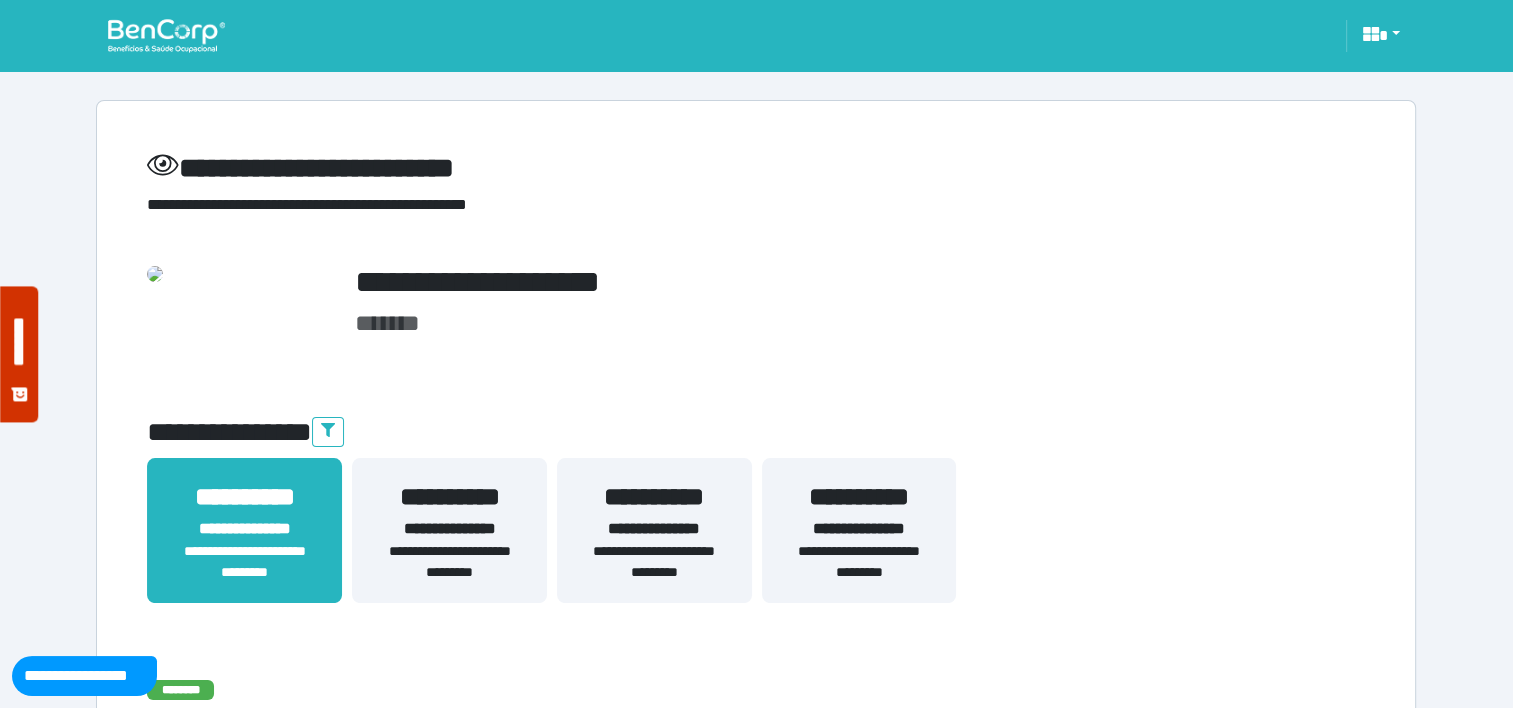 drag, startPoint x: 0, startPoint y: 0, endPoint x: 1222, endPoint y: 660, distance: 1388.8427 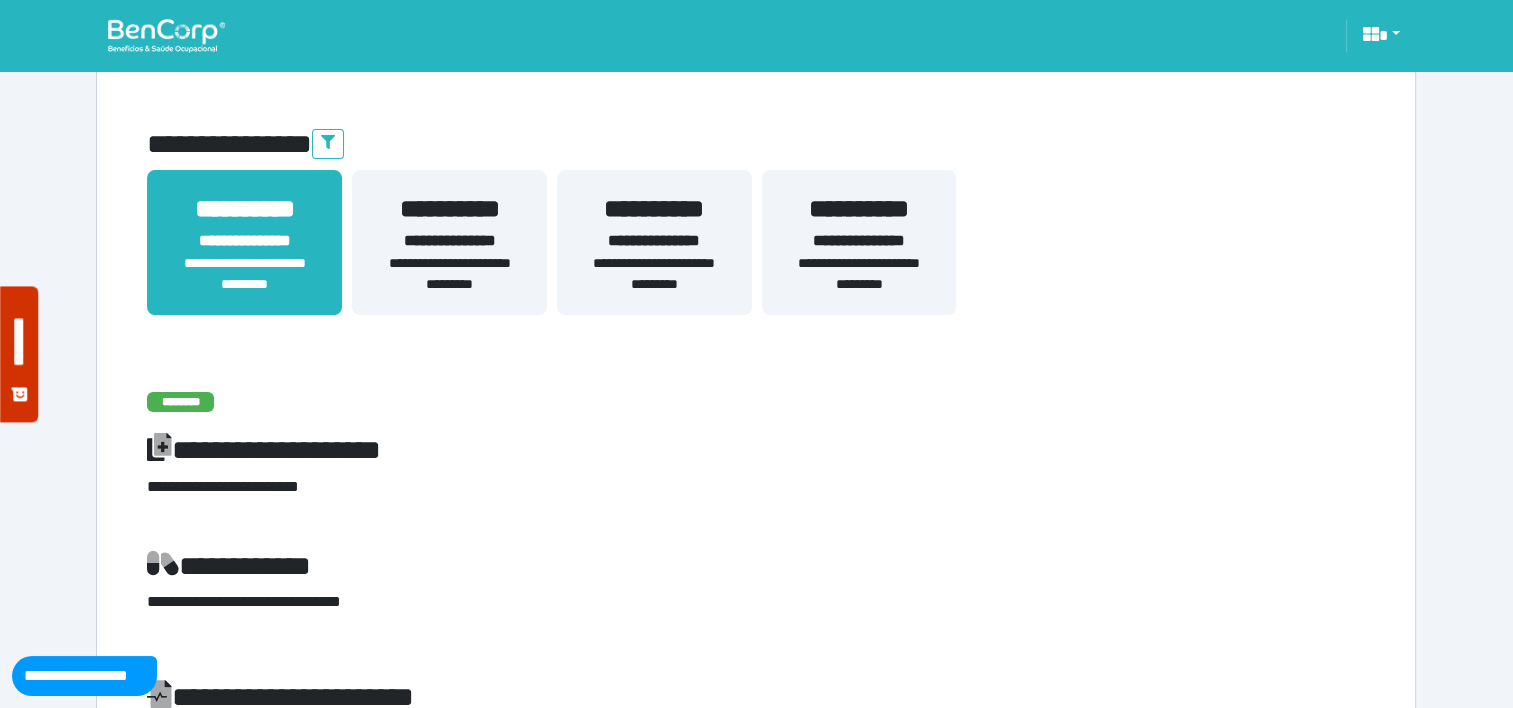 scroll, scrollTop: 318, scrollLeft: 0, axis: vertical 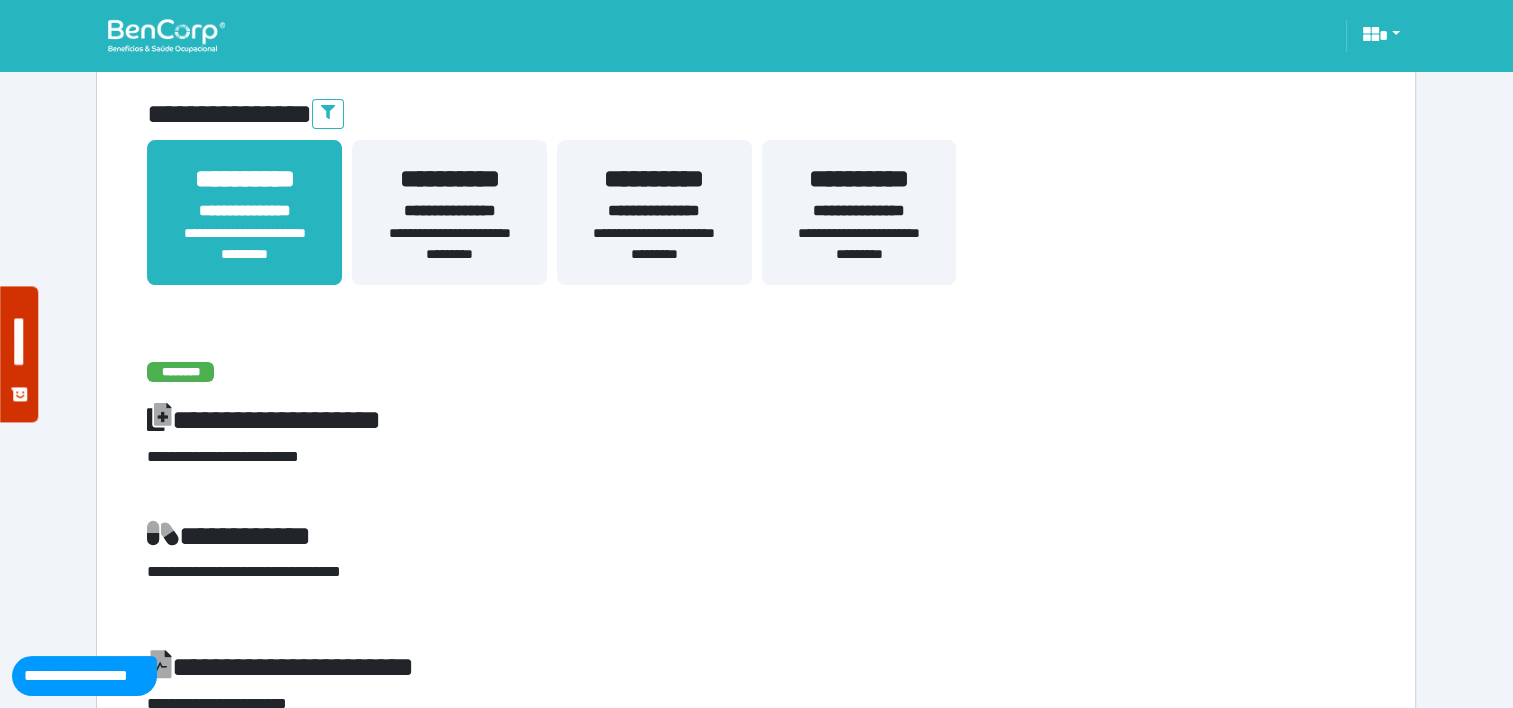 click on "**********" at bounding box center (449, 211) 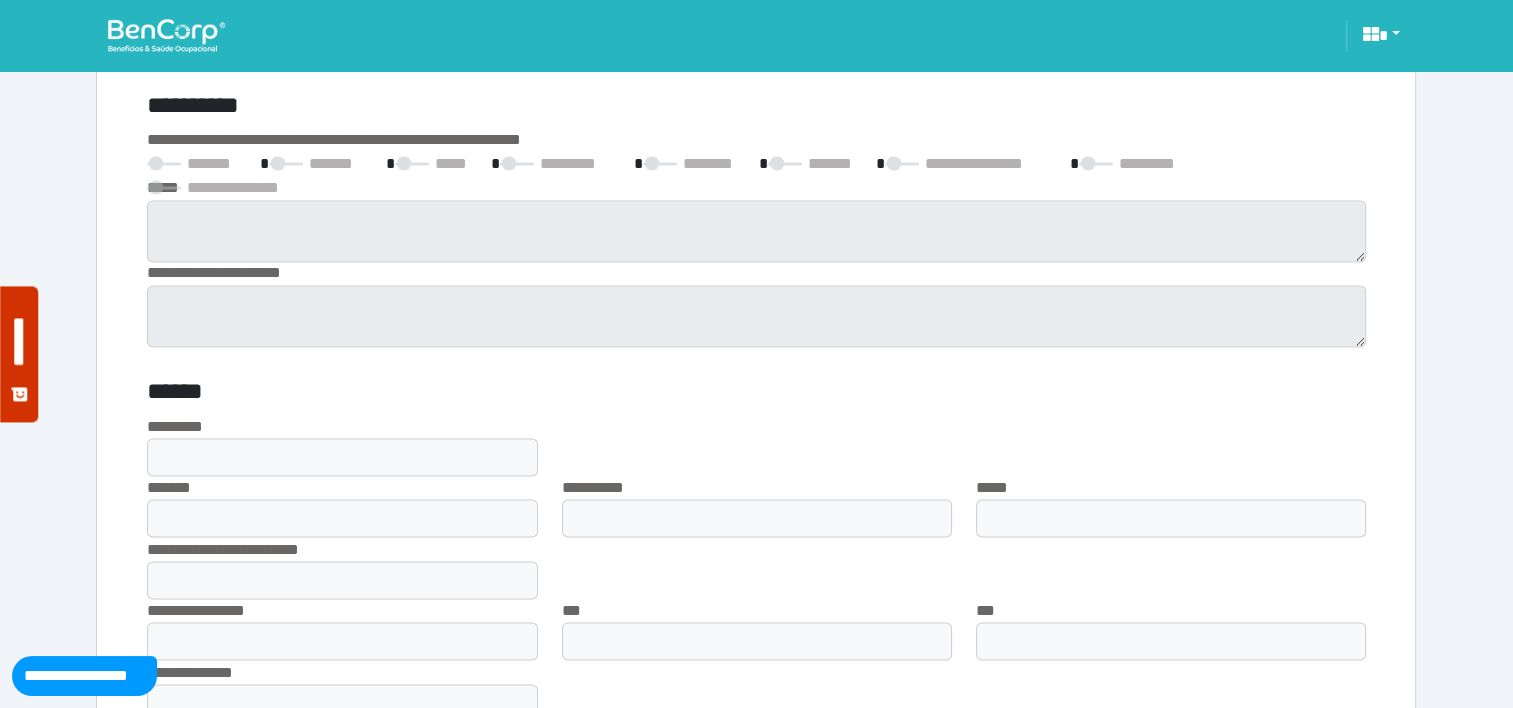 scroll, scrollTop: 3372, scrollLeft: 0, axis: vertical 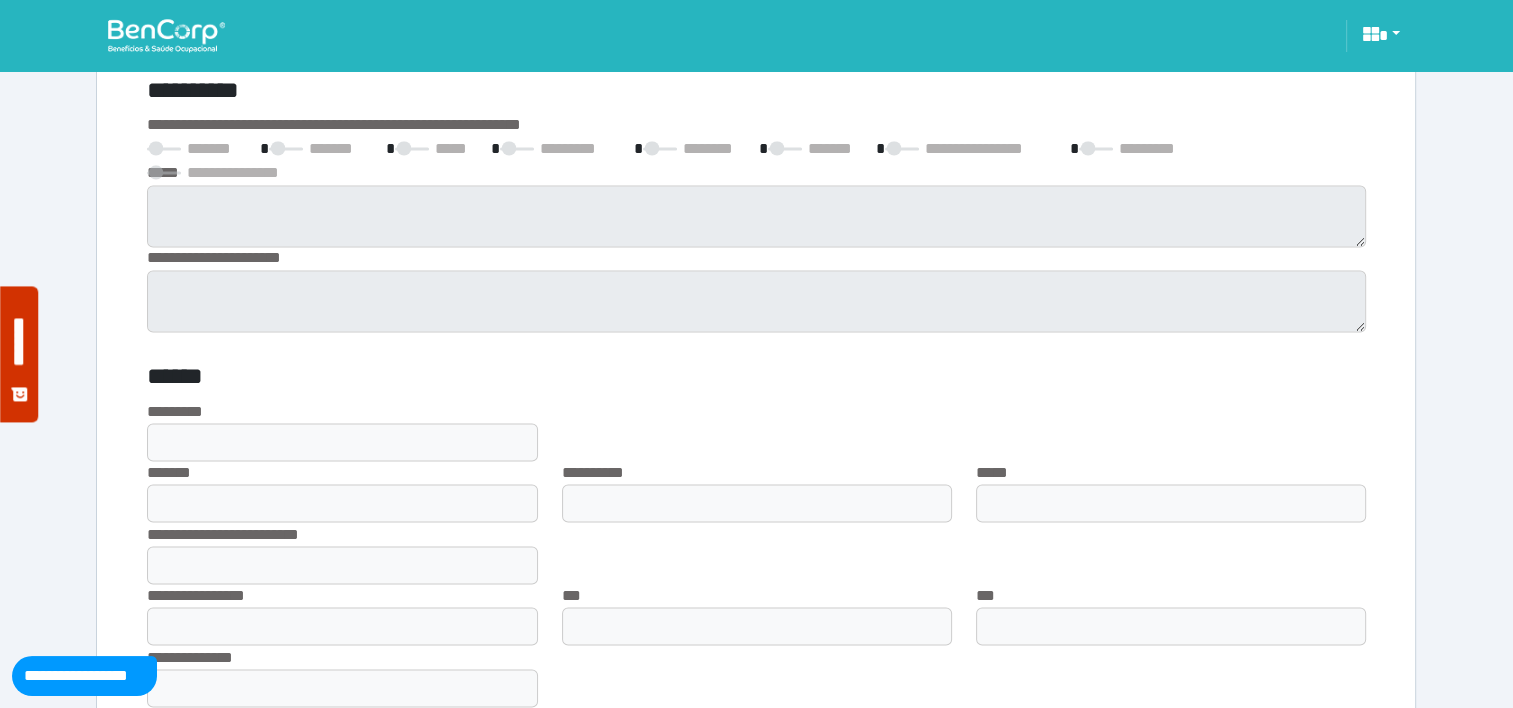 click at bounding box center [166, 35] 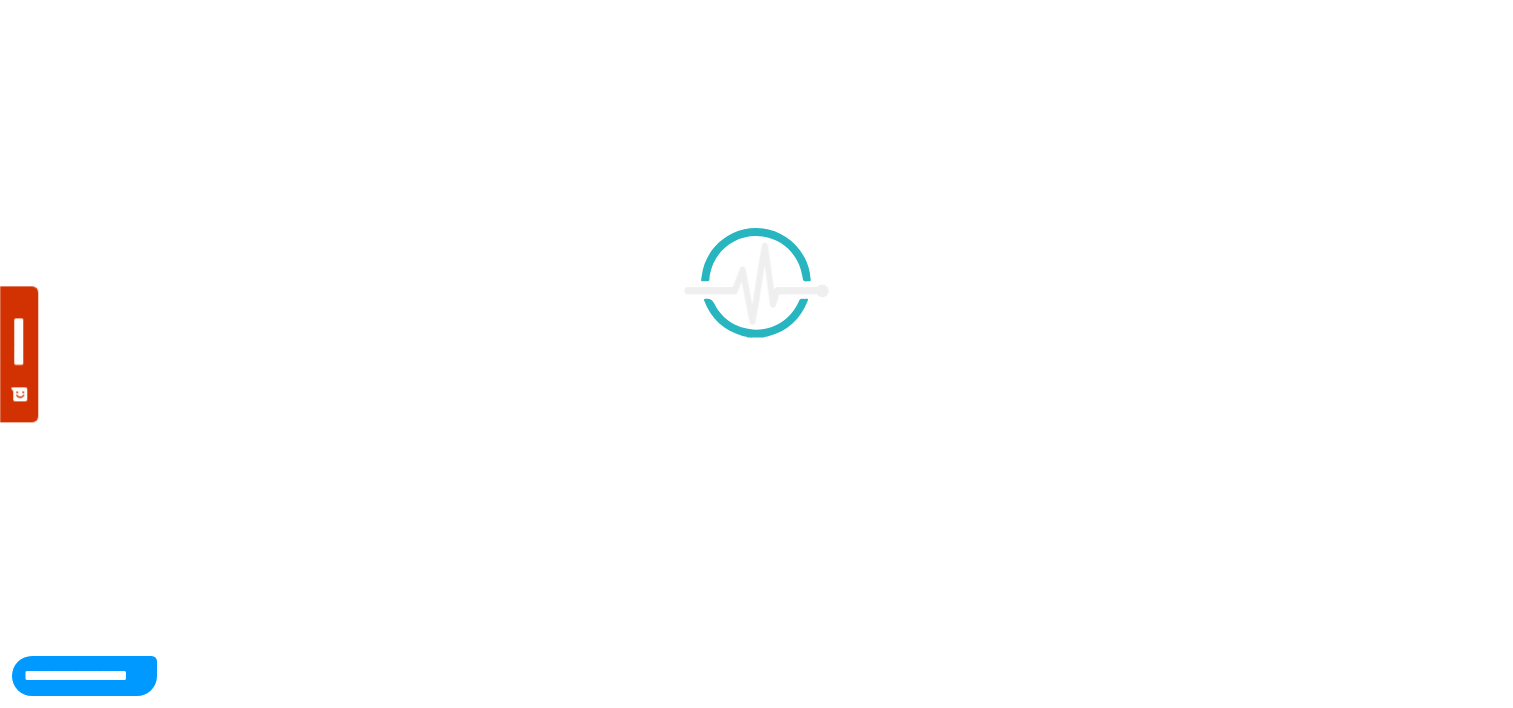 scroll, scrollTop: 0, scrollLeft: 0, axis: both 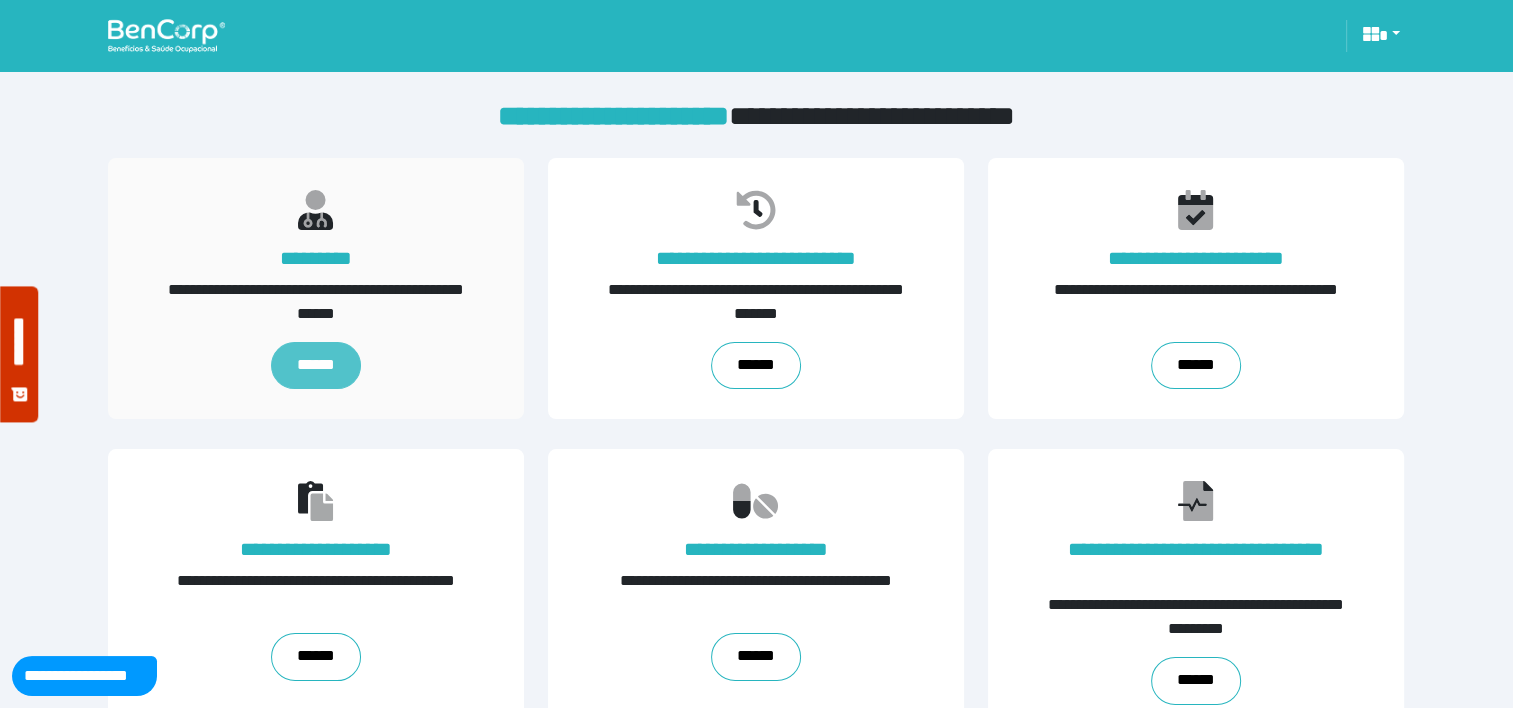 click on "******" at bounding box center [316, 366] 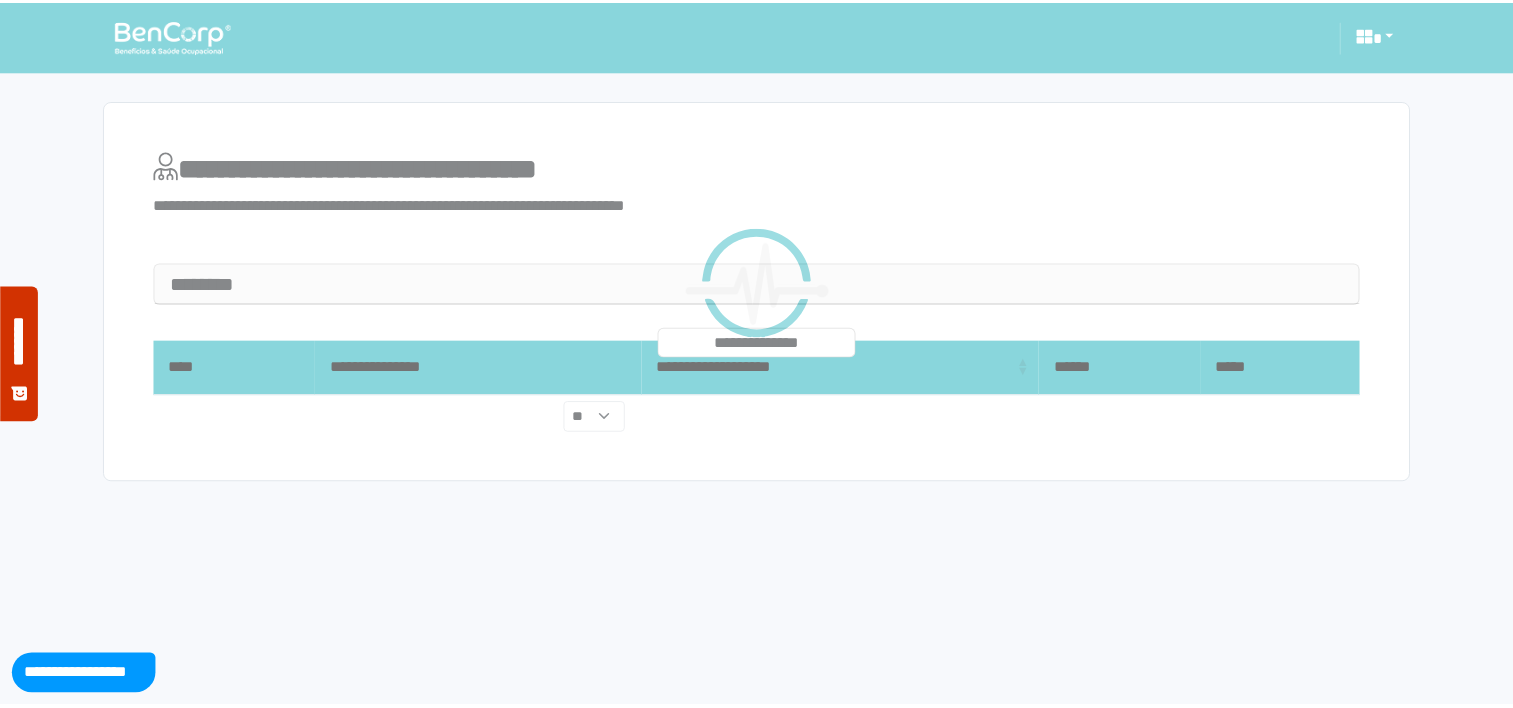 scroll, scrollTop: 0, scrollLeft: 0, axis: both 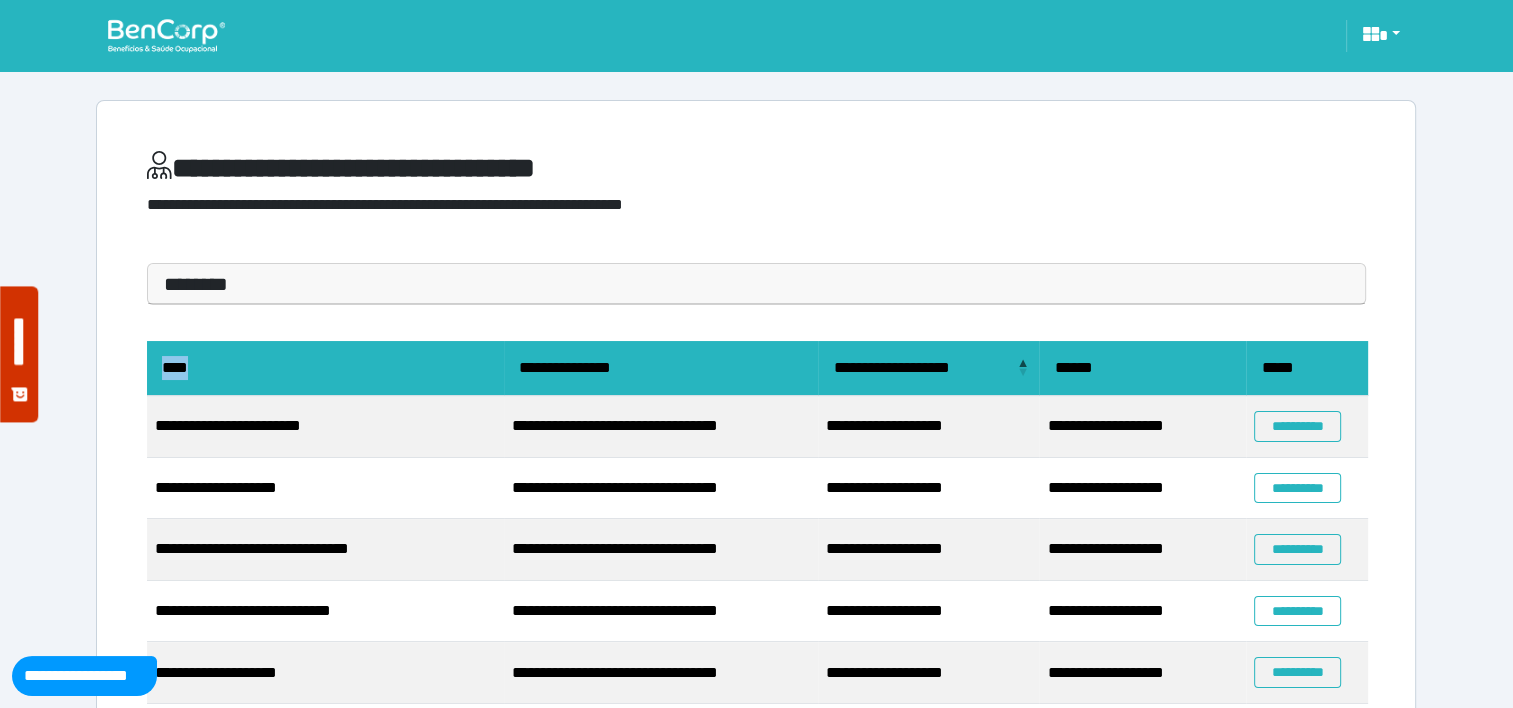drag, startPoint x: 0, startPoint y: 0, endPoint x: 360, endPoint y: 340, distance: 495.17673 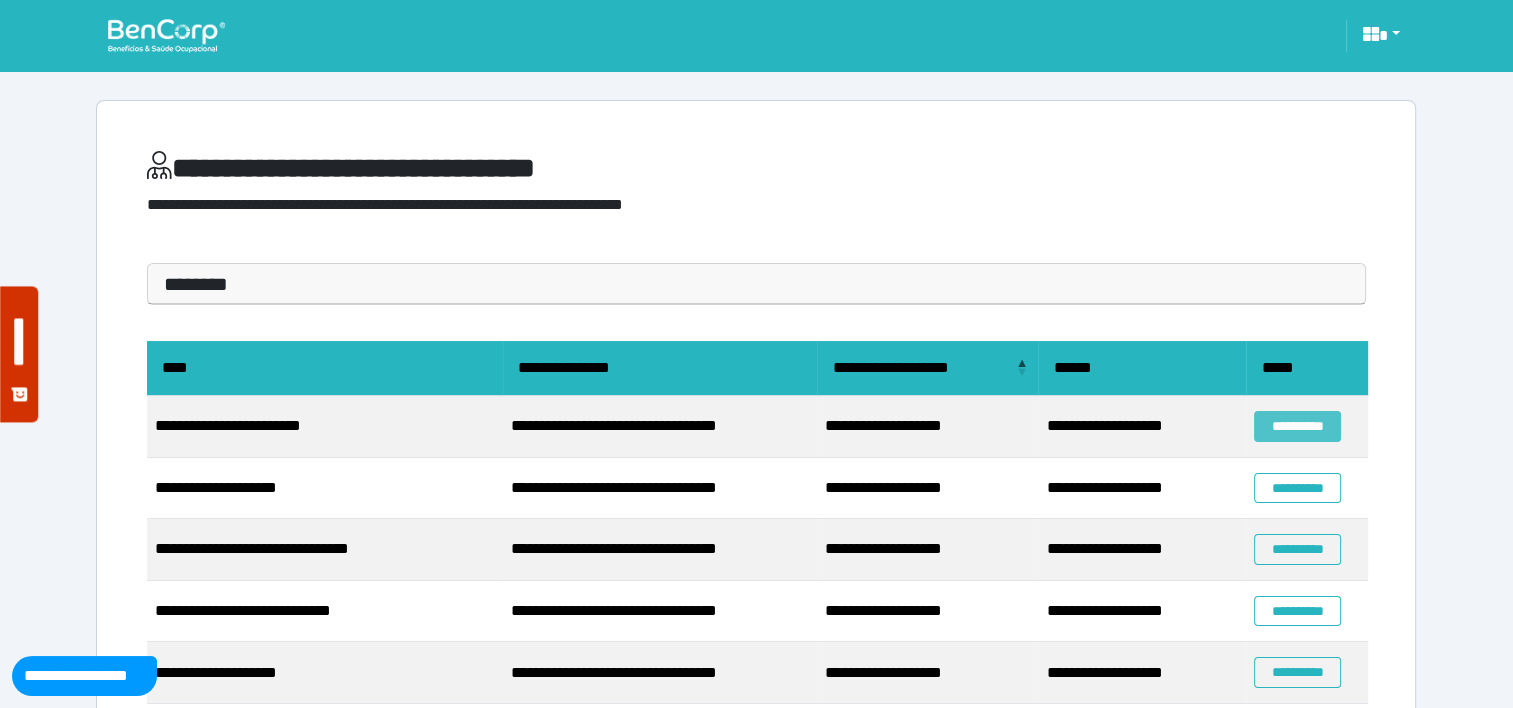 click on "**********" at bounding box center (1297, 426) 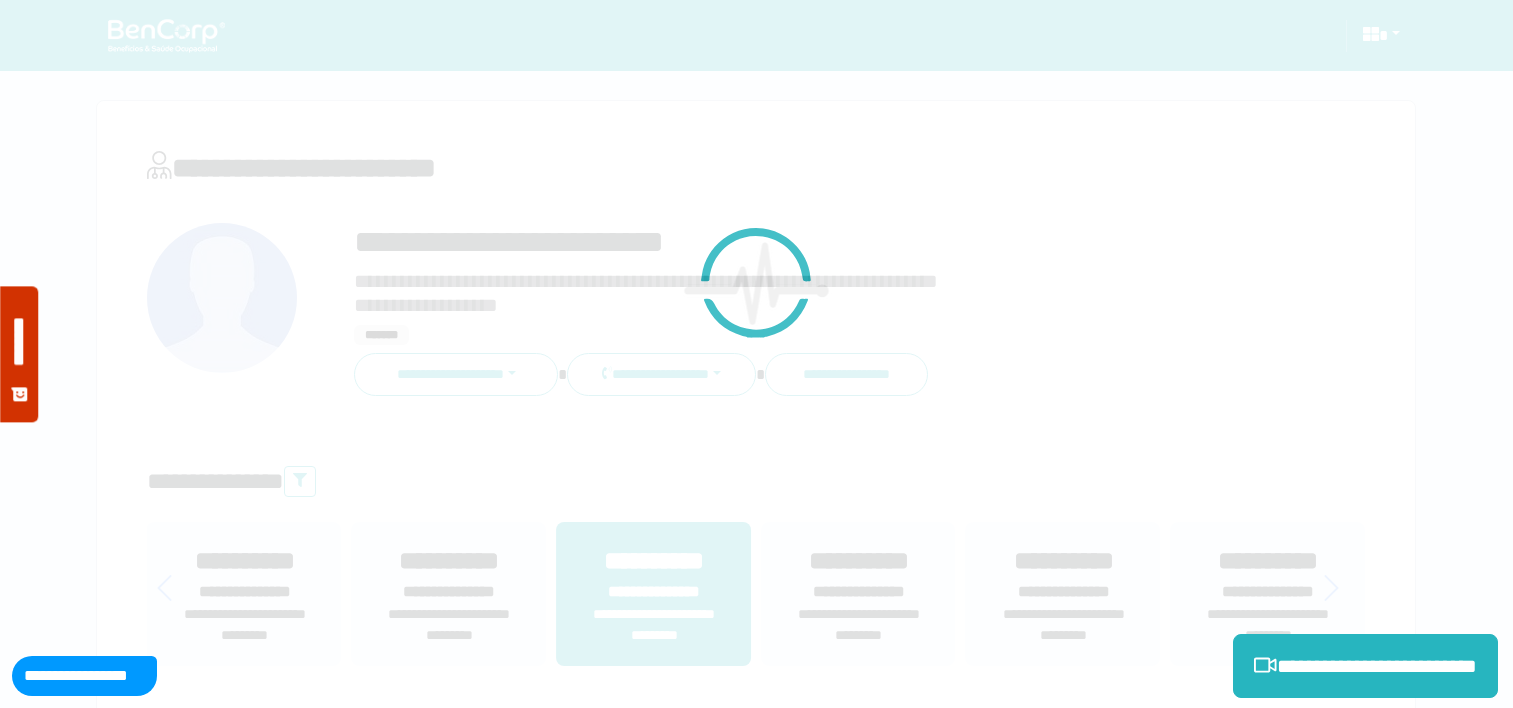 scroll, scrollTop: 0, scrollLeft: 0, axis: both 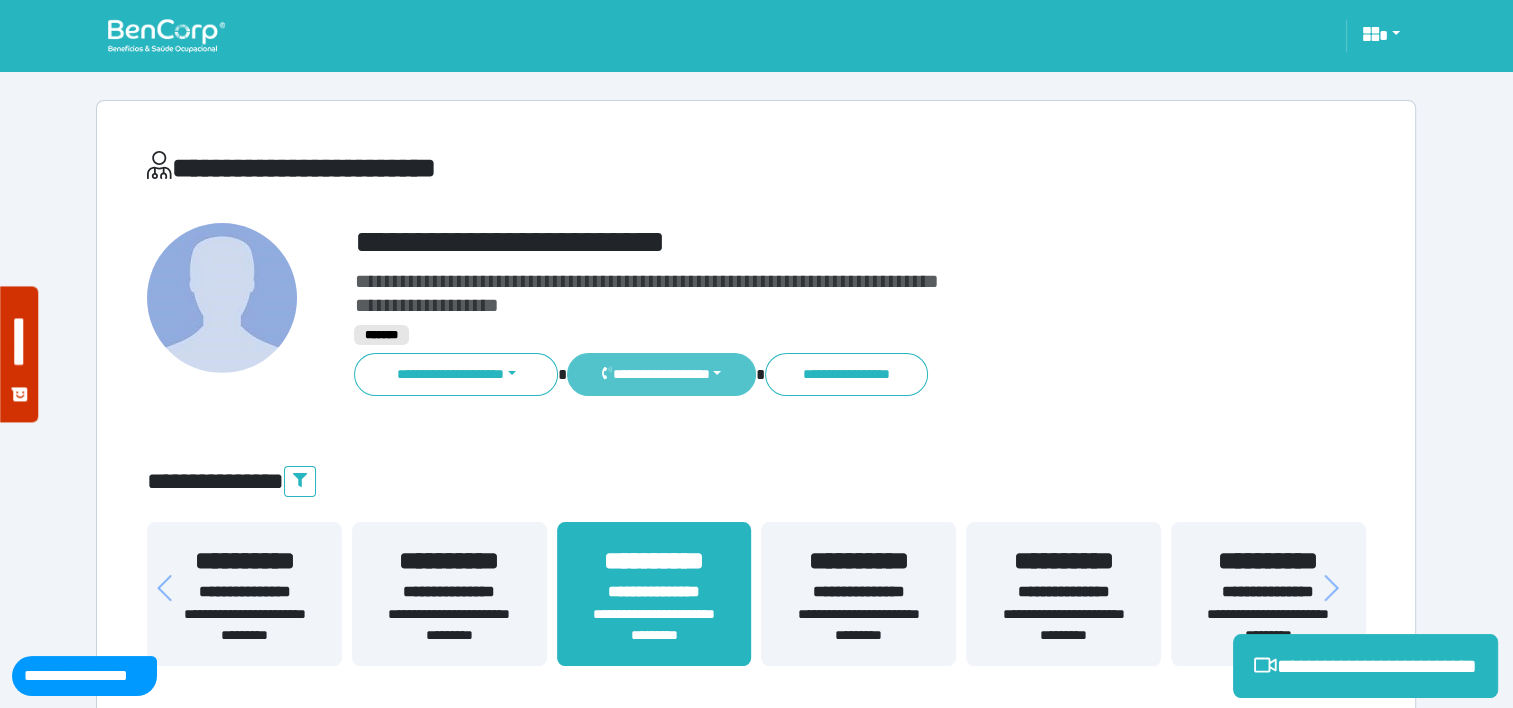 click on "**********" at bounding box center [661, 374] 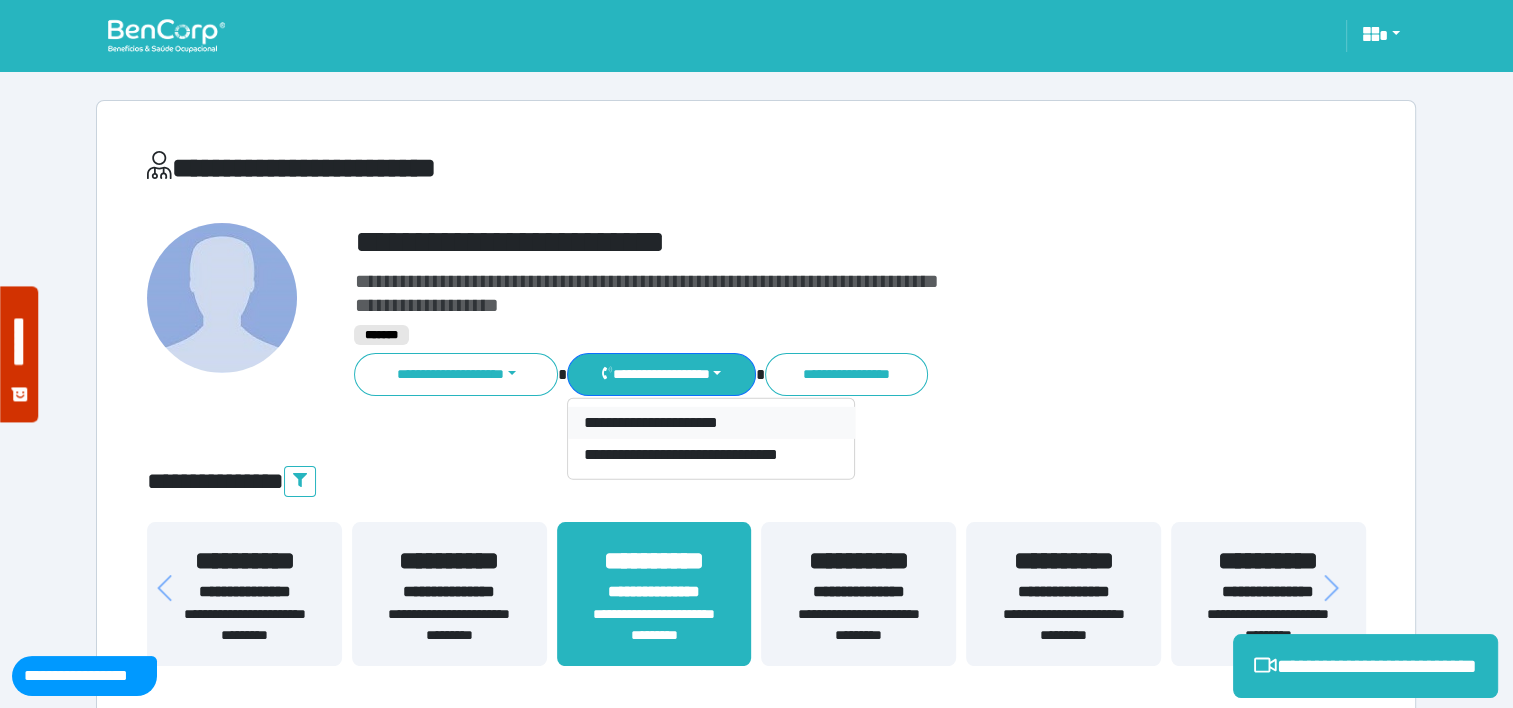 click on "**********" at bounding box center [711, 423] 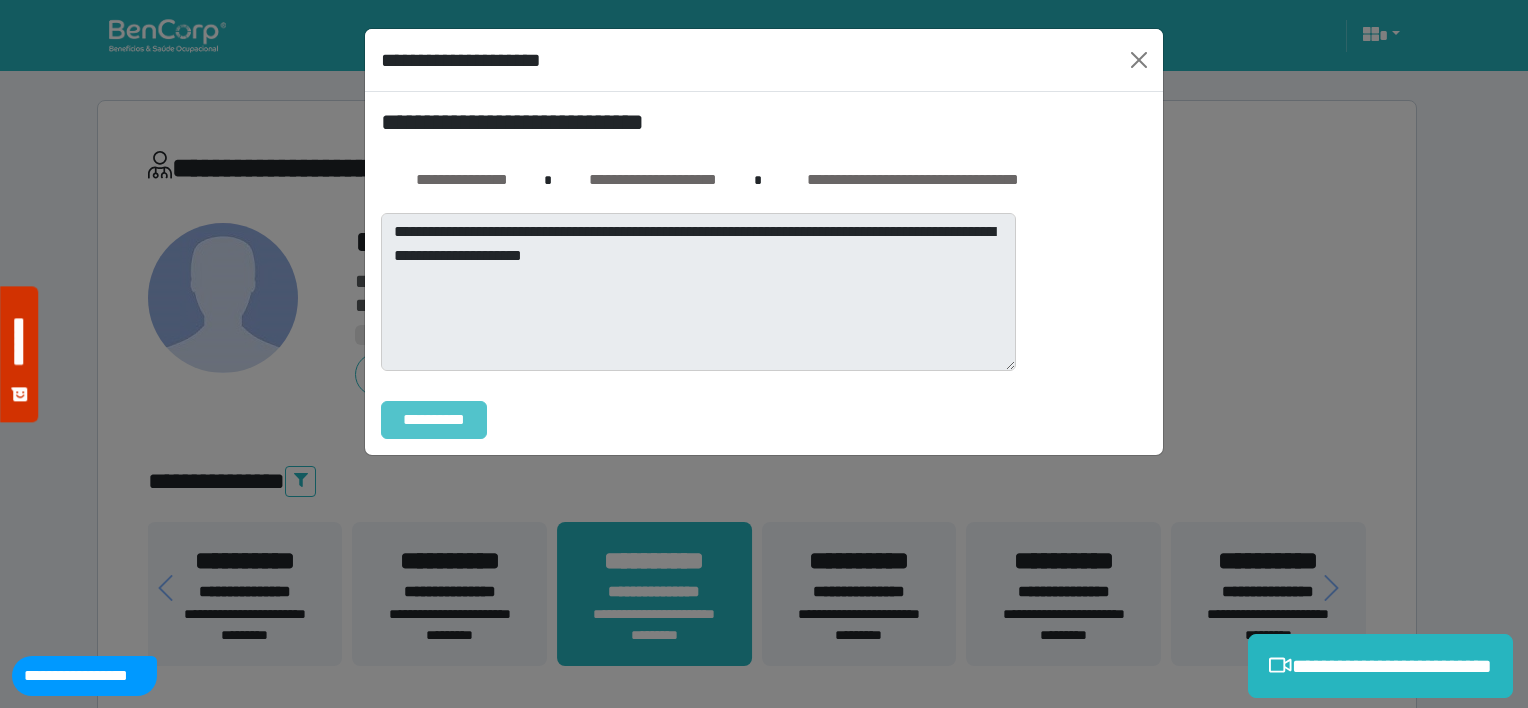 click on "**********" at bounding box center [434, 420] 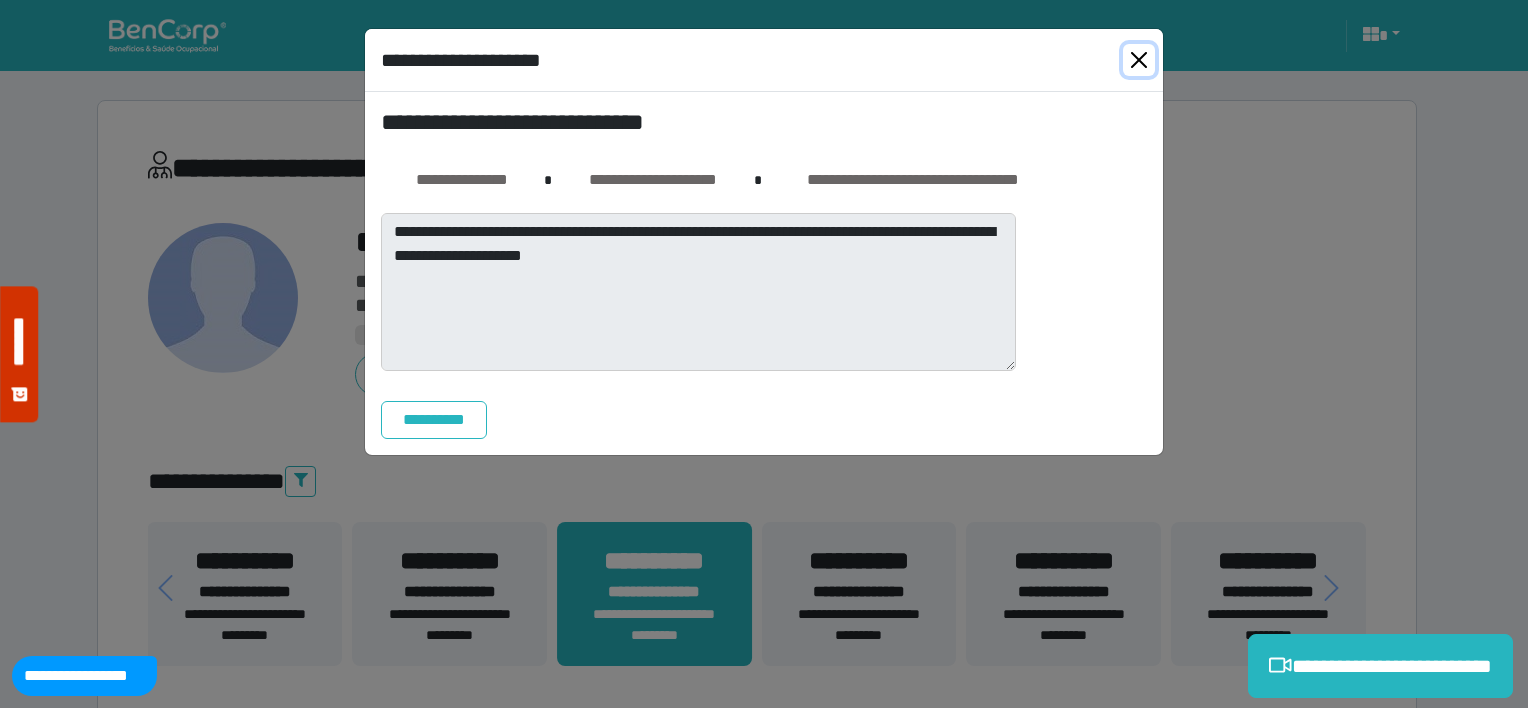 click at bounding box center (1139, 60) 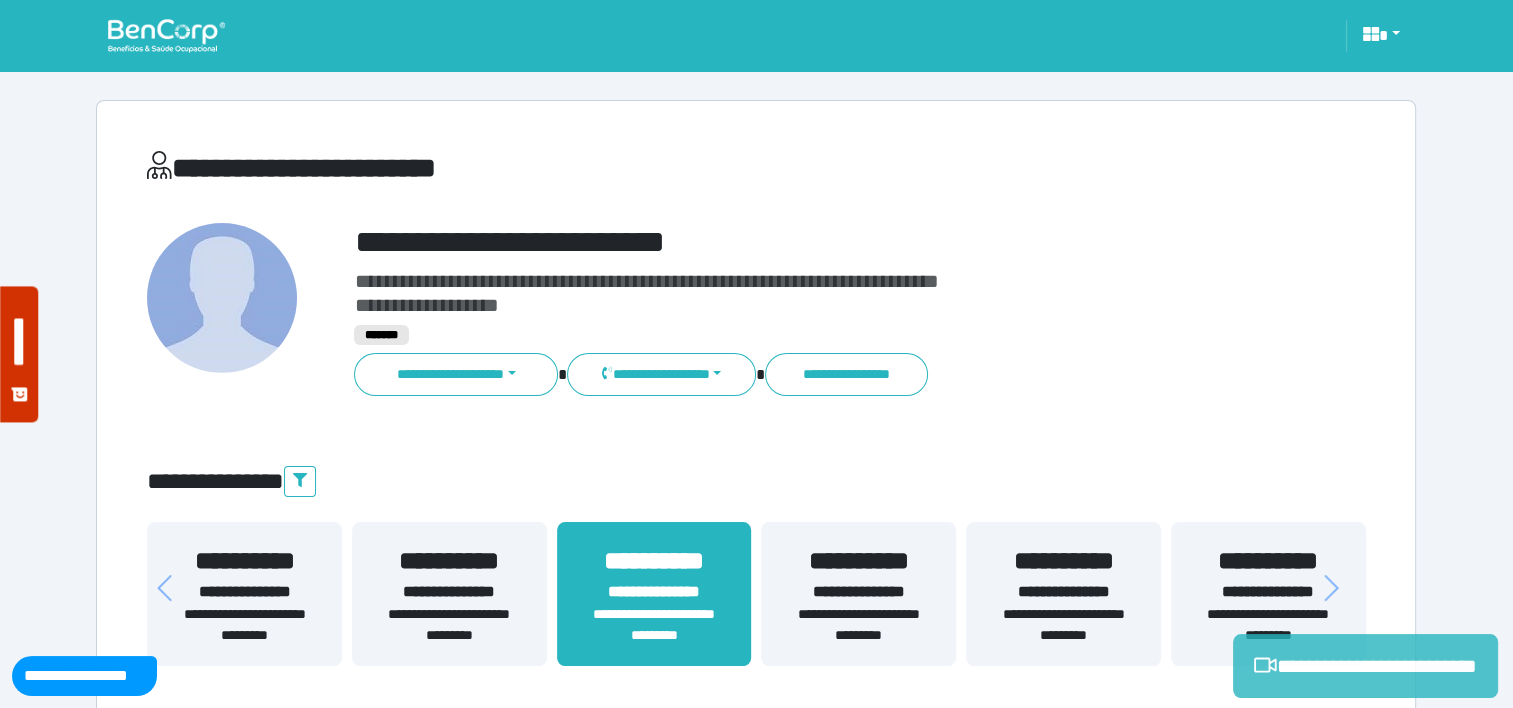 click on "**********" at bounding box center (1365, 666) 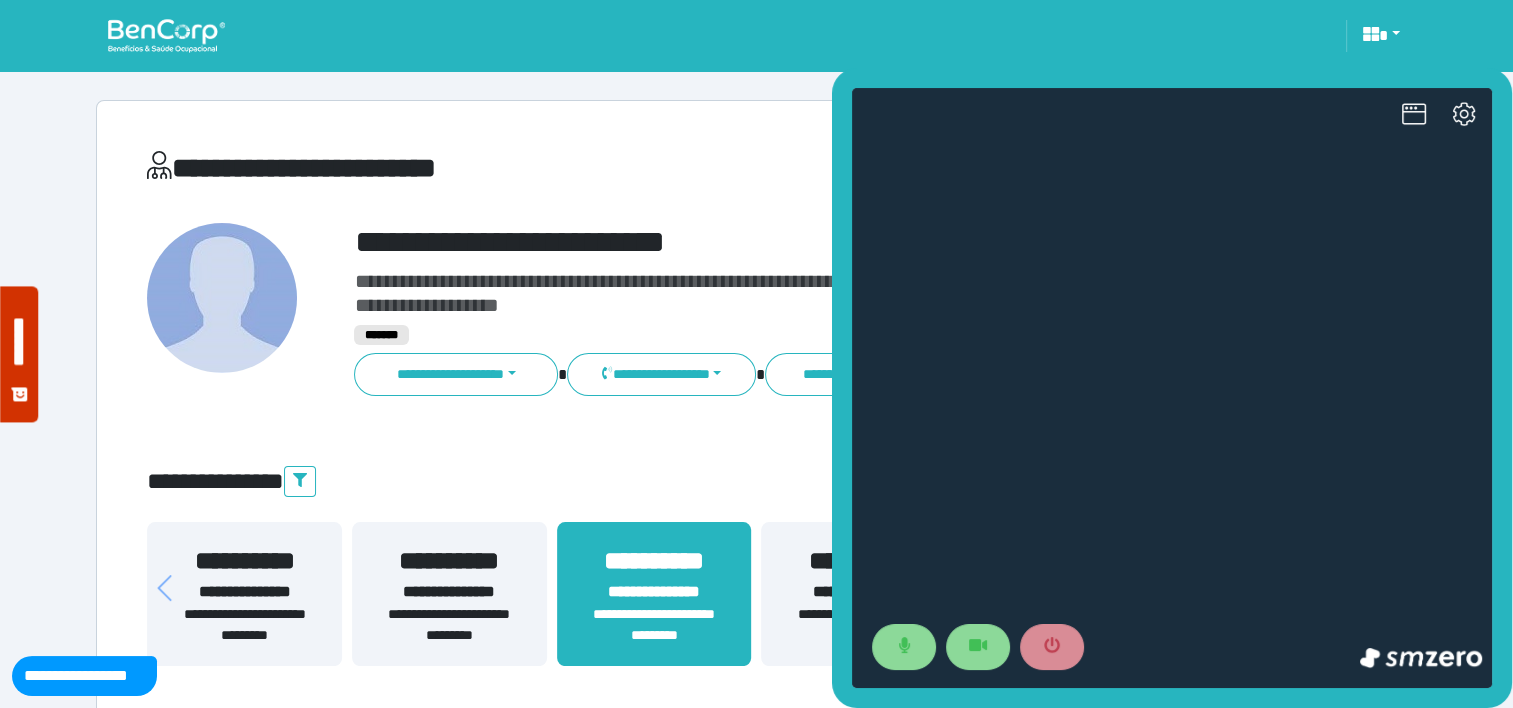 scroll, scrollTop: 0, scrollLeft: 0, axis: both 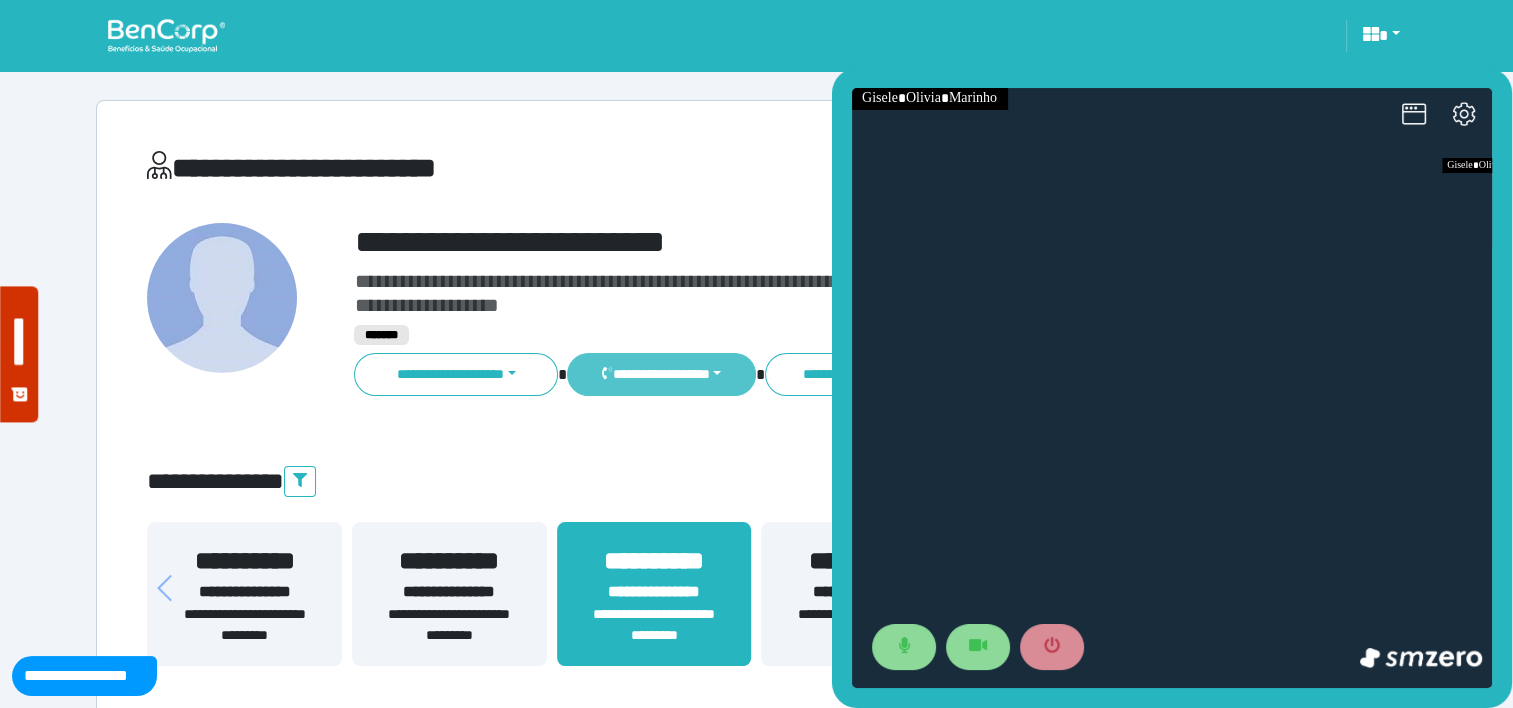 click on "**********" at bounding box center [661, 374] 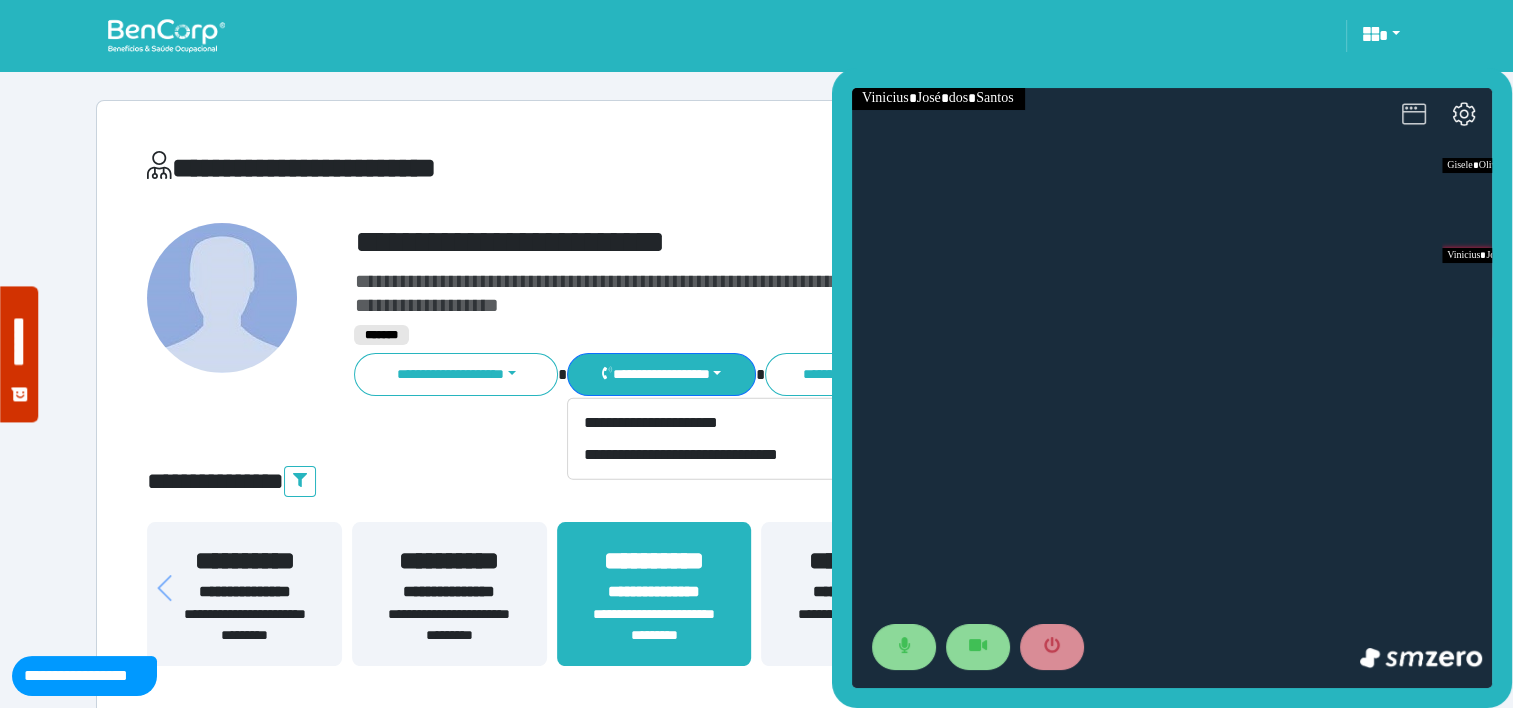 click 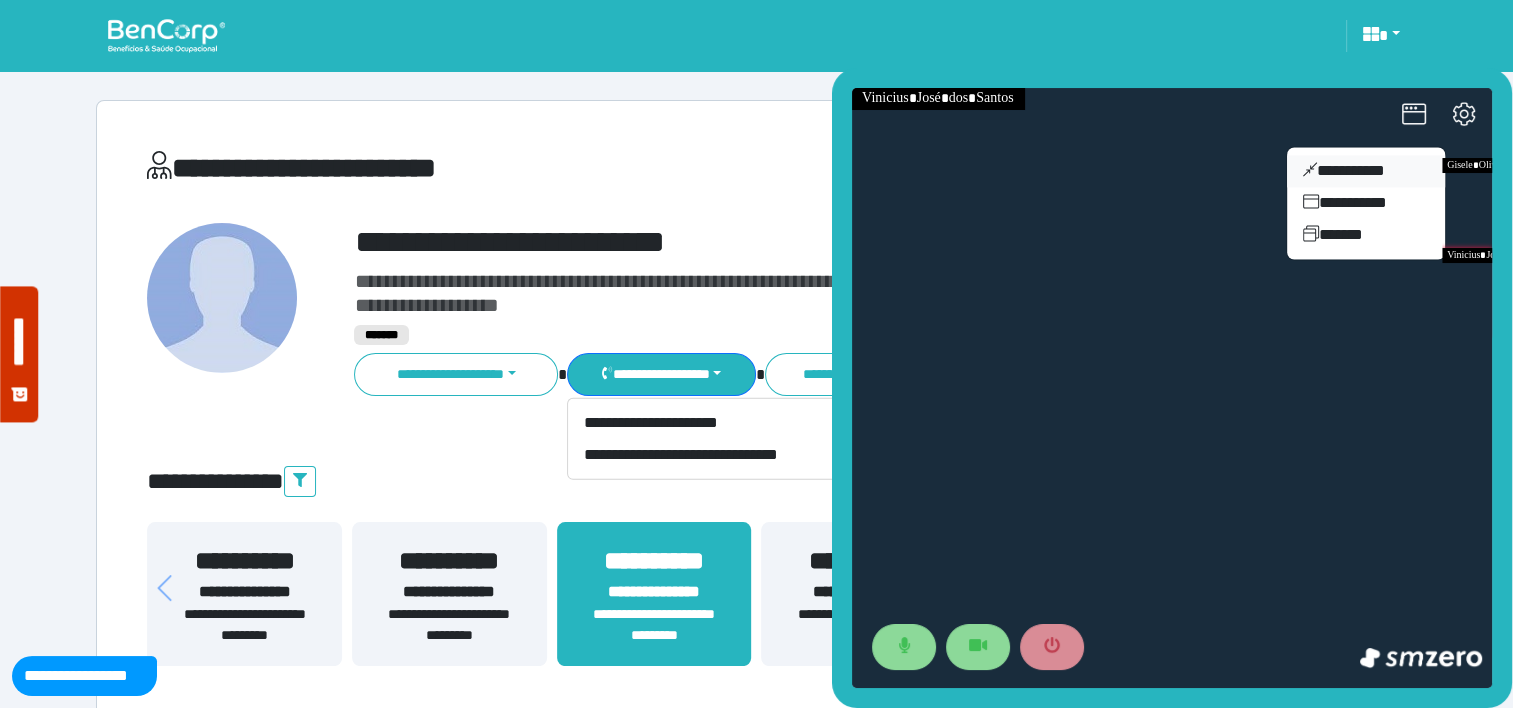 click on "**********" at bounding box center (1366, 171) 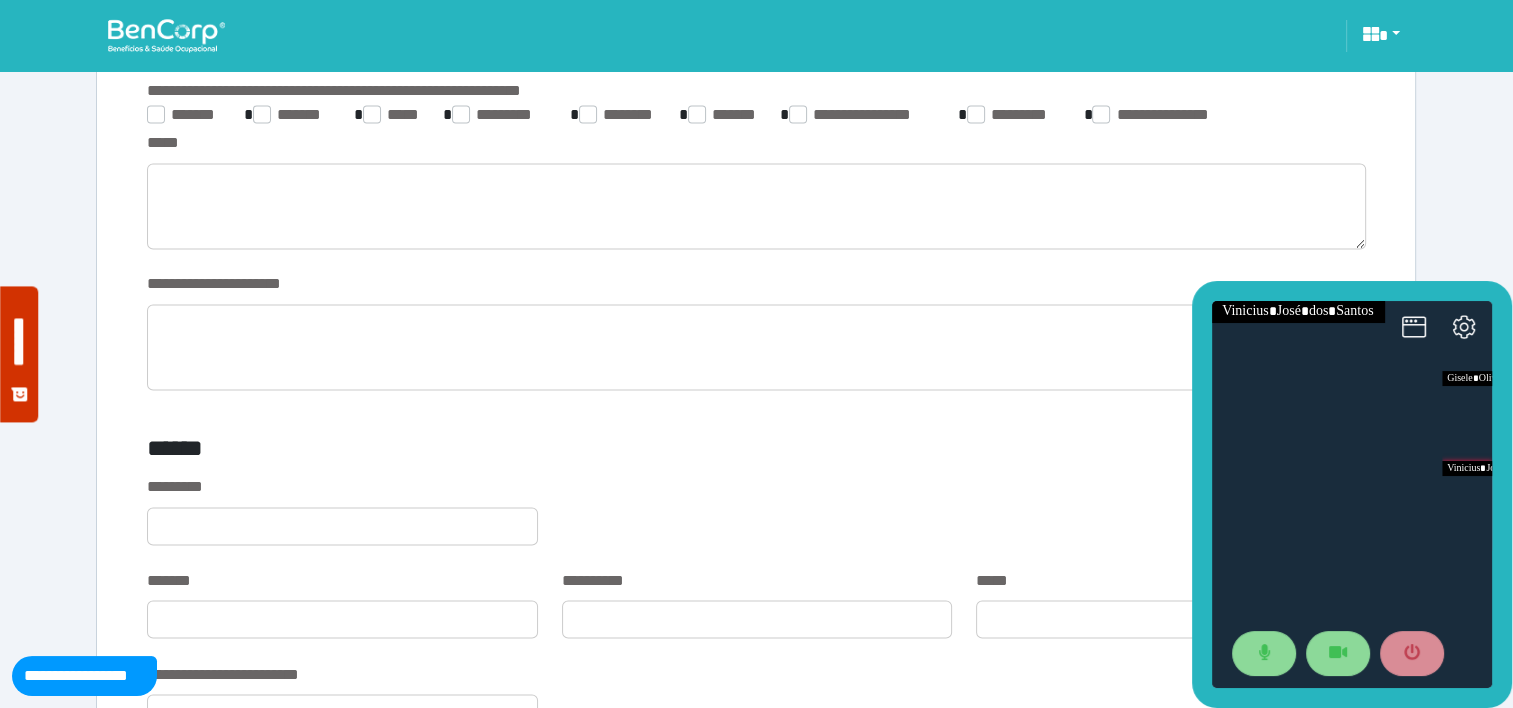 scroll, scrollTop: 3288, scrollLeft: 0, axis: vertical 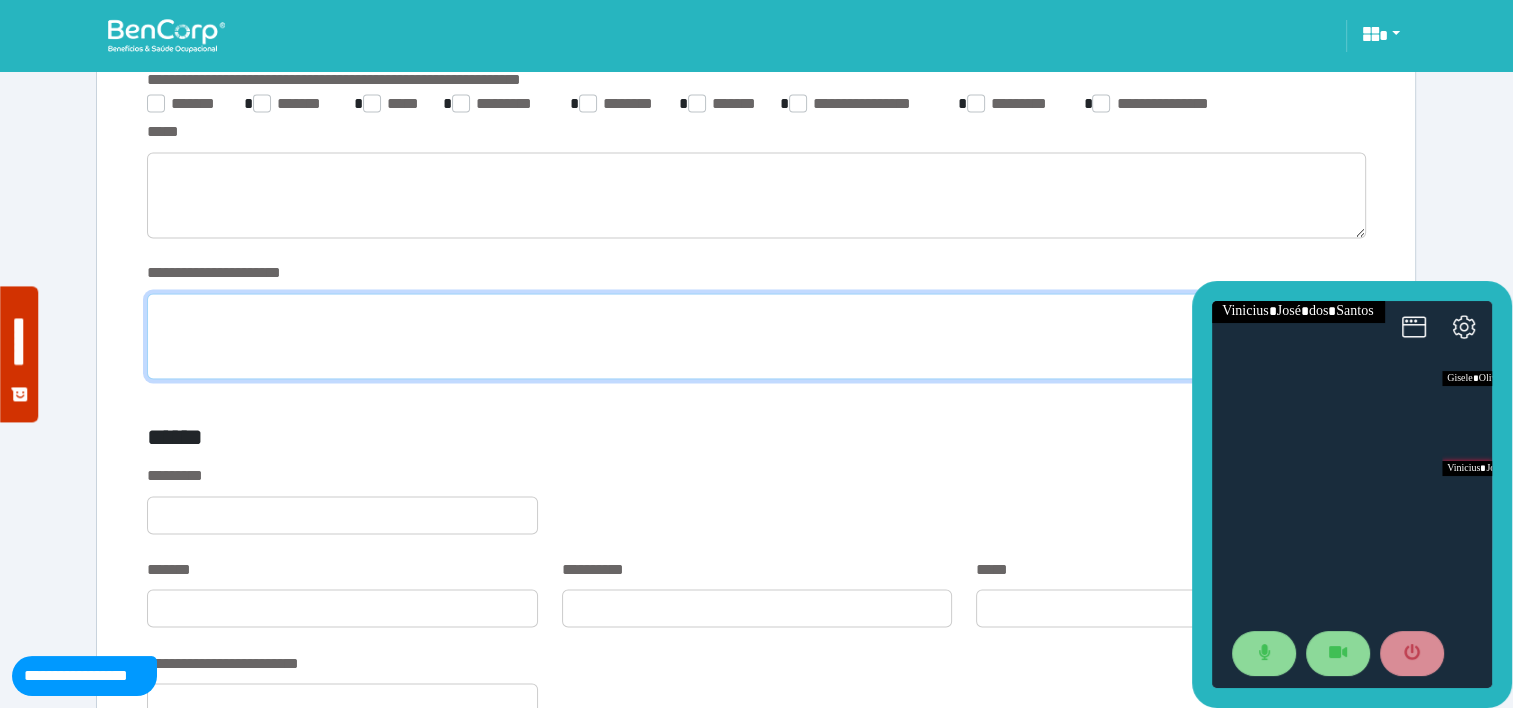 click at bounding box center (756, 336) 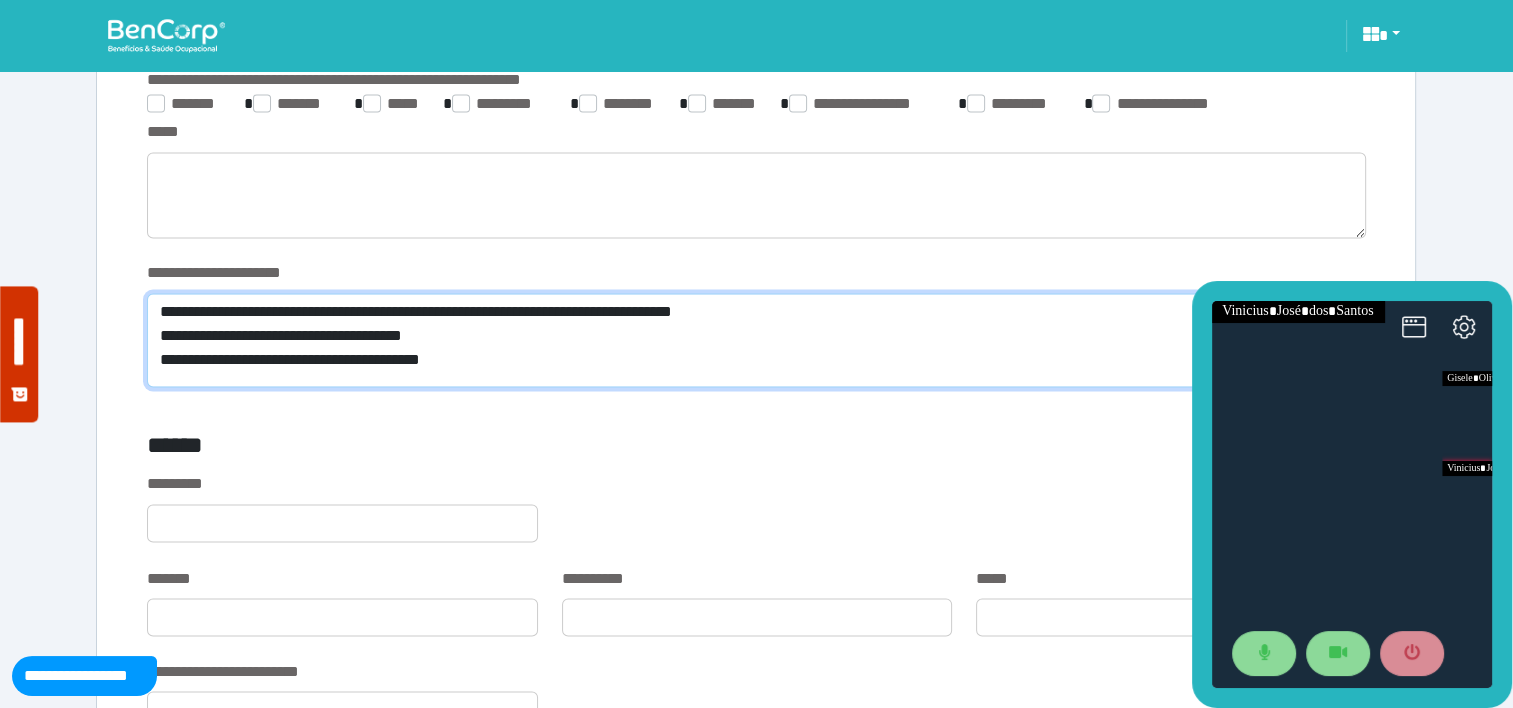 scroll, scrollTop: 0, scrollLeft: 0, axis: both 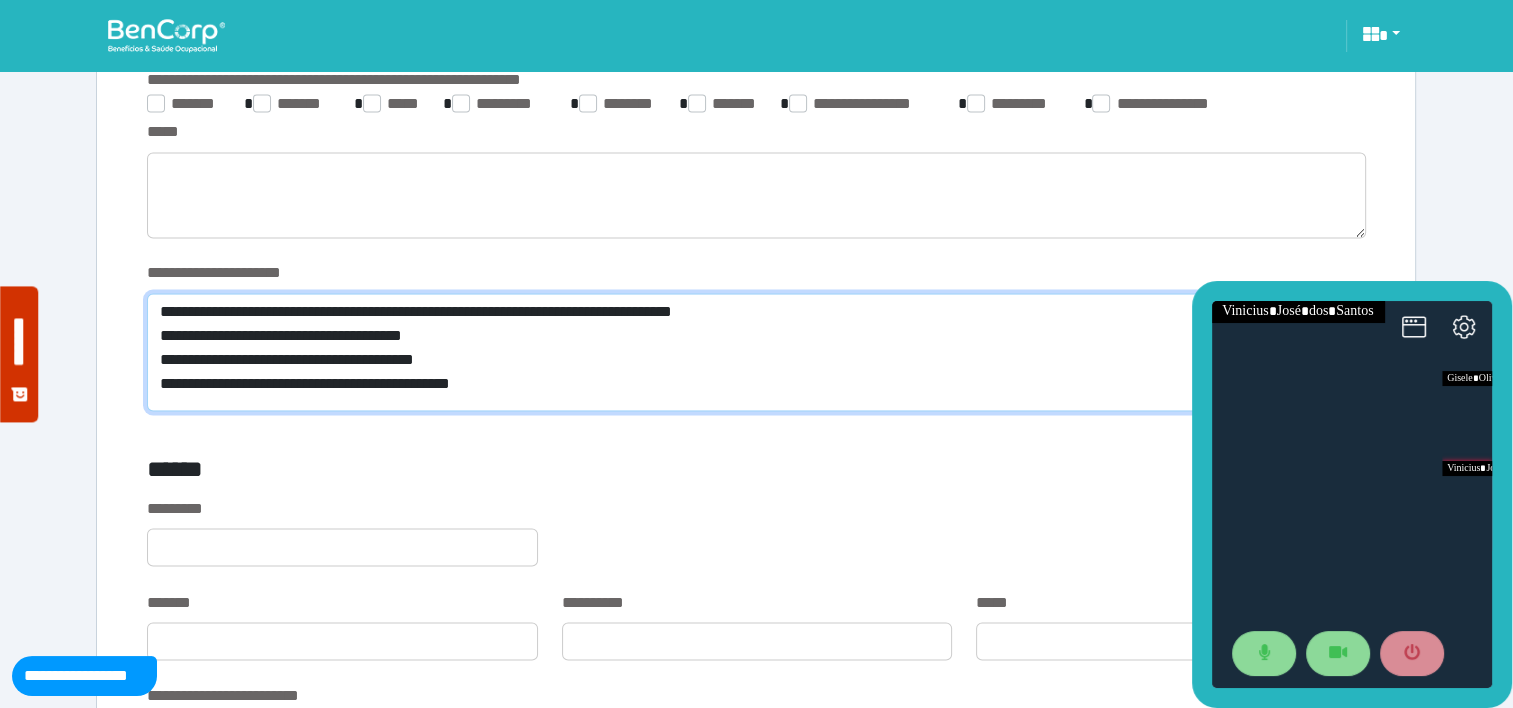 click on "**********" at bounding box center [756, 352] 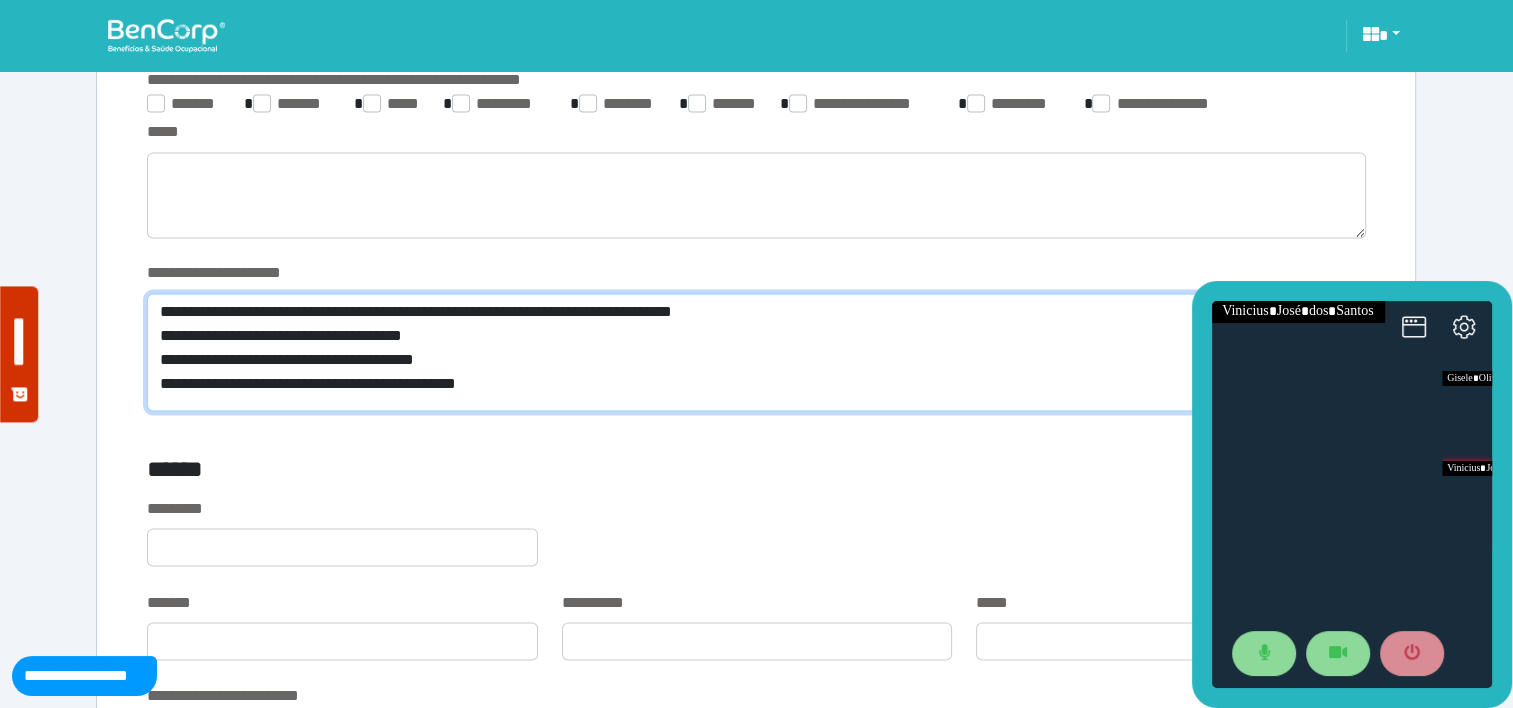 click on "**********" at bounding box center [756, 352] 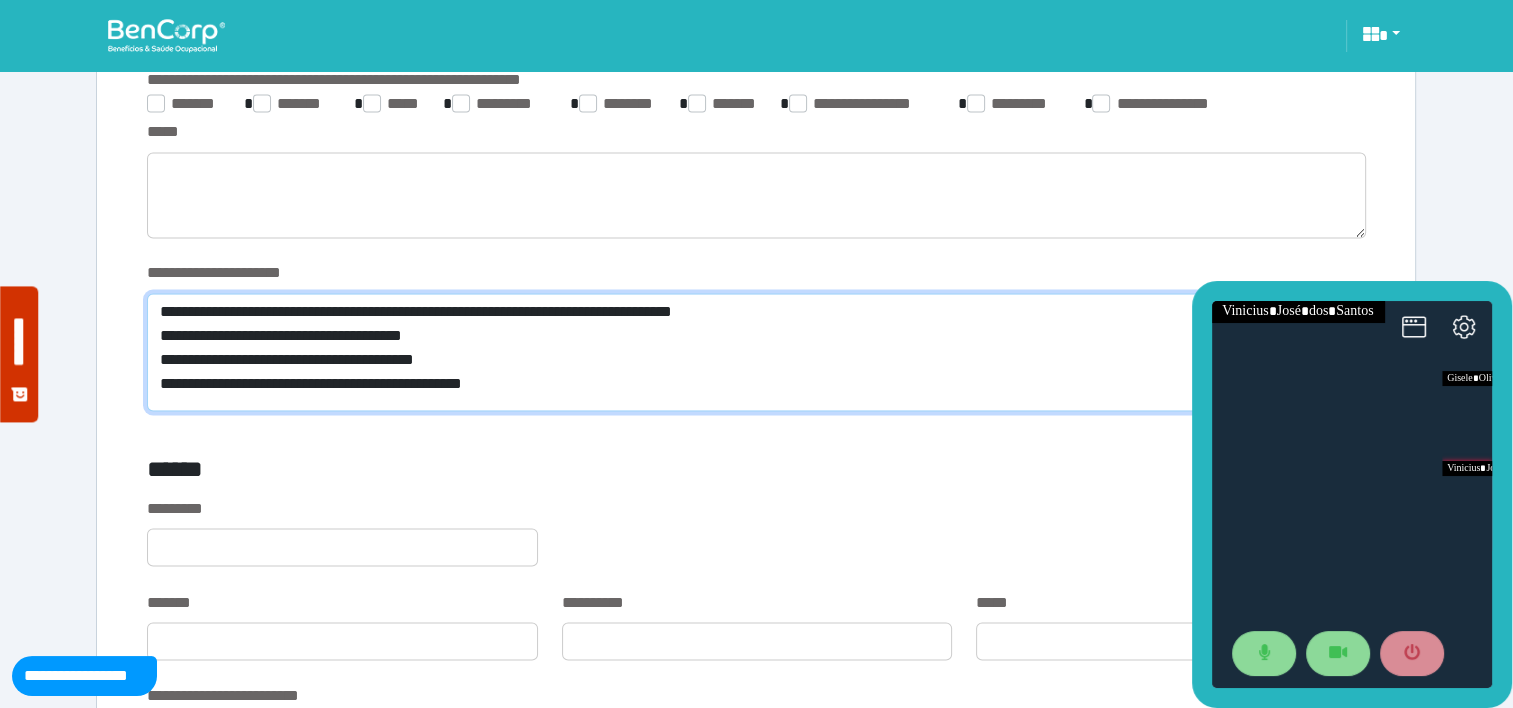scroll, scrollTop: 0, scrollLeft: 0, axis: both 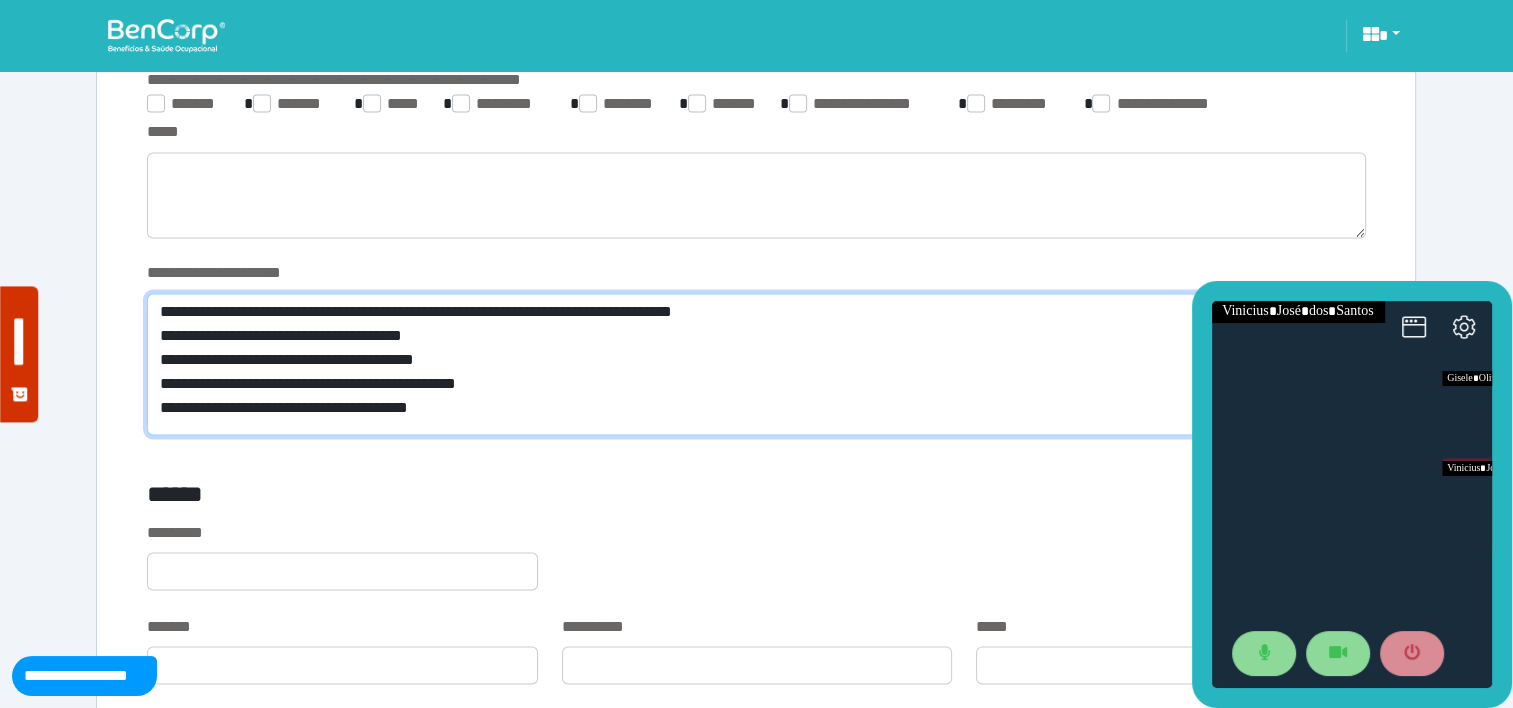 click on "**********" at bounding box center [756, 364] 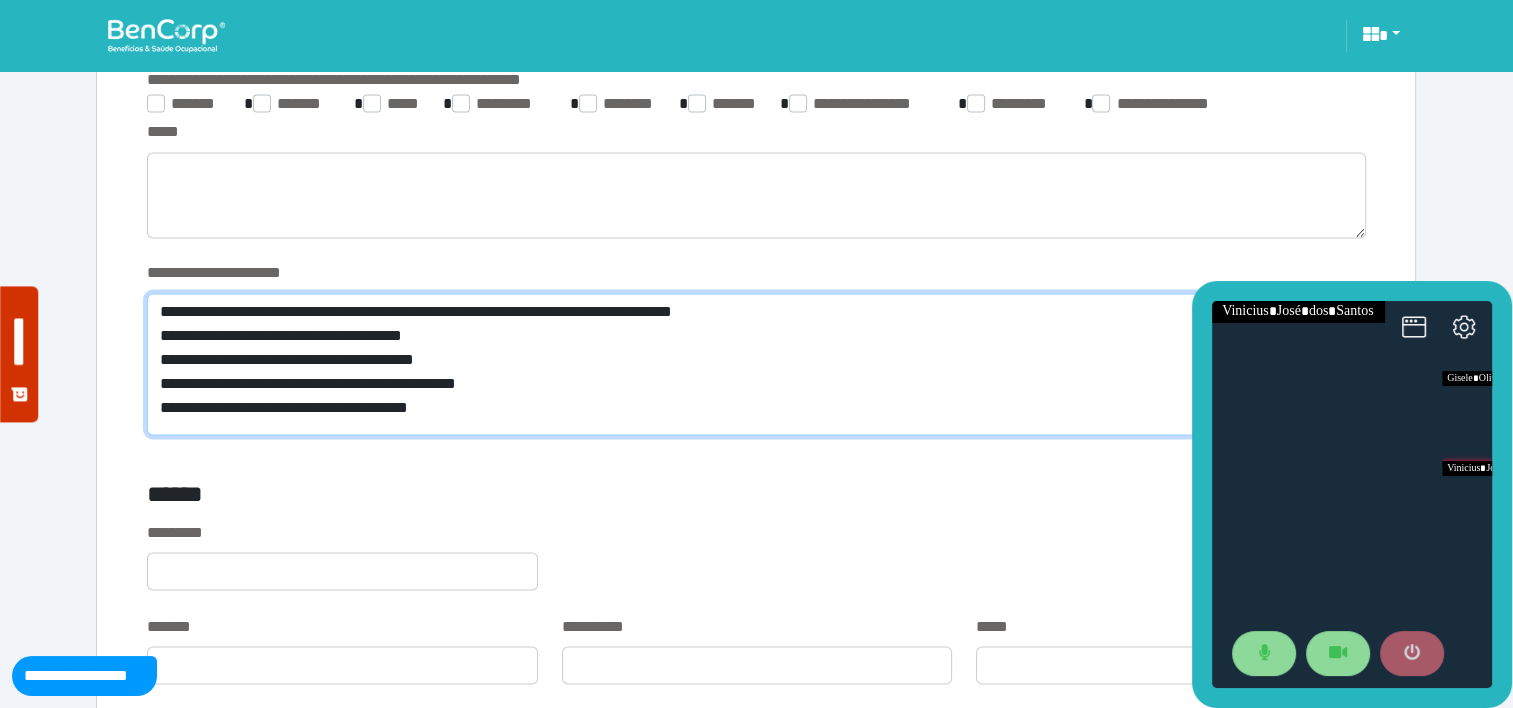type on "**********" 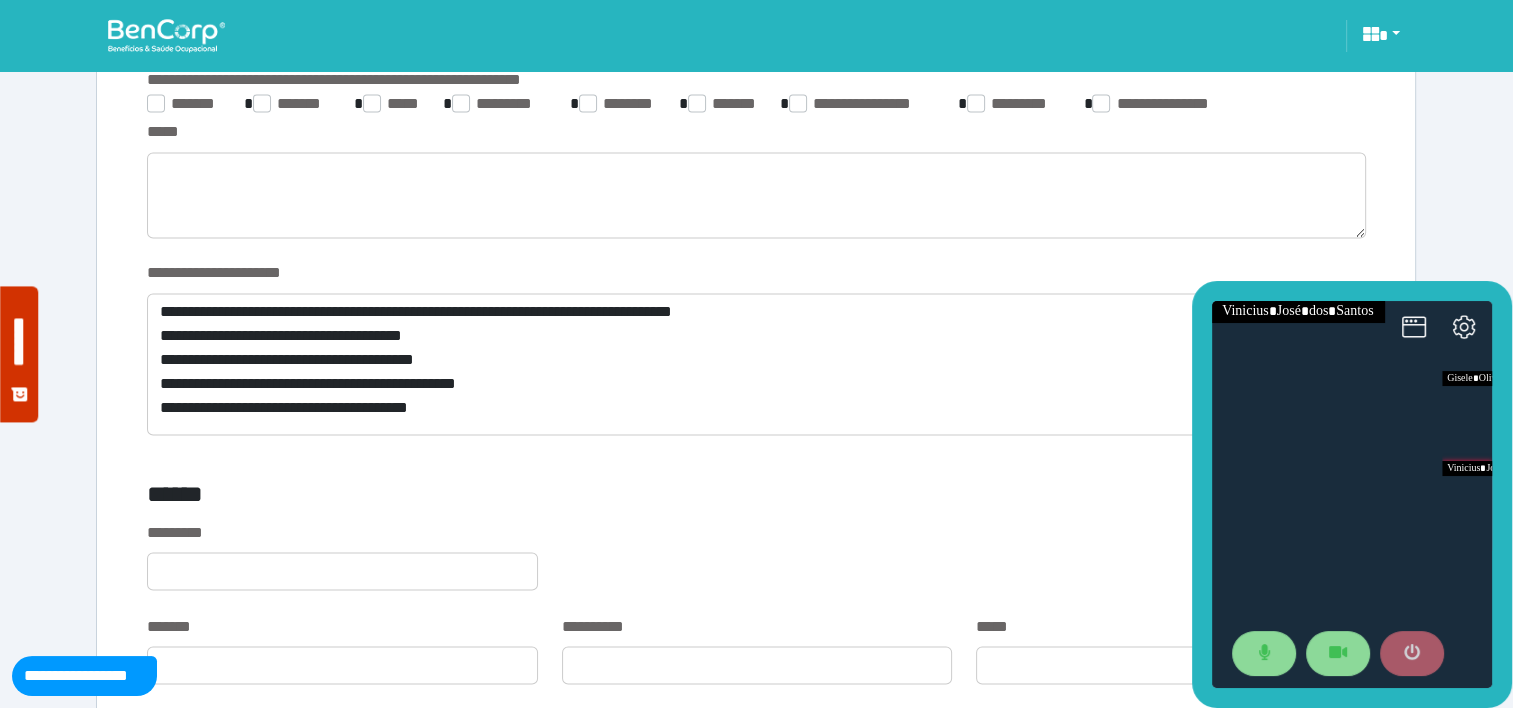 click 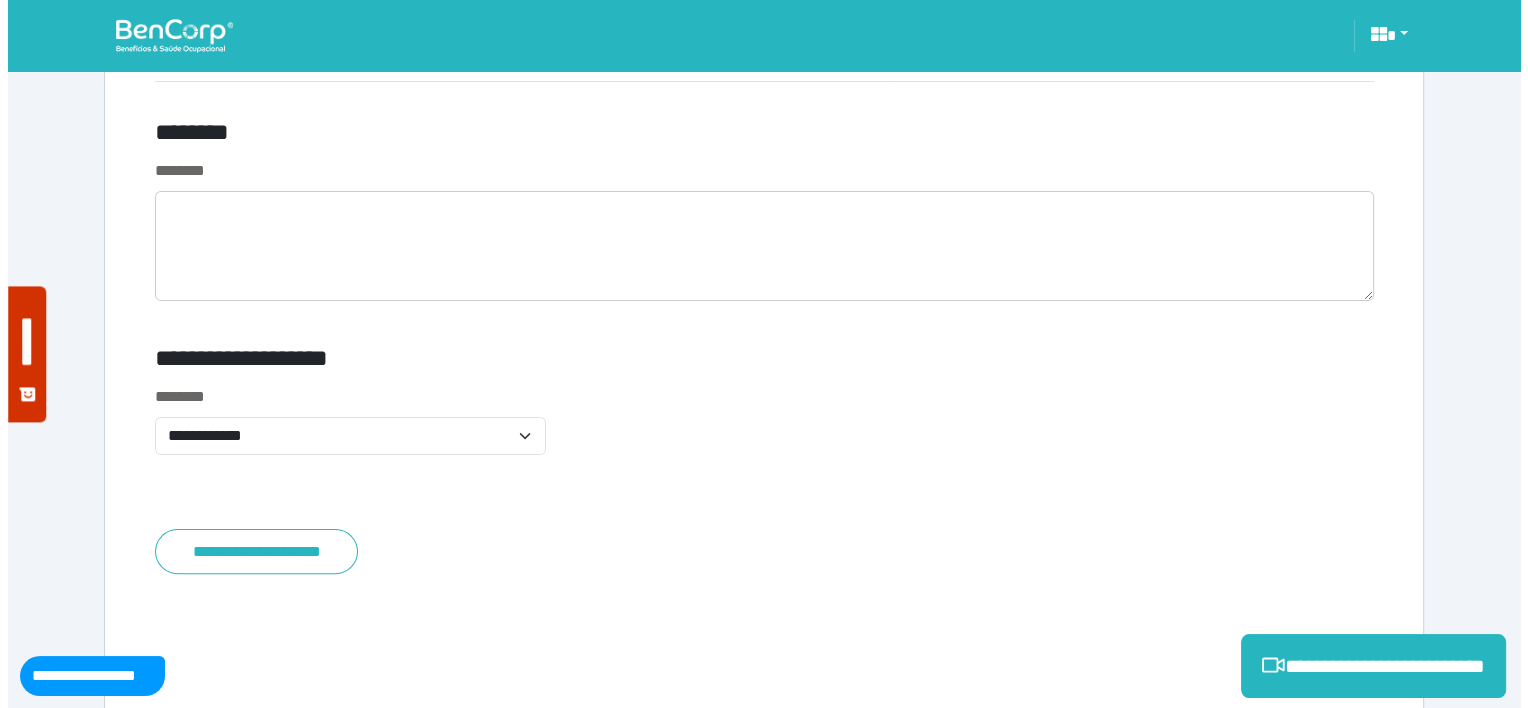 scroll, scrollTop: 8041, scrollLeft: 0, axis: vertical 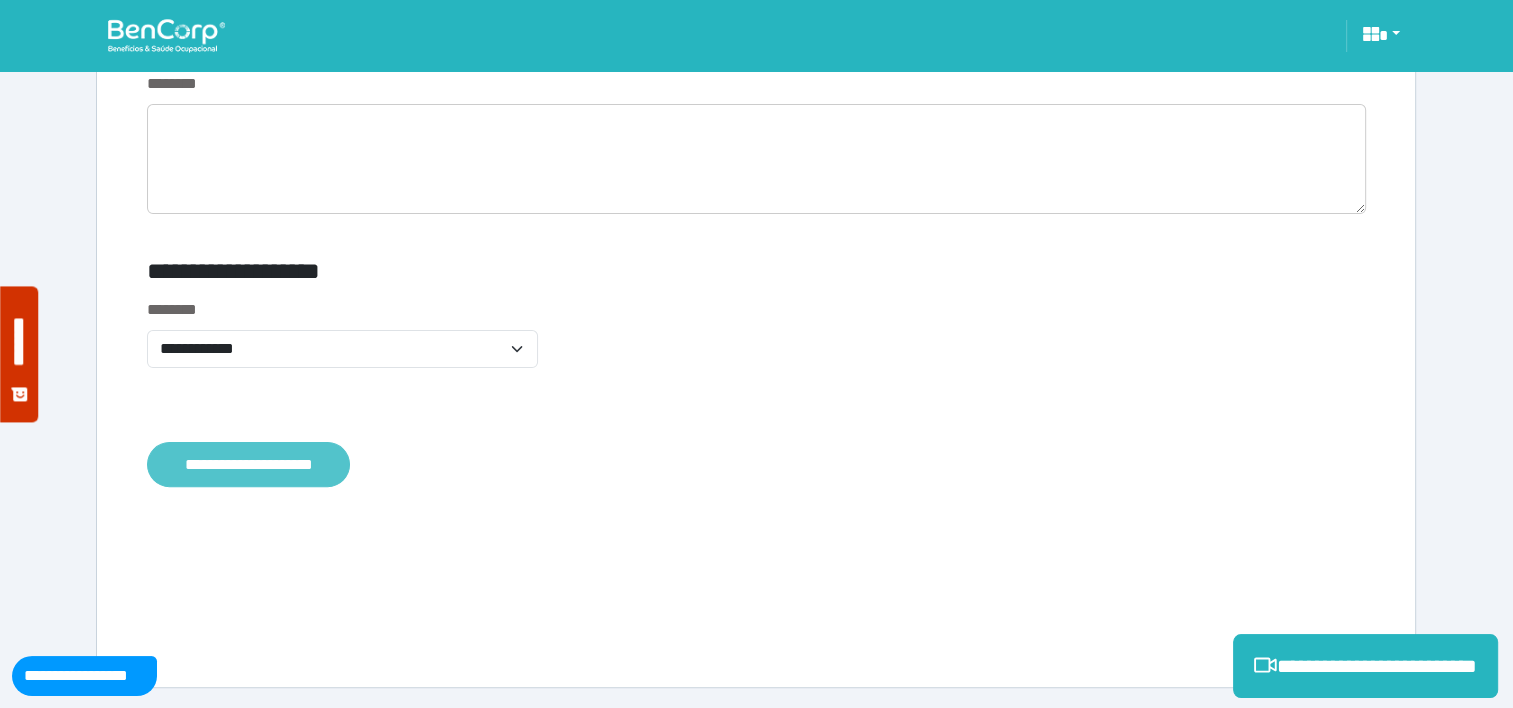 click on "**********" at bounding box center [248, 465] 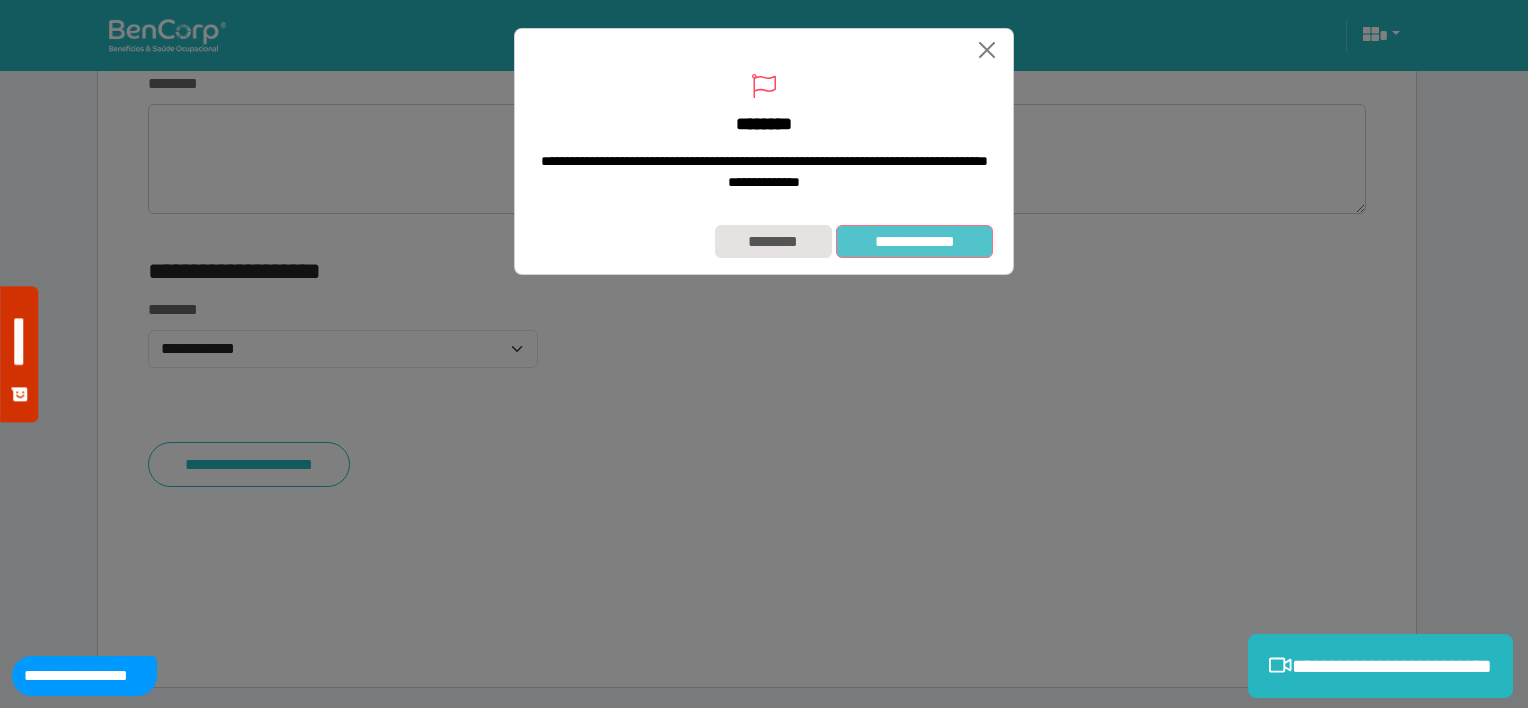 click on "**********" at bounding box center [914, 242] 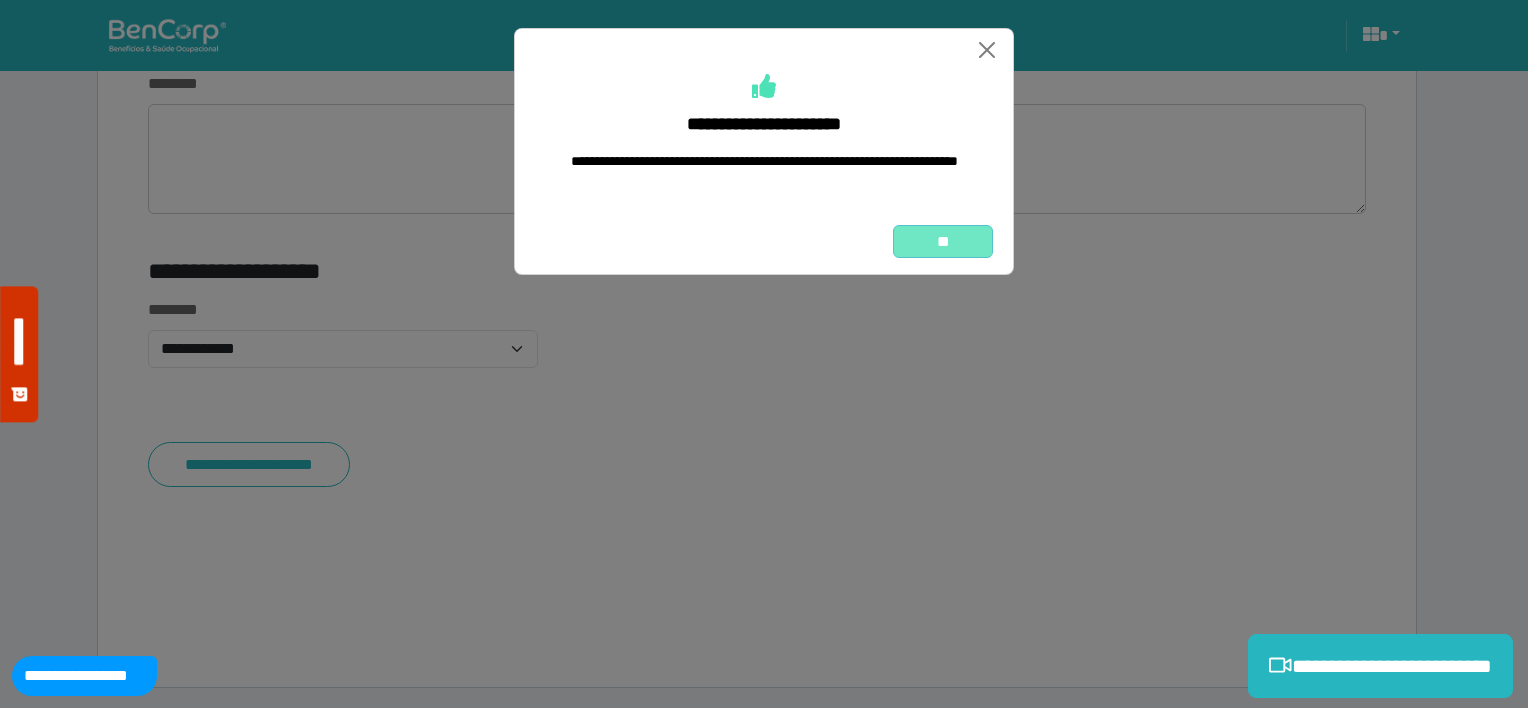 click on "**" at bounding box center (943, 242) 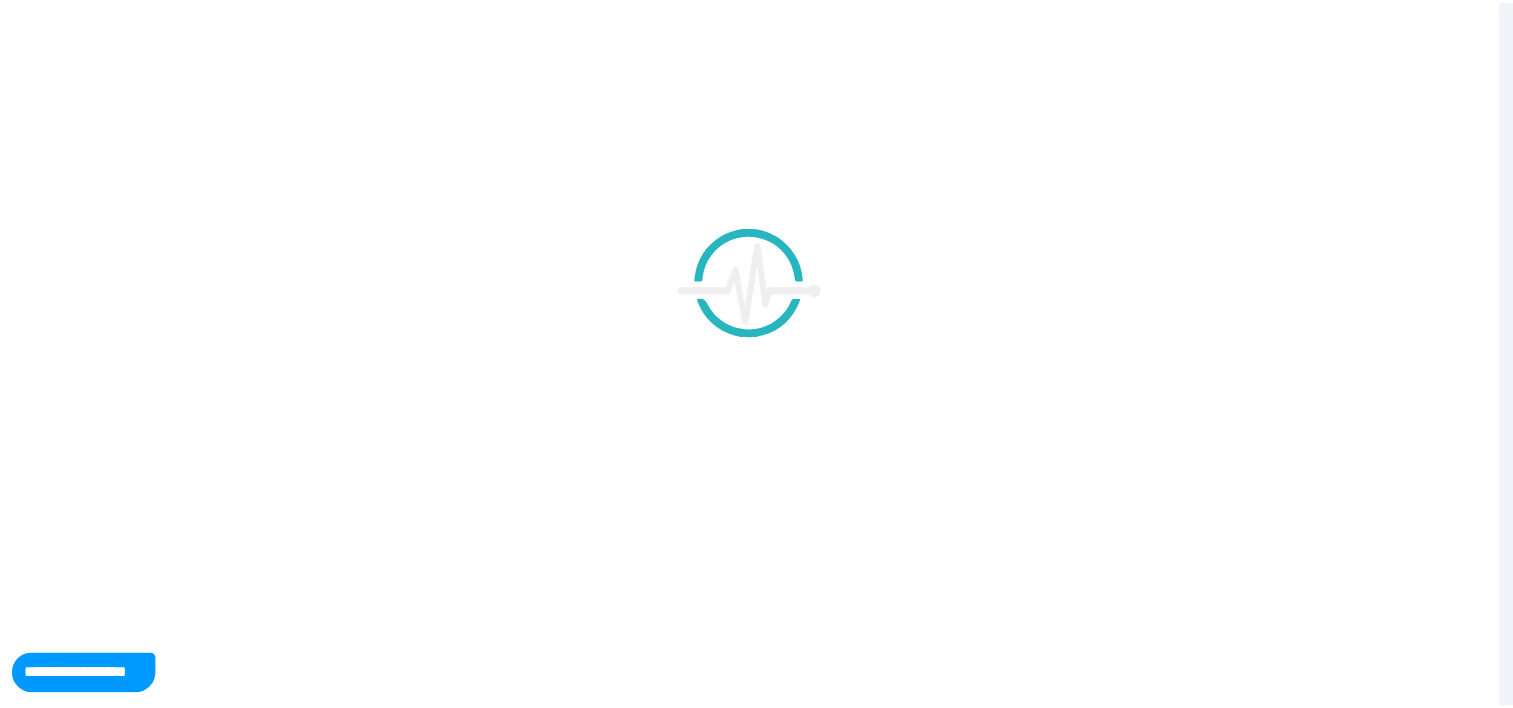 scroll, scrollTop: 0, scrollLeft: 0, axis: both 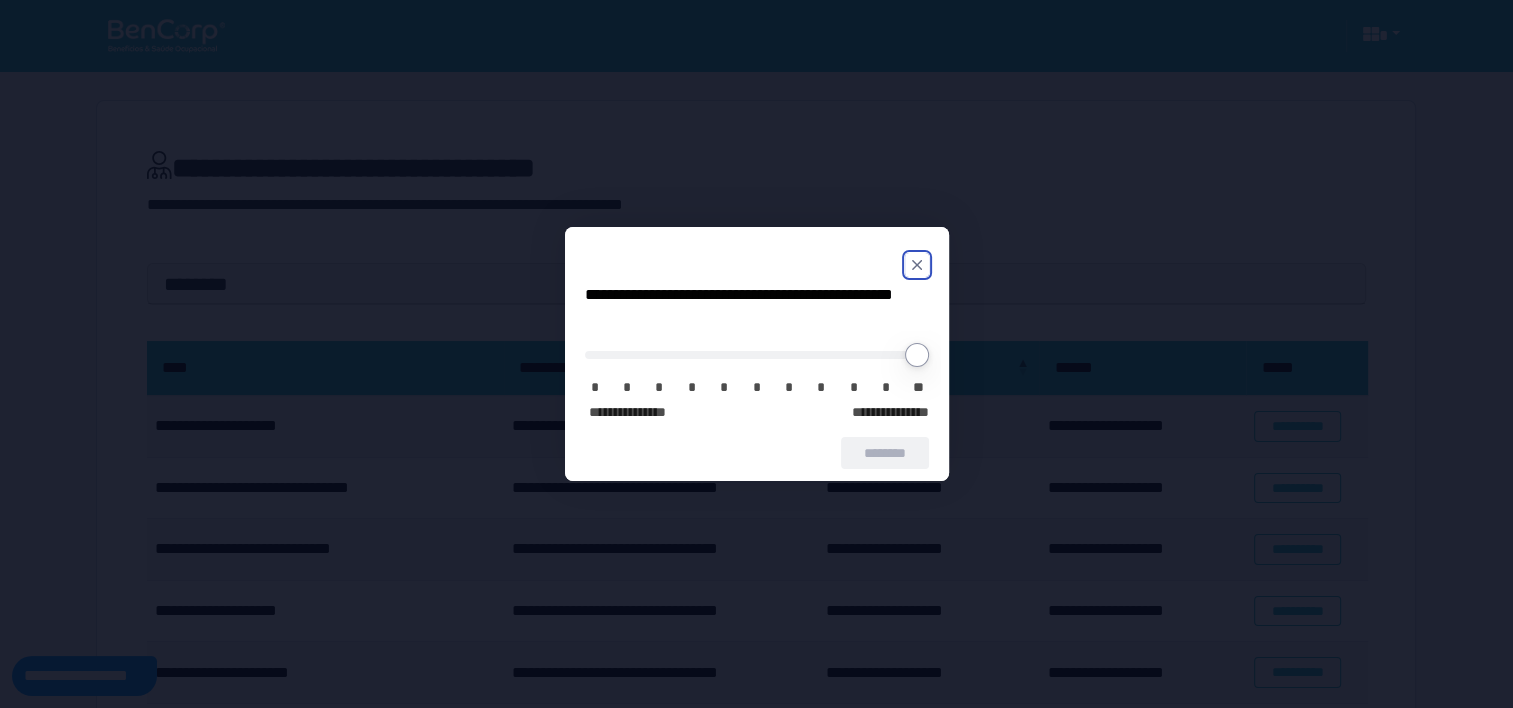 click at bounding box center (757, 265) 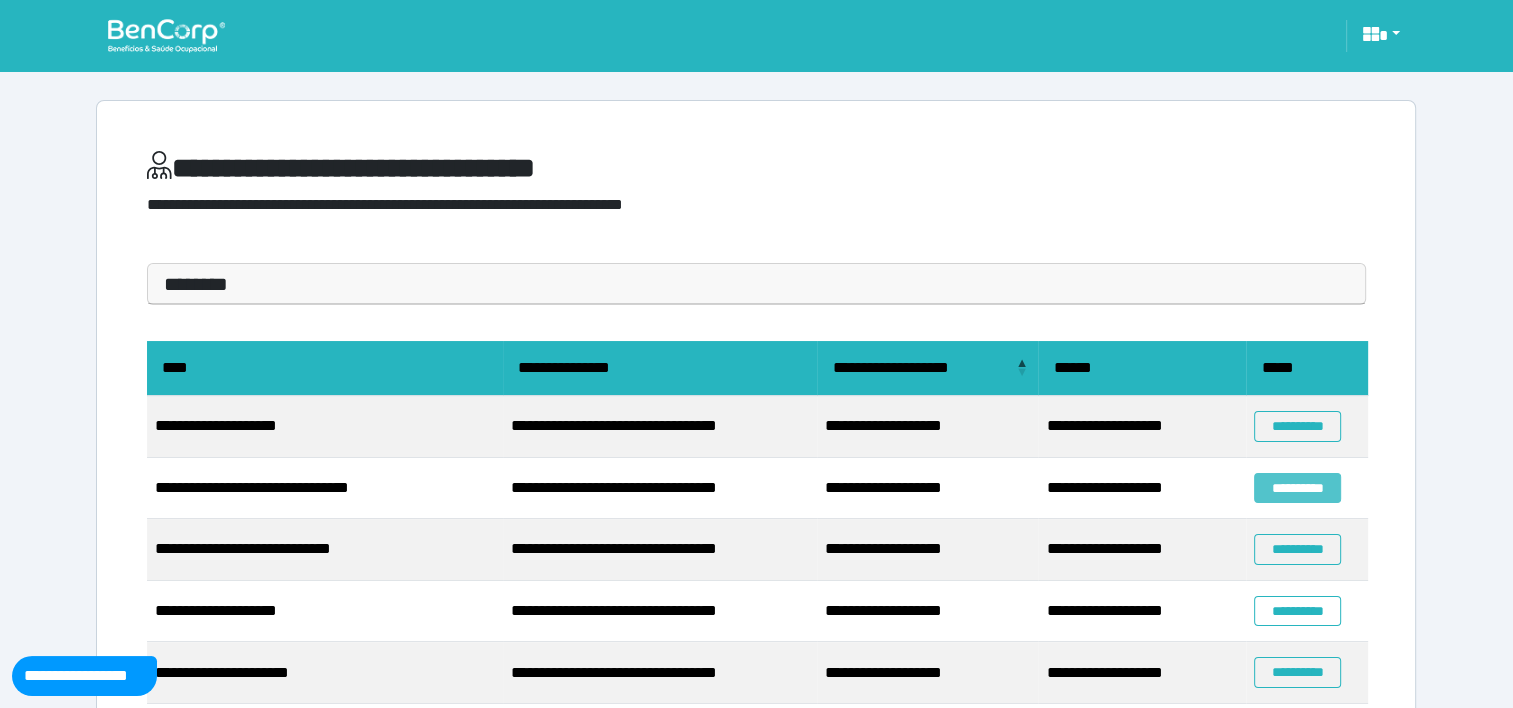 click on "**********" at bounding box center (1297, 488) 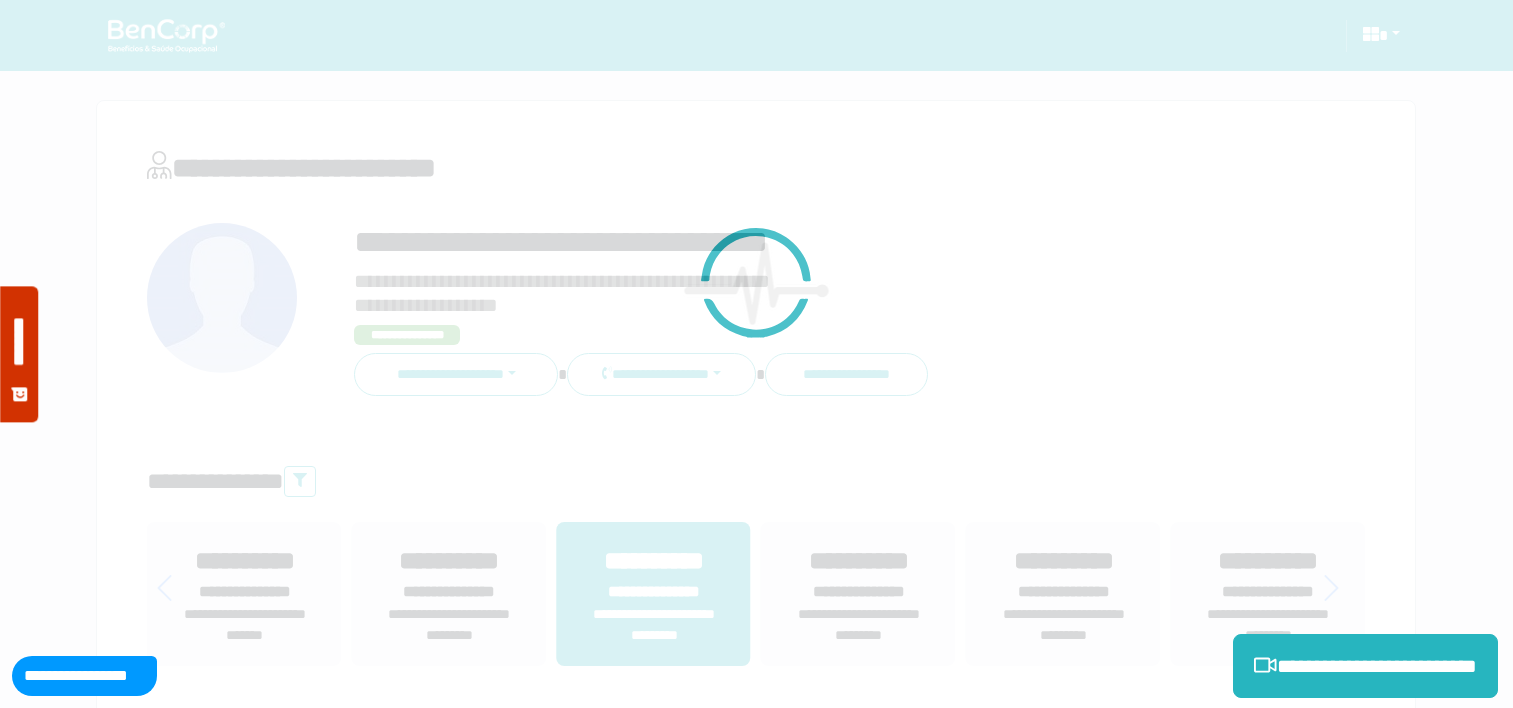 scroll, scrollTop: 0, scrollLeft: 0, axis: both 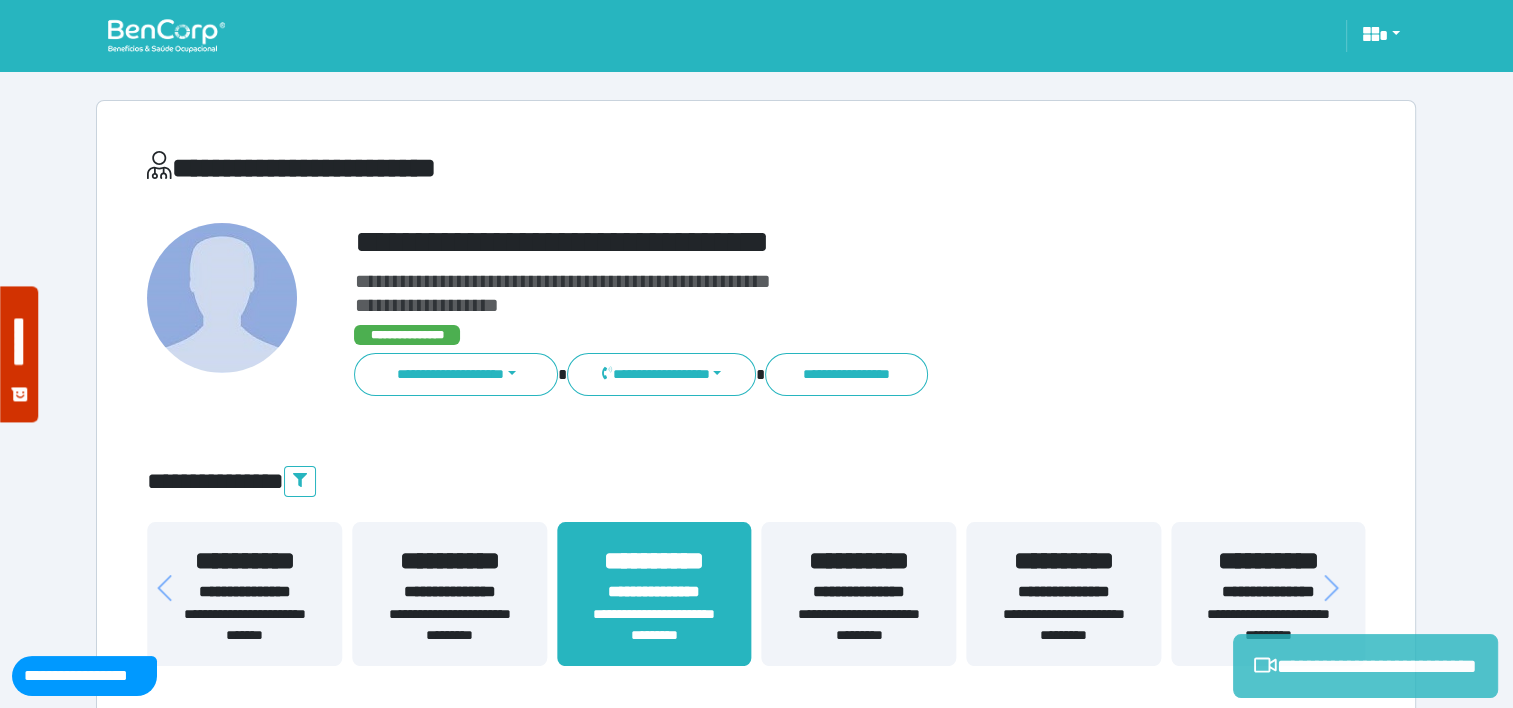 click on "**********" at bounding box center [1365, 666] 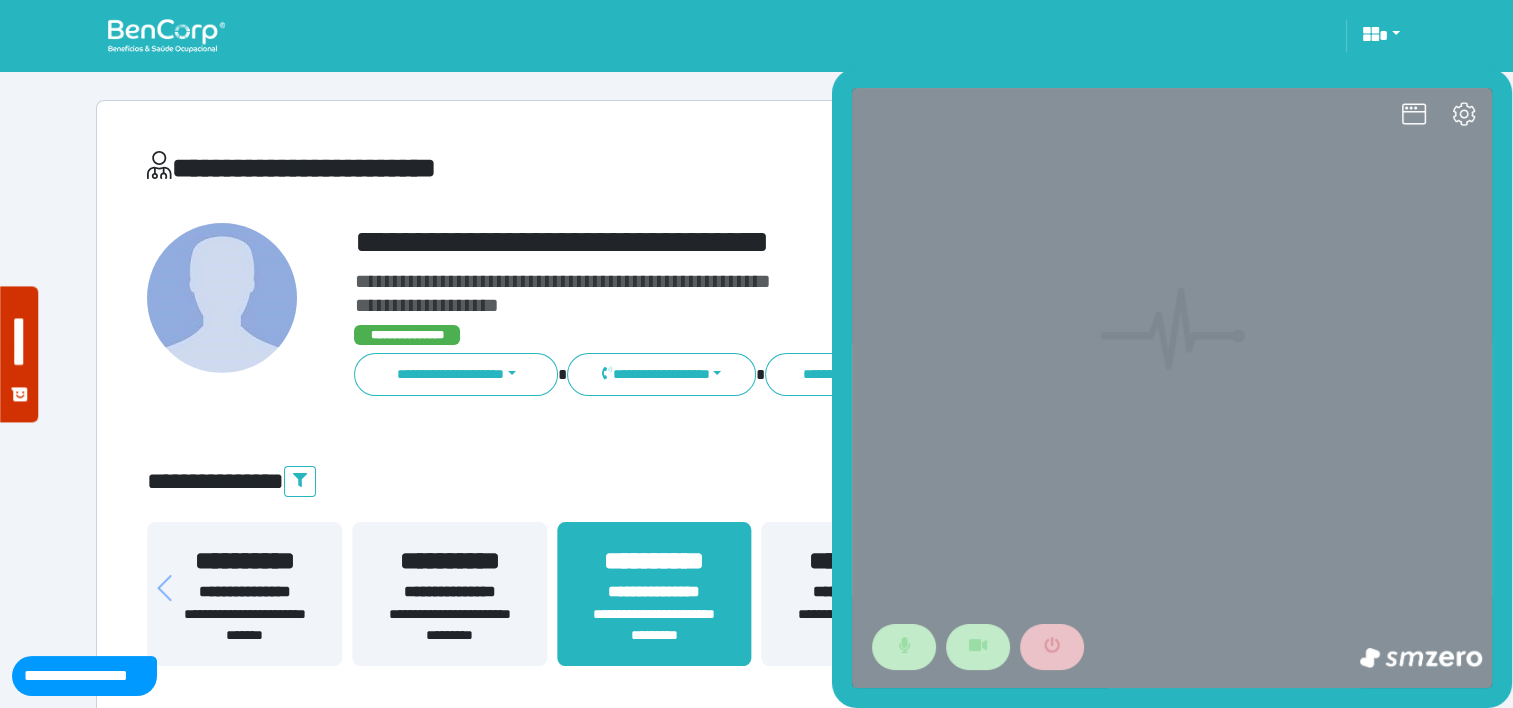 scroll, scrollTop: 0, scrollLeft: 0, axis: both 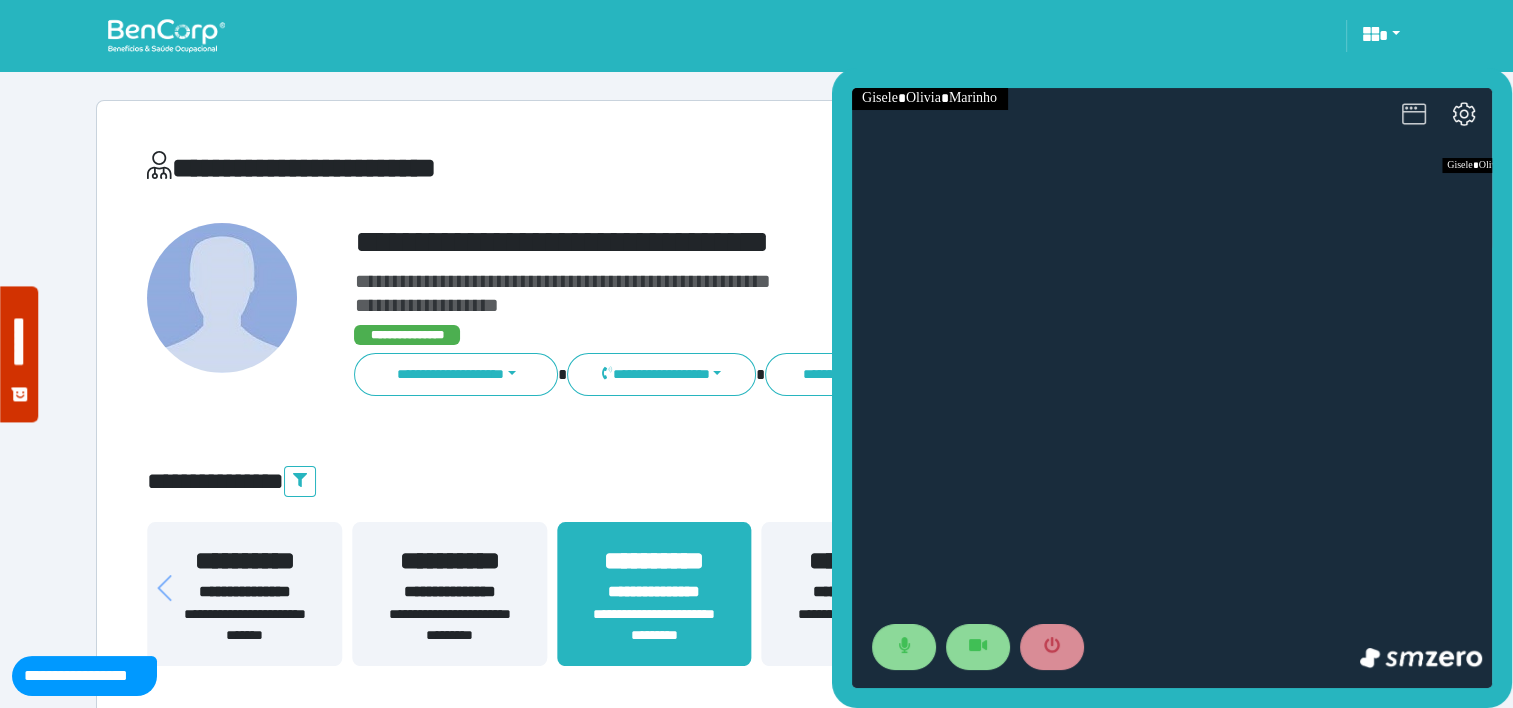 click 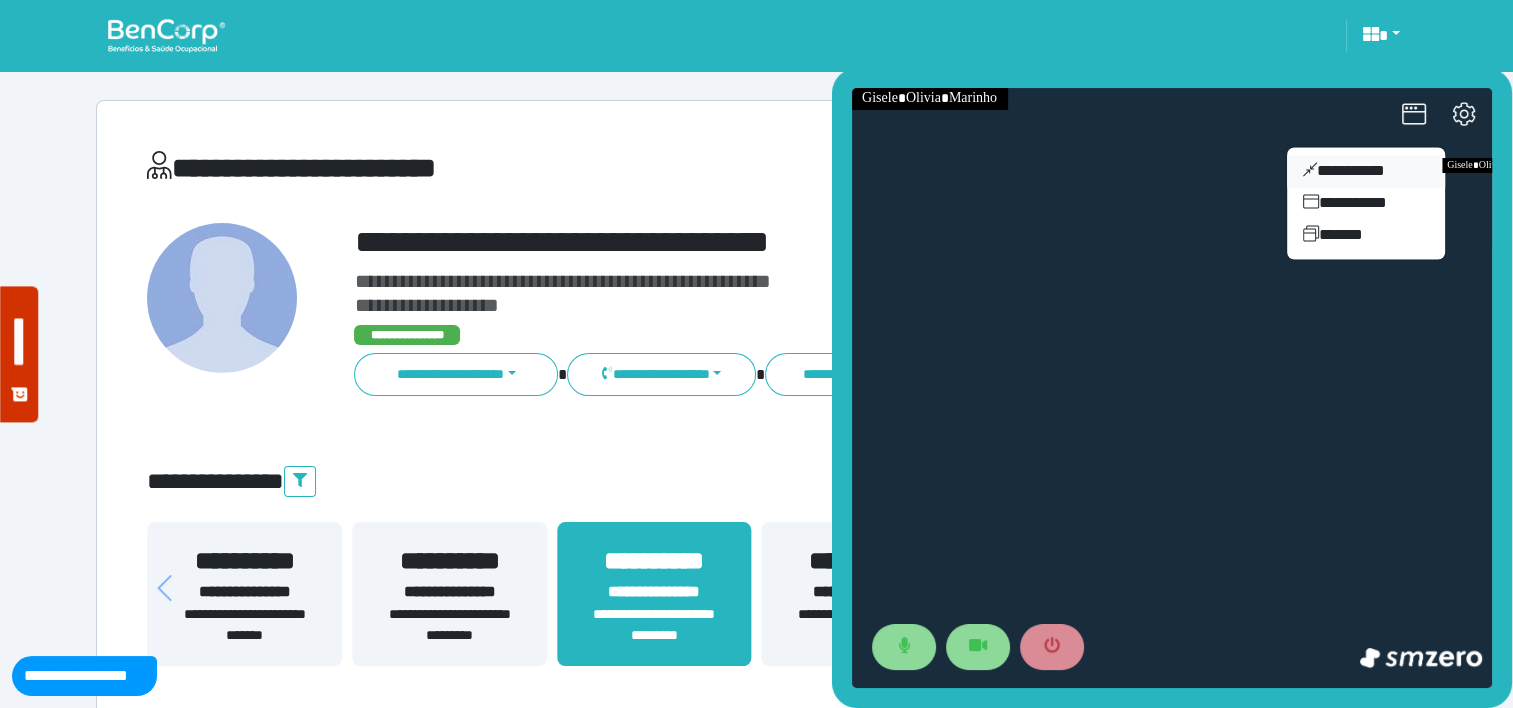 click on "**********" at bounding box center (1366, 171) 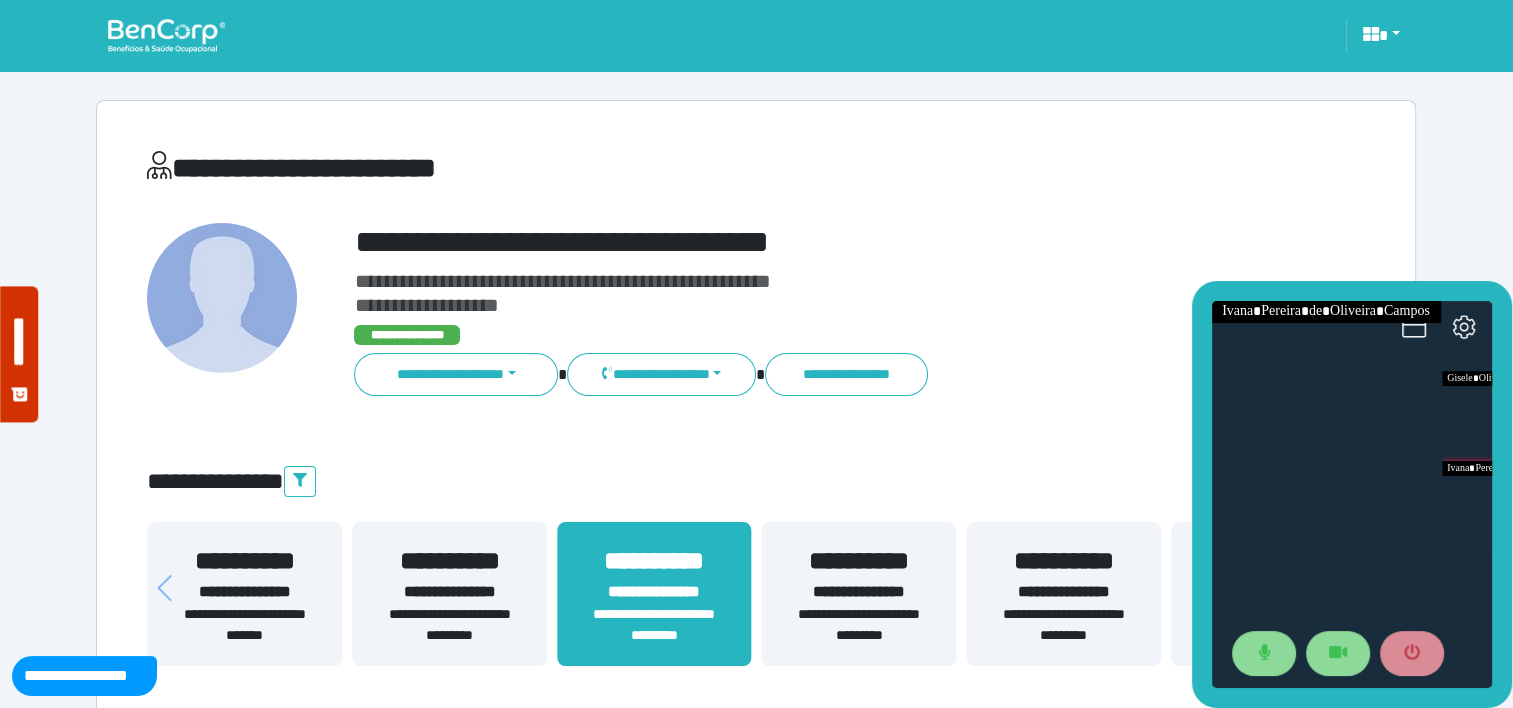 click on "**********" at bounding box center (756, 172) 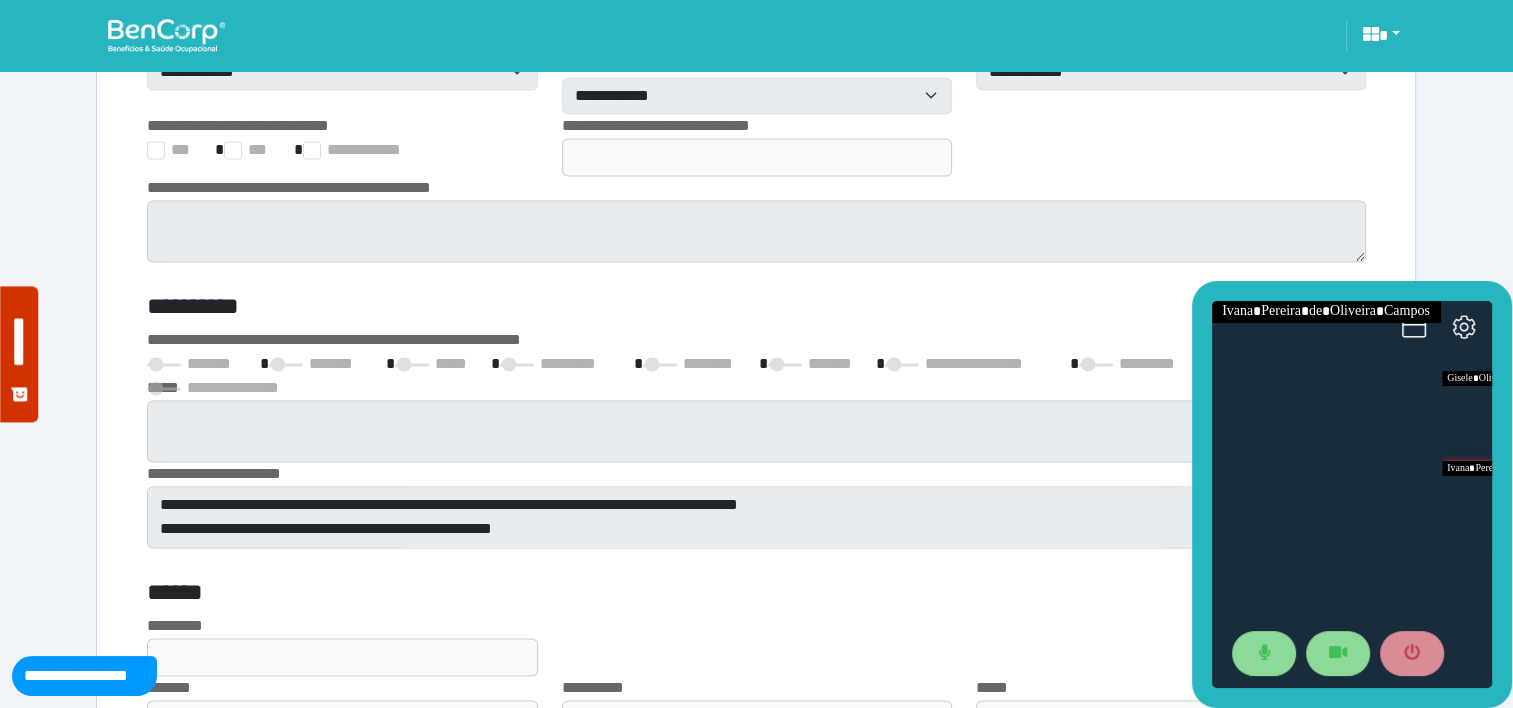 scroll, scrollTop: 3108, scrollLeft: 0, axis: vertical 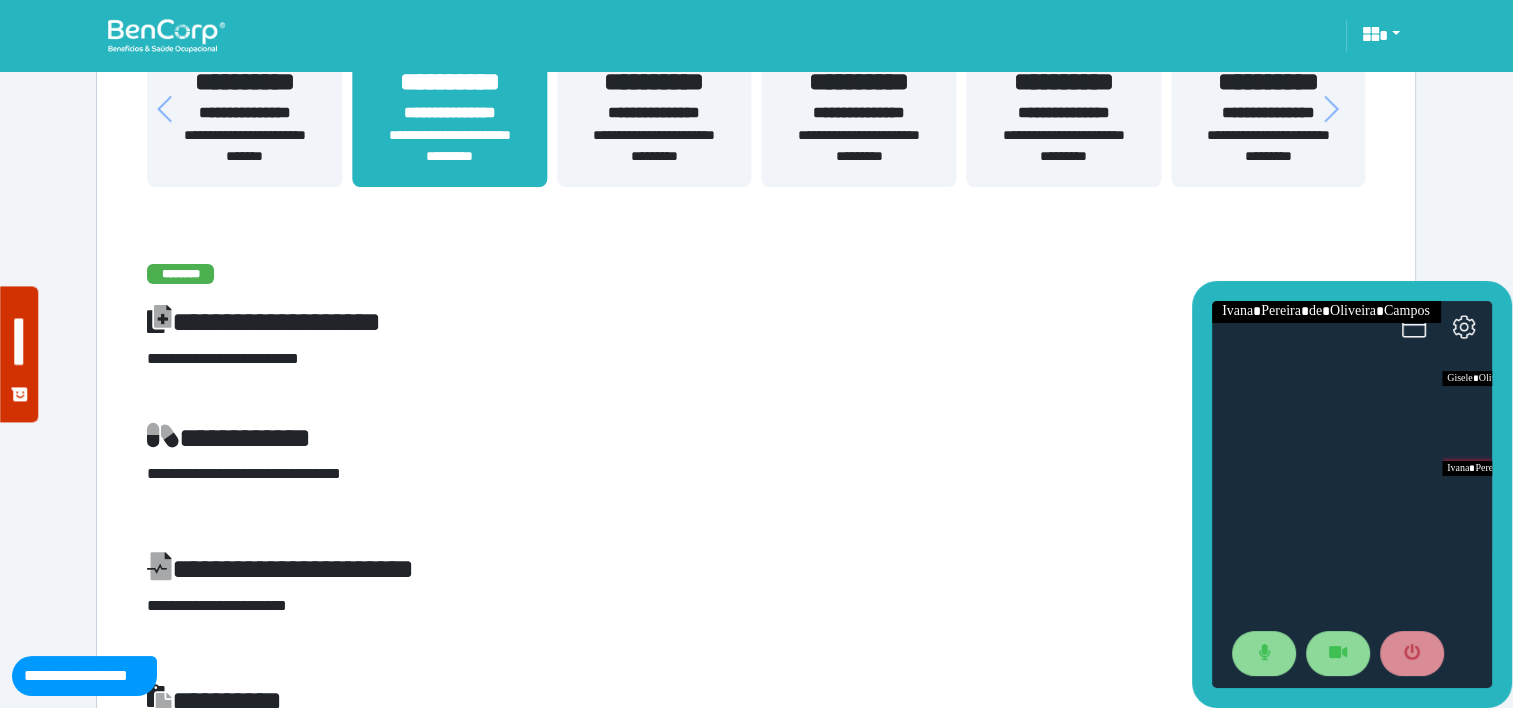 click on "**********" at bounding box center [654, 82] 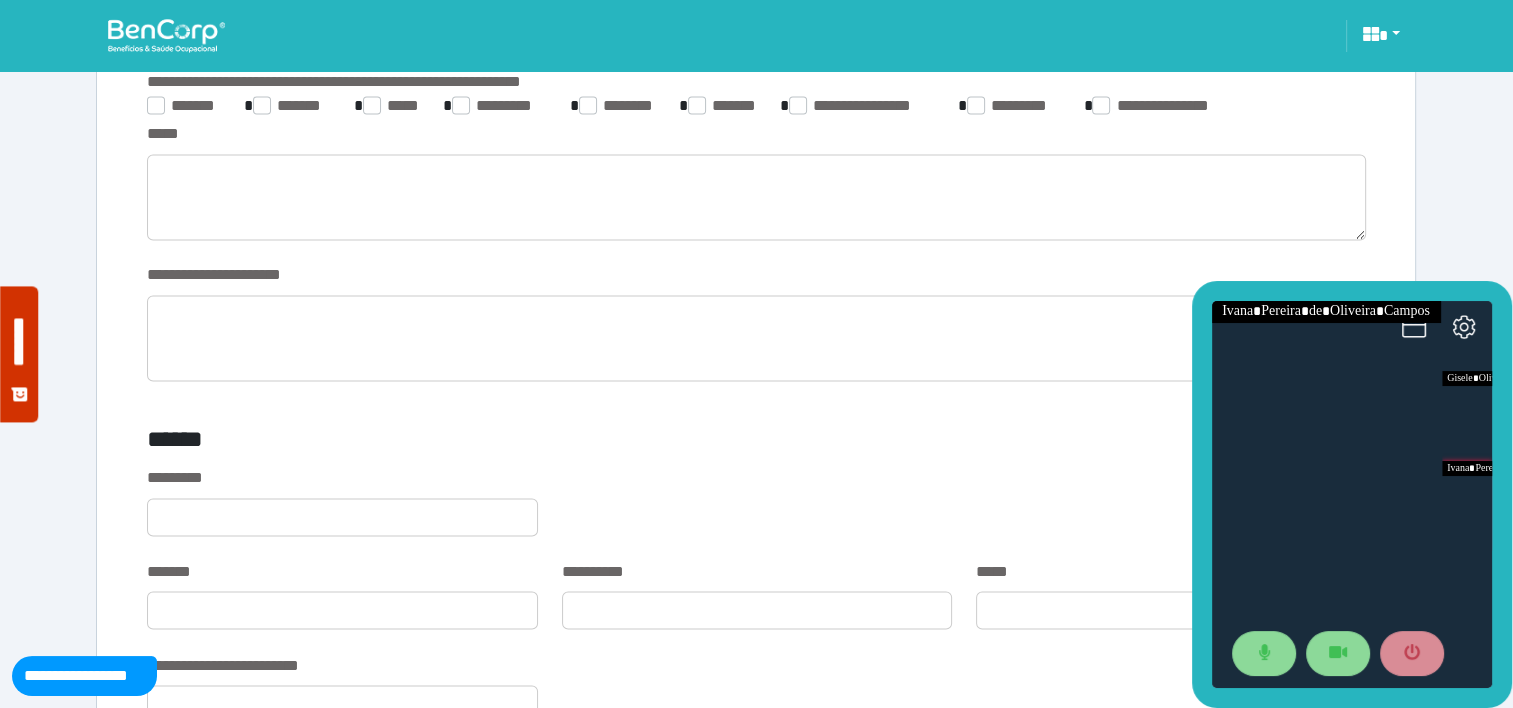 scroll, scrollTop: 3296, scrollLeft: 0, axis: vertical 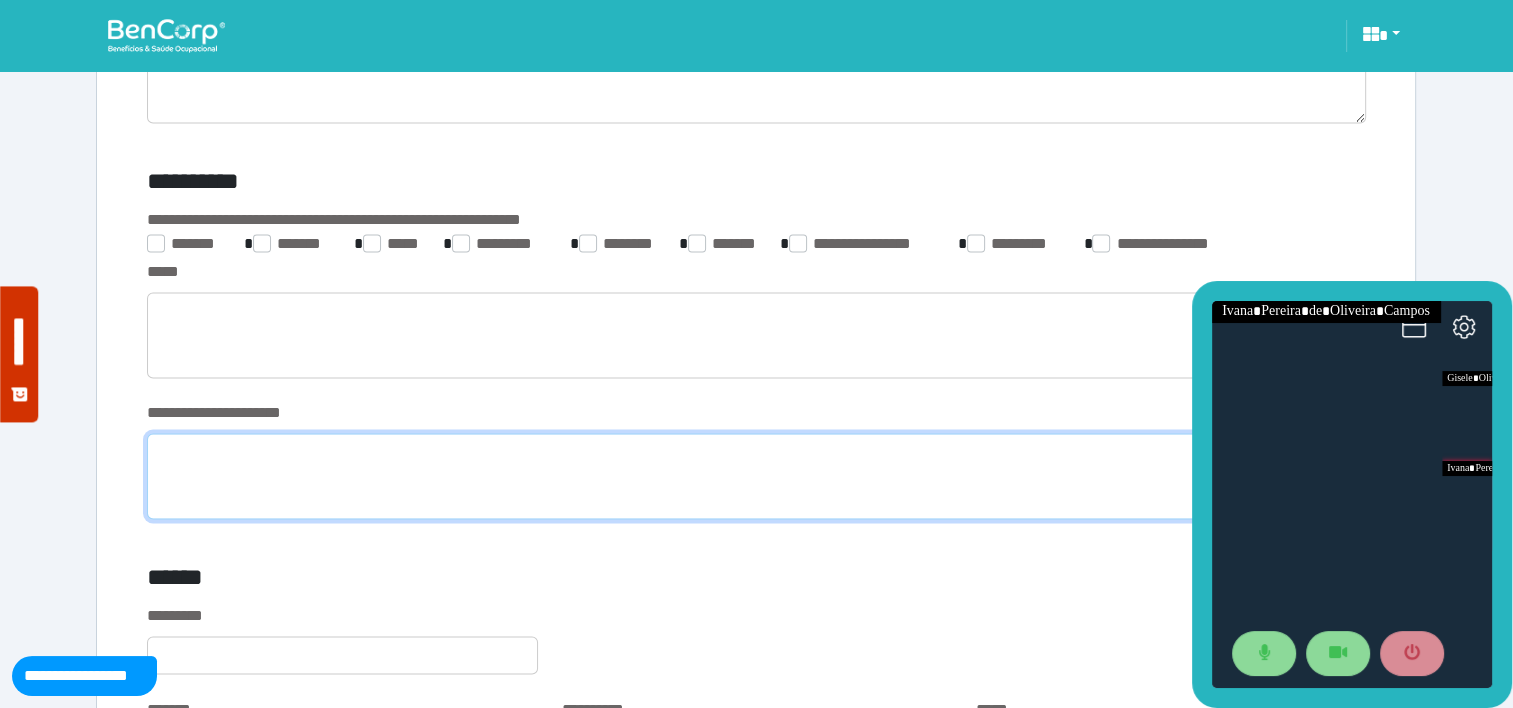 click at bounding box center (756, 476) 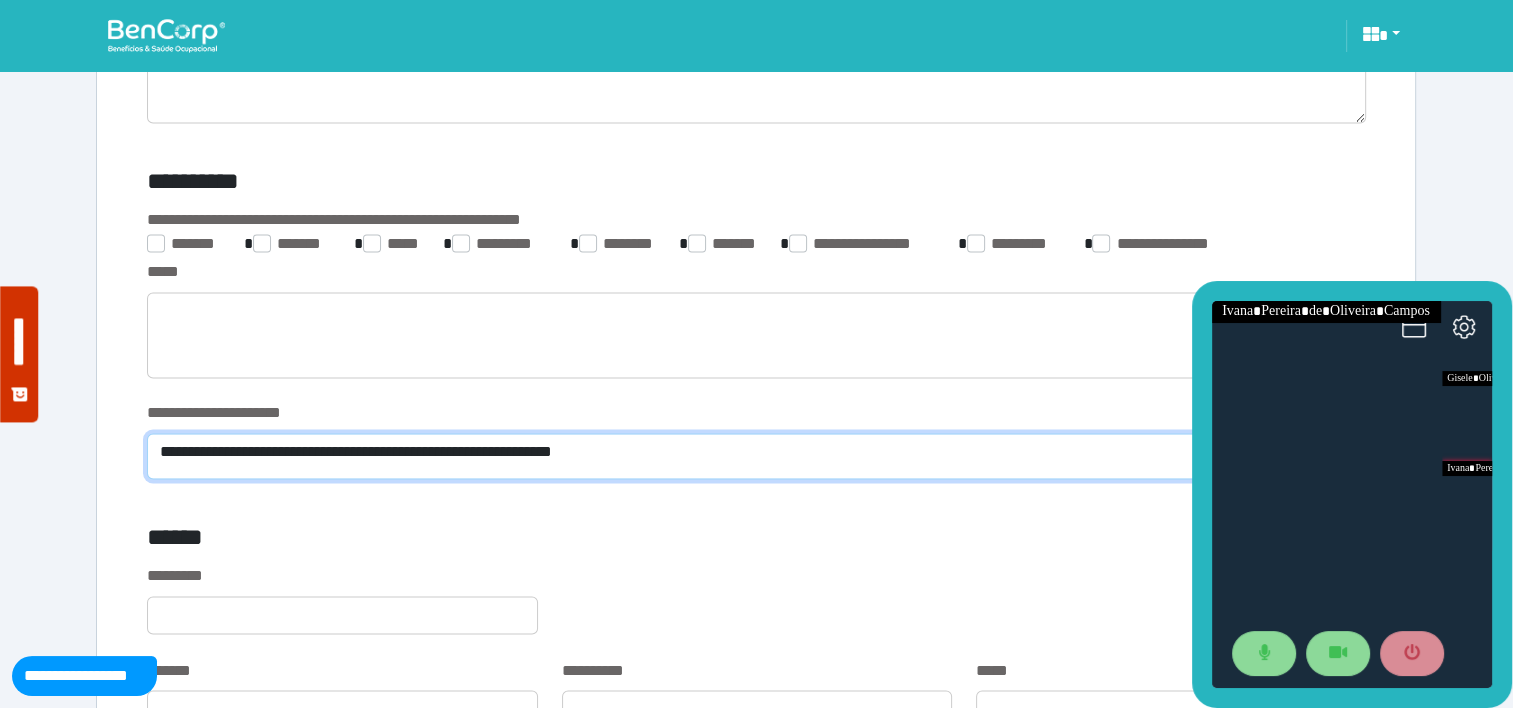 scroll, scrollTop: 0, scrollLeft: 0, axis: both 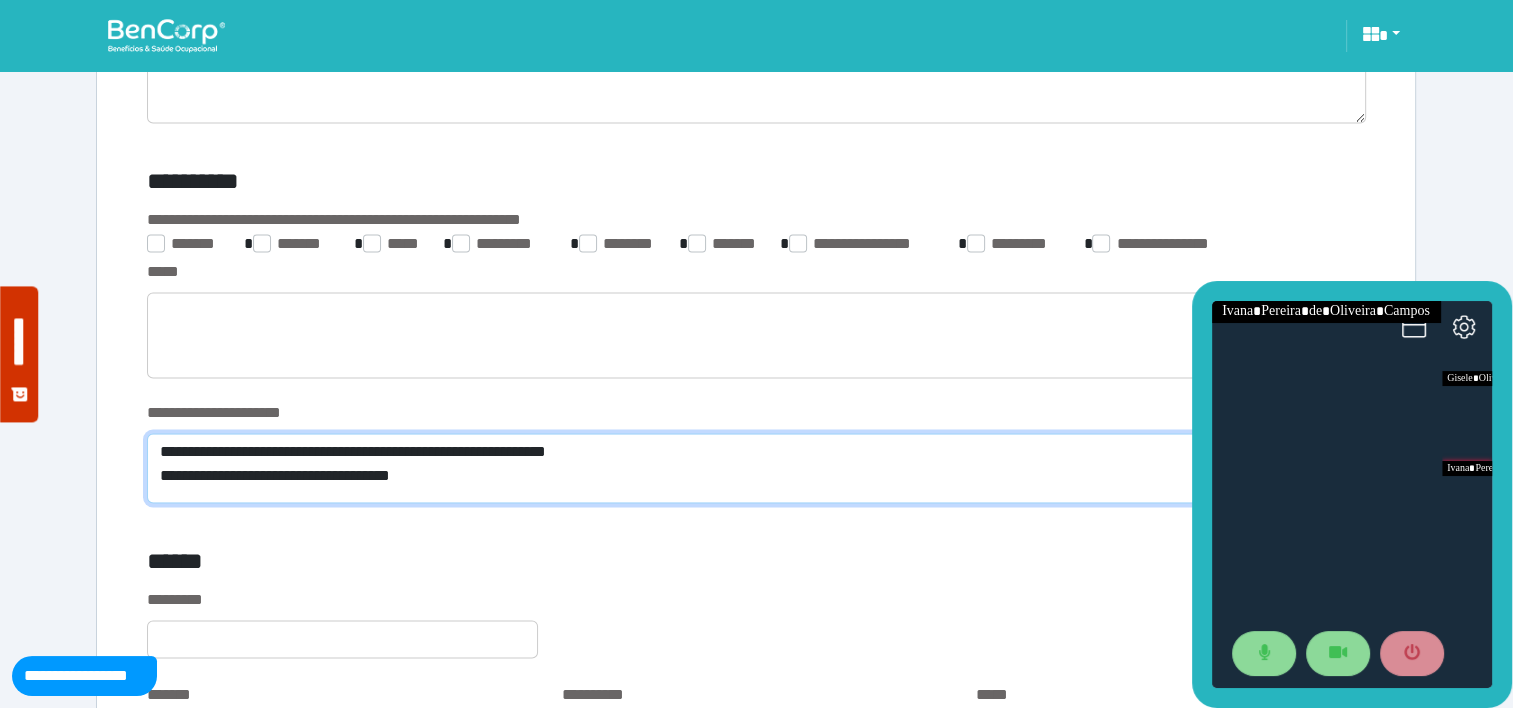 click on "**********" at bounding box center (756, 468) 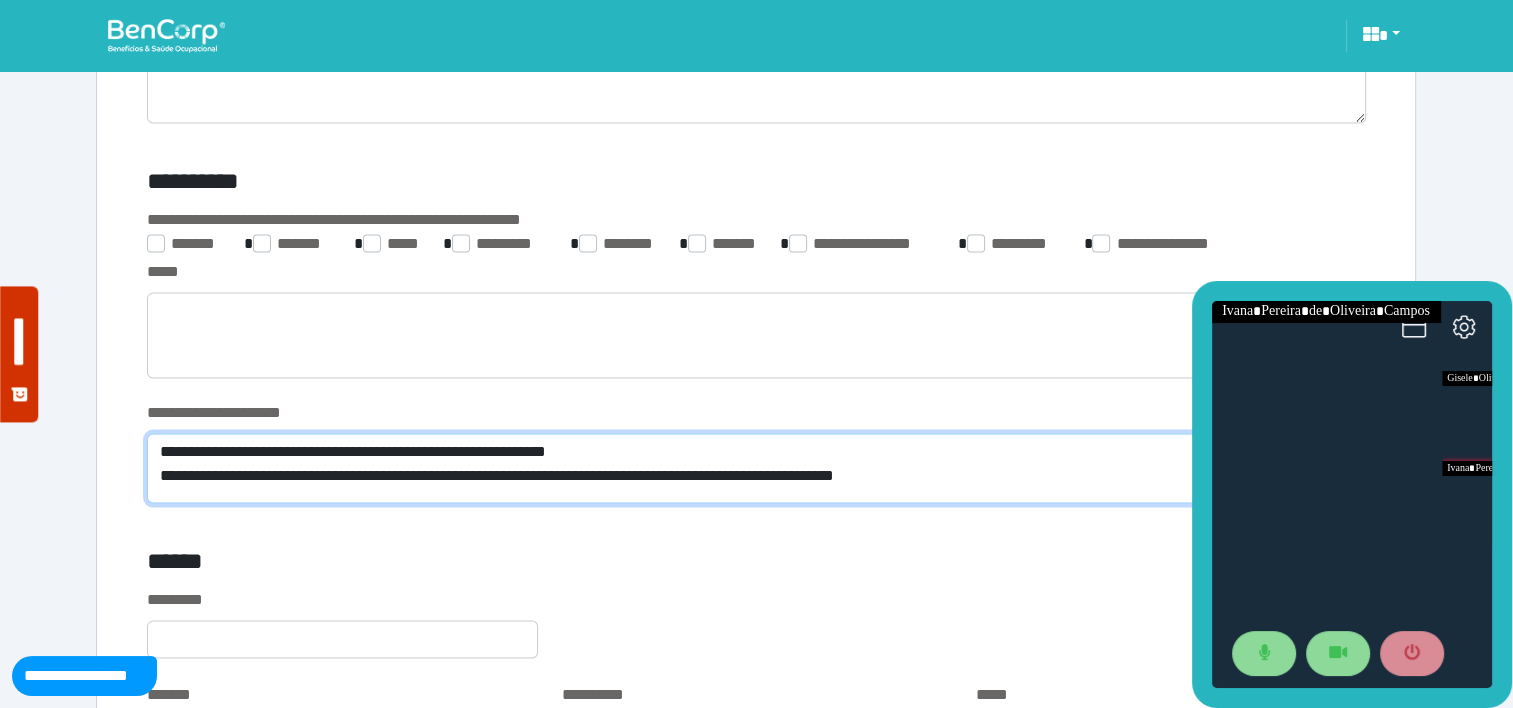 scroll, scrollTop: 0, scrollLeft: 0, axis: both 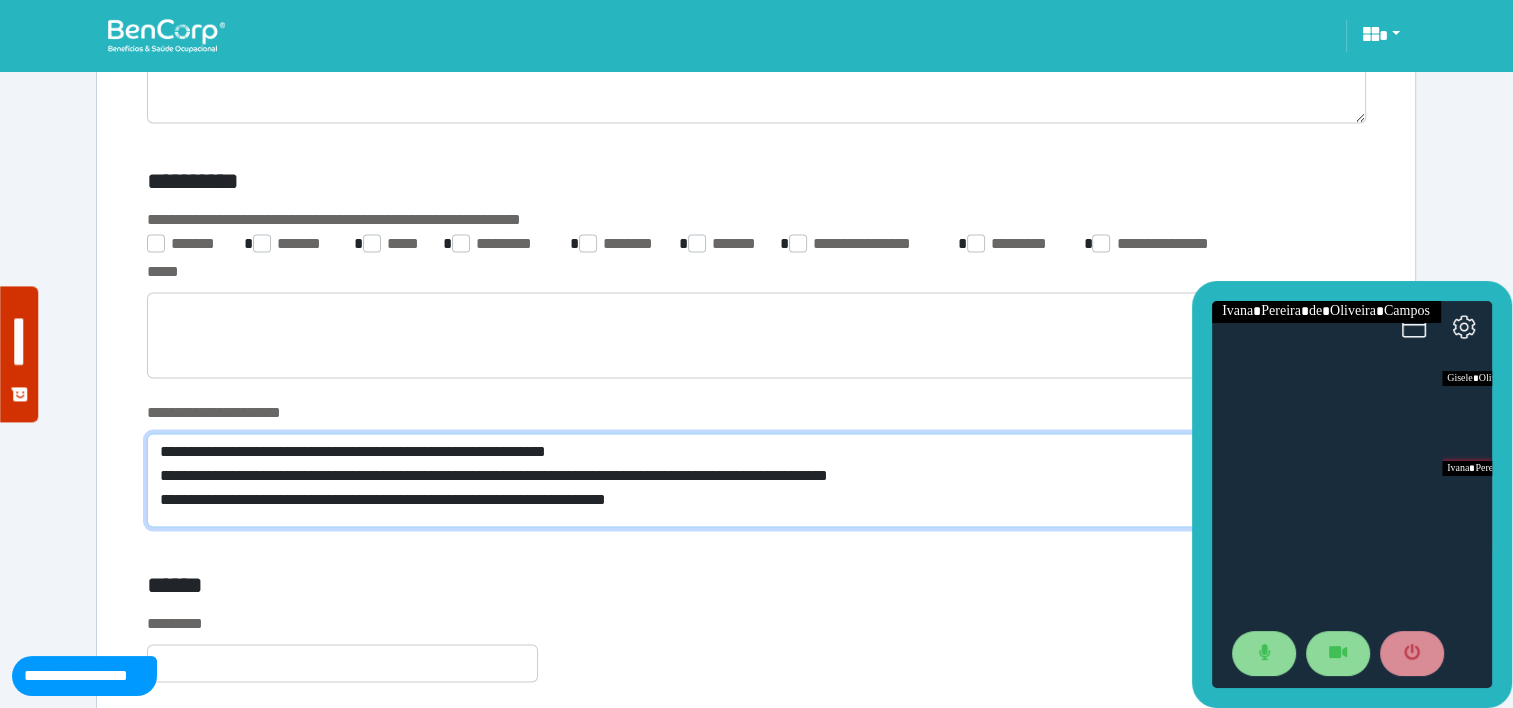 click on "**********" at bounding box center (756, 480) 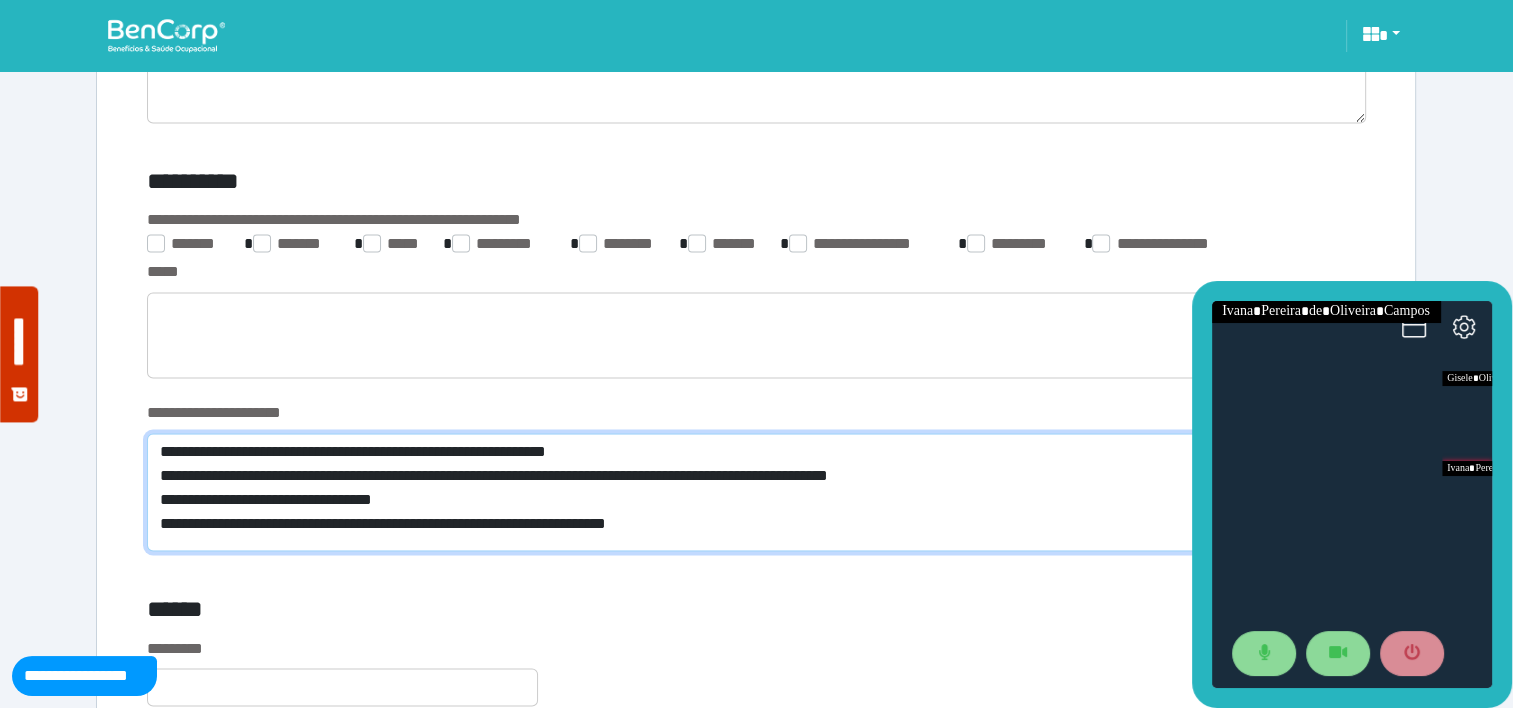 type on "**********" 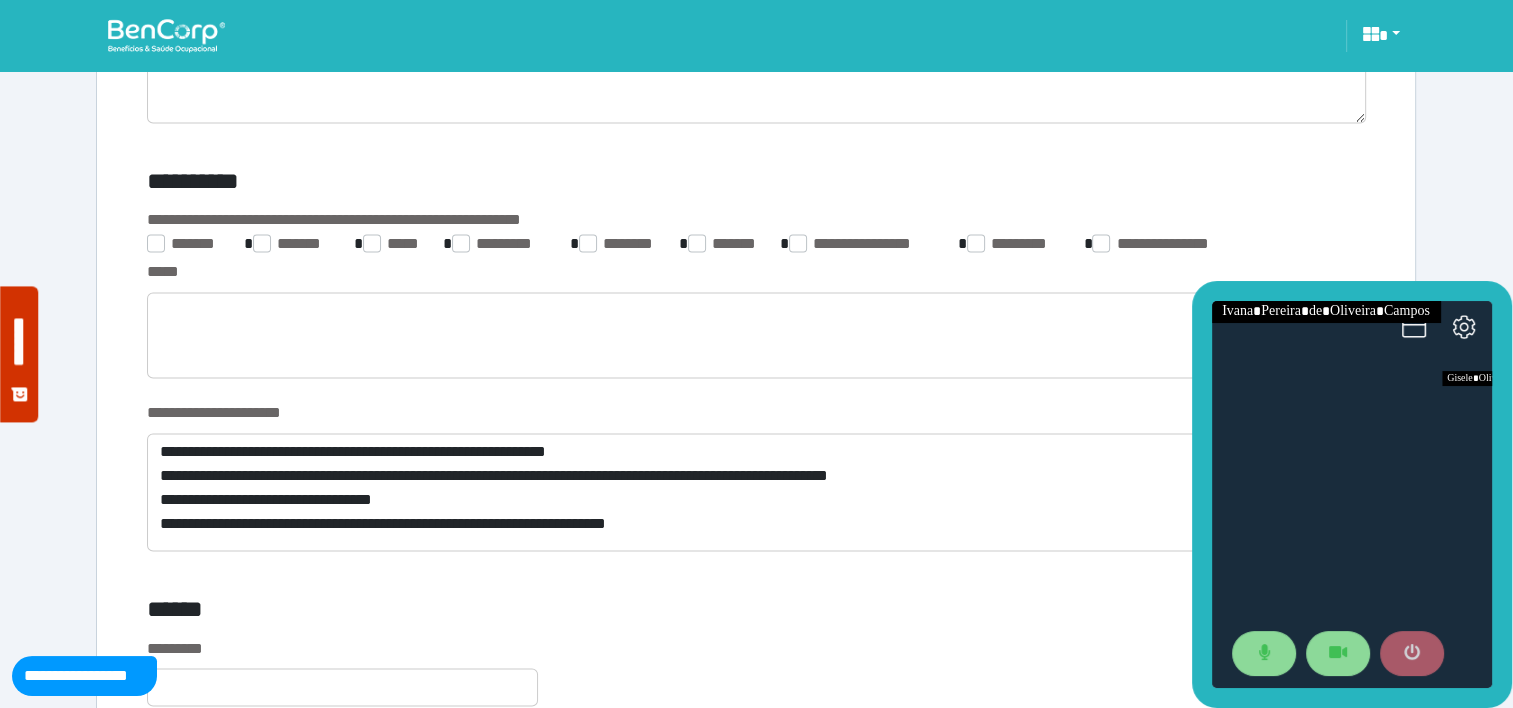 click at bounding box center (1412, 654) 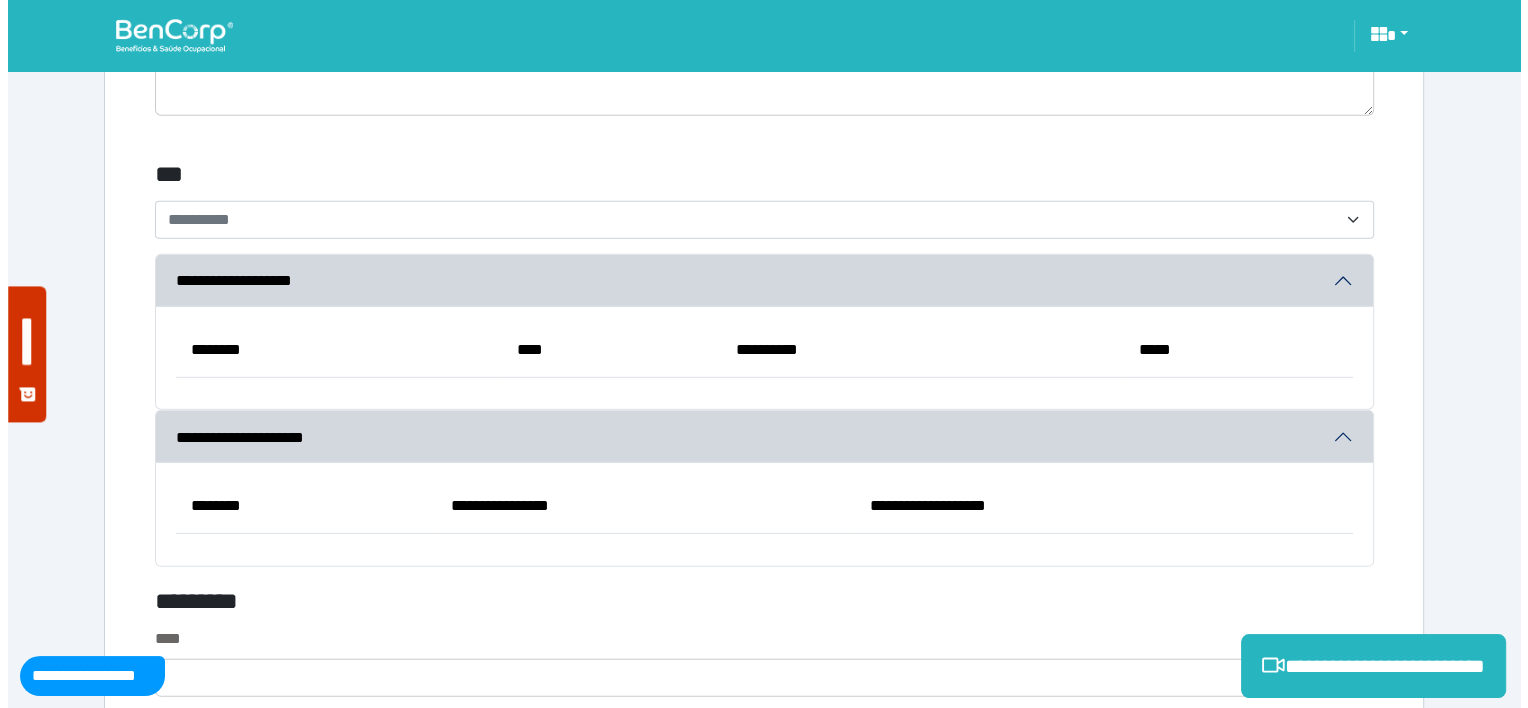 scroll, scrollTop: 7798, scrollLeft: 0, axis: vertical 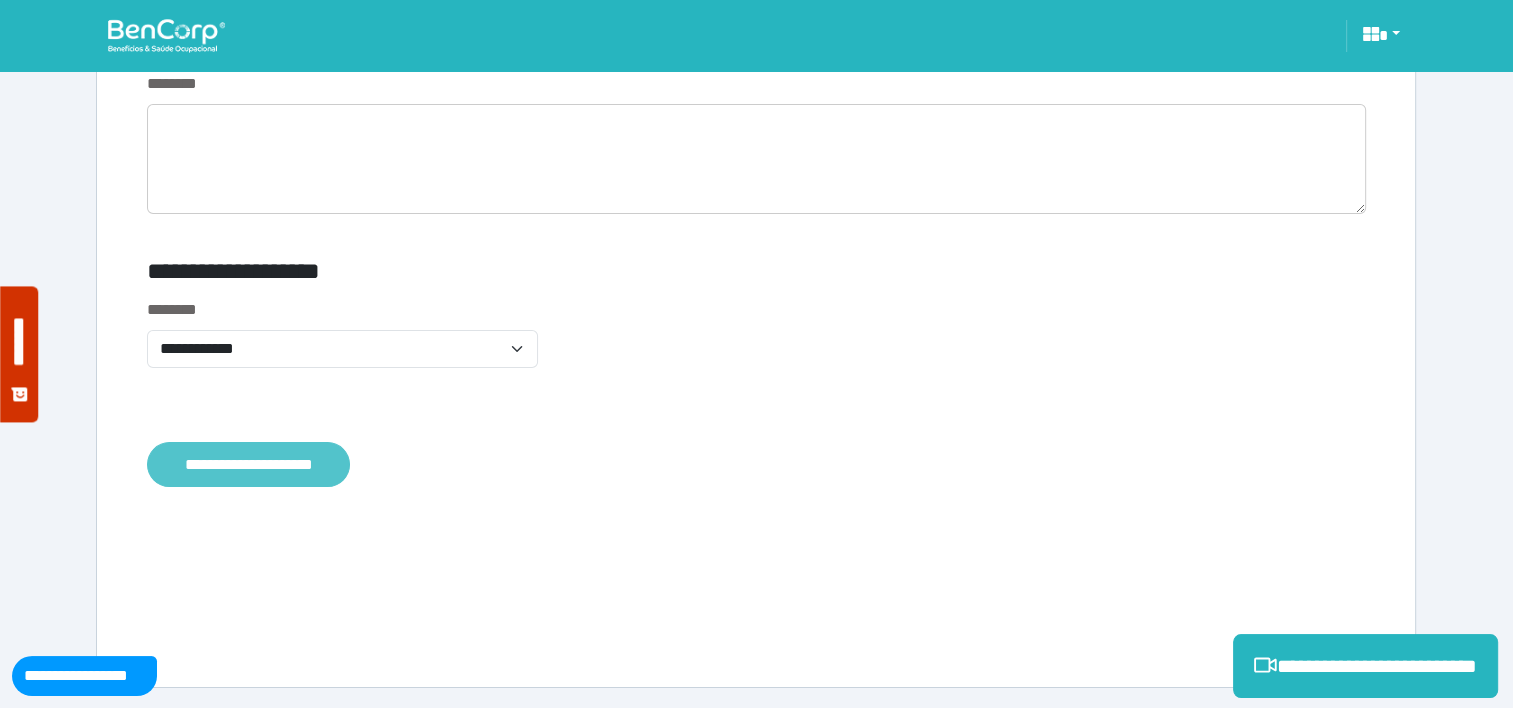 click on "**********" at bounding box center (248, 465) 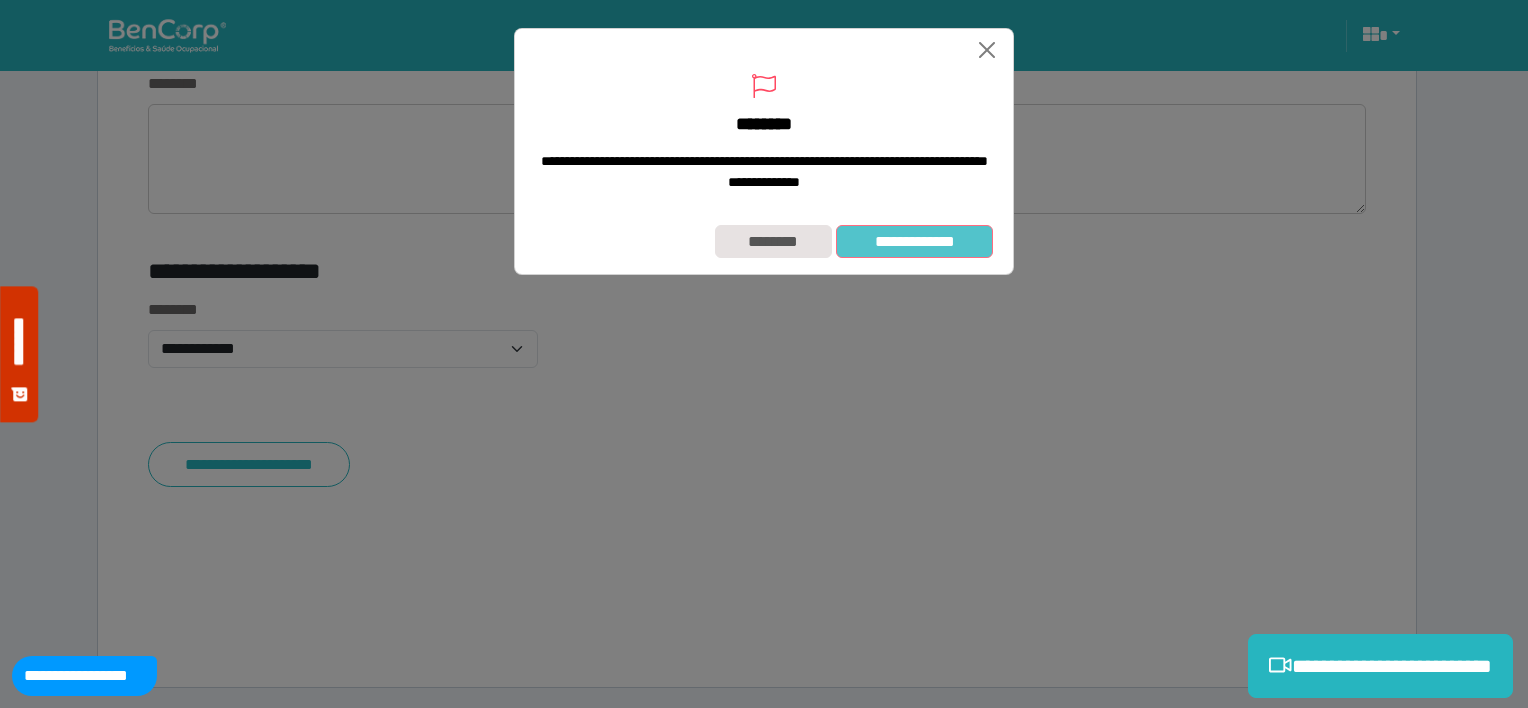 click on "**********" at bounding box center [914, 242] 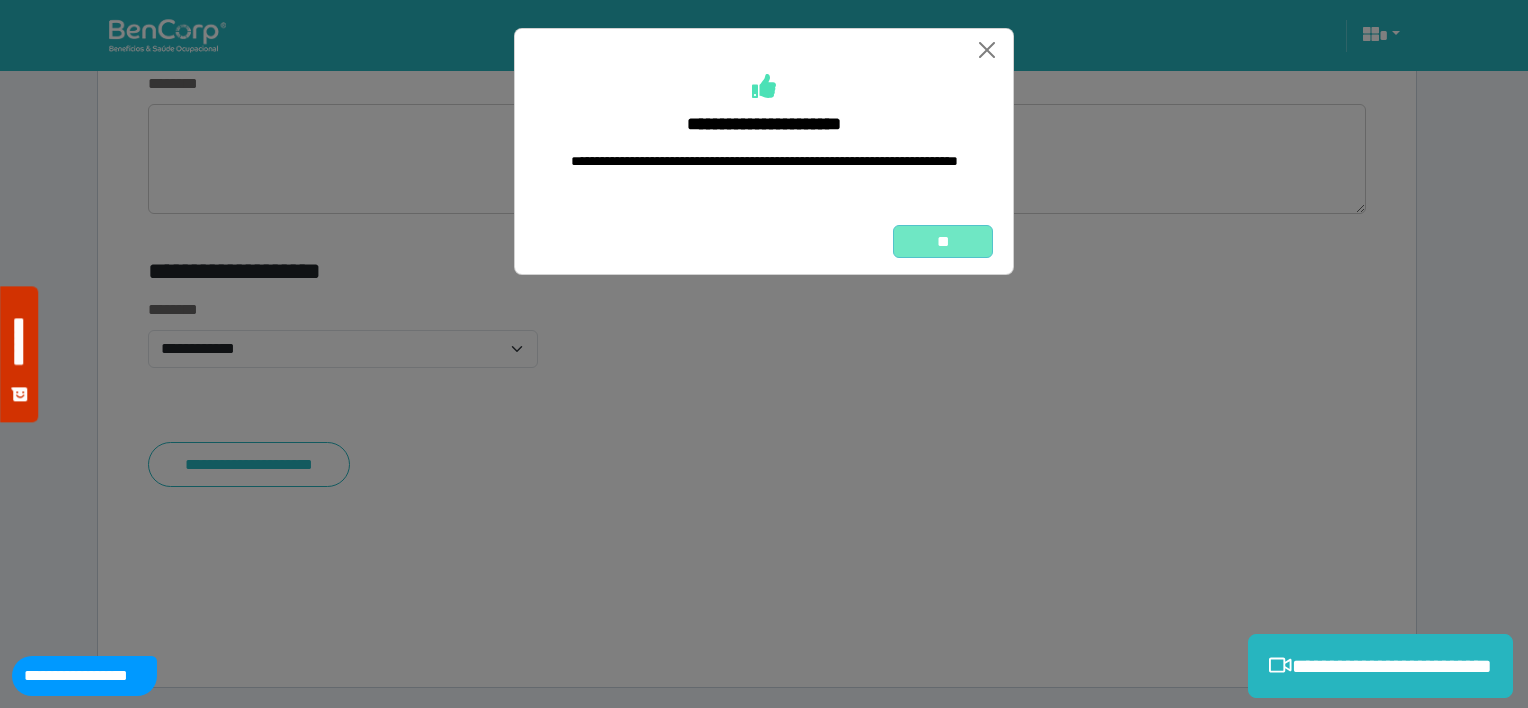 click on "**" at bounding box center [943, 242] 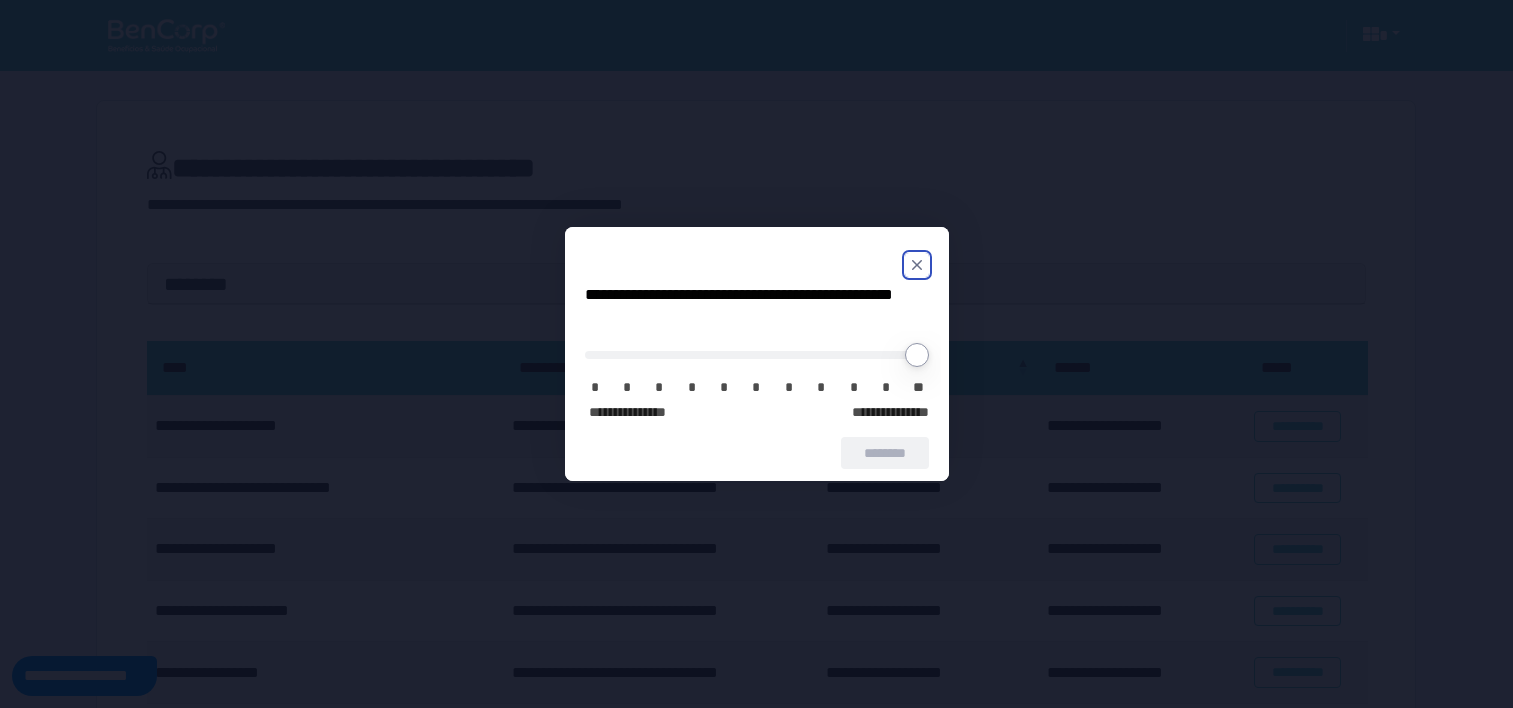 scroll, scrollTop: 0, scrollLeft: 0, axis: both 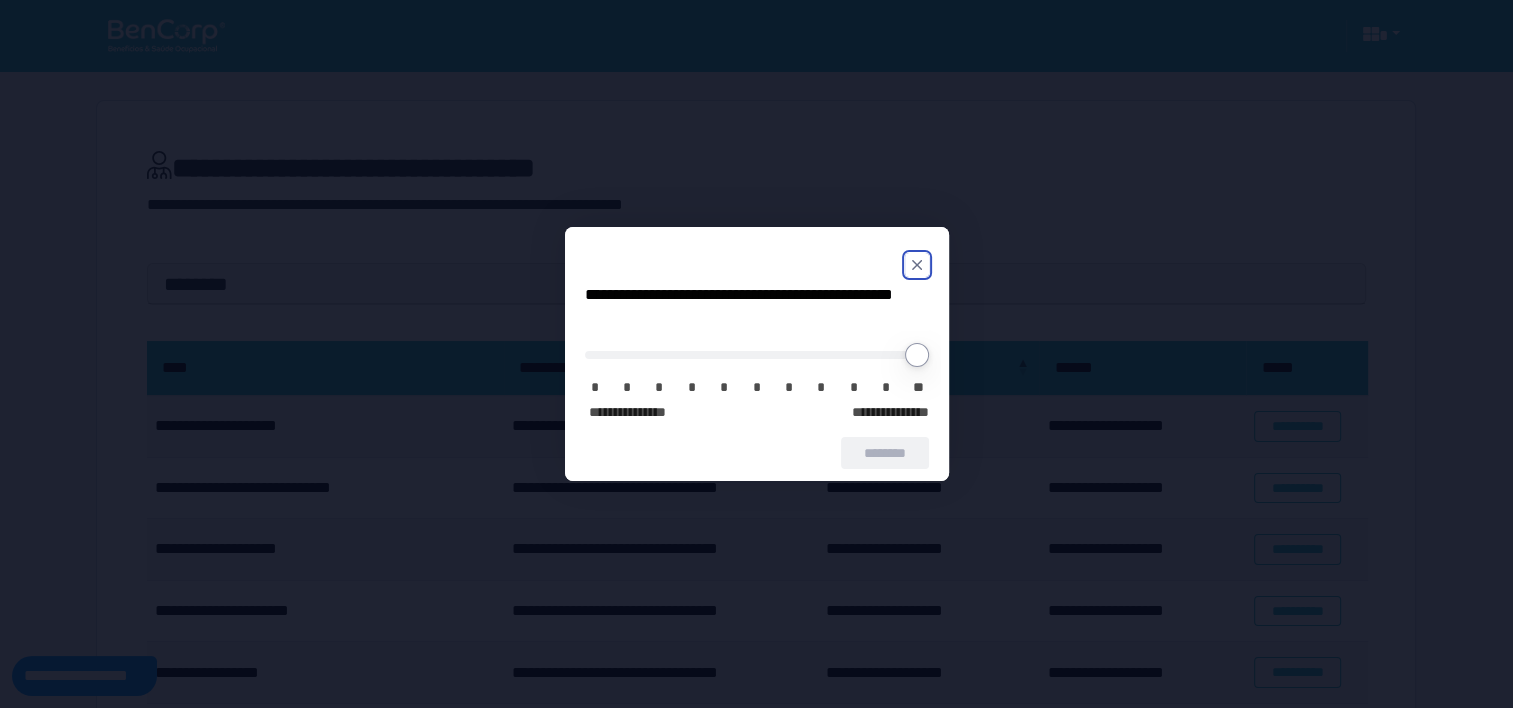 click 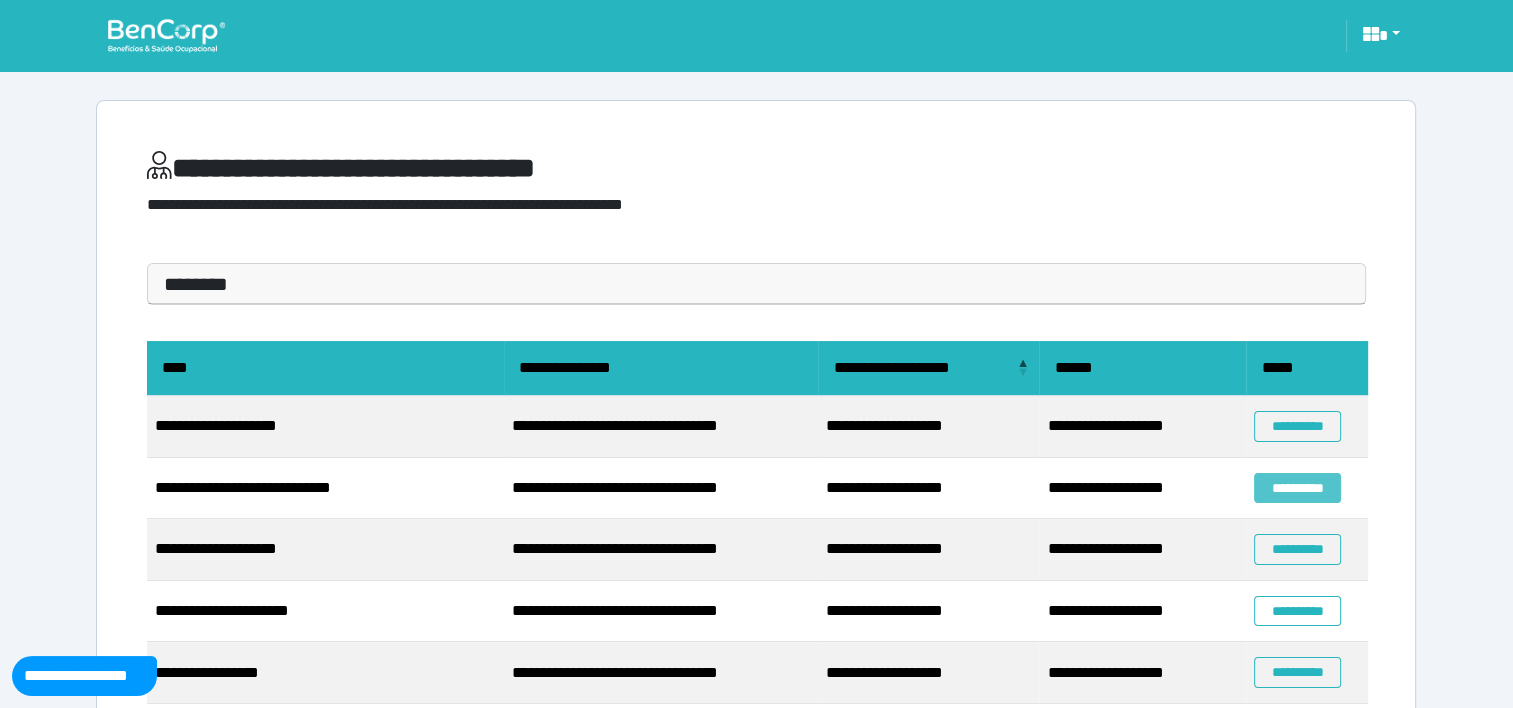 click on "**********" at bounding box center [1297, 488] 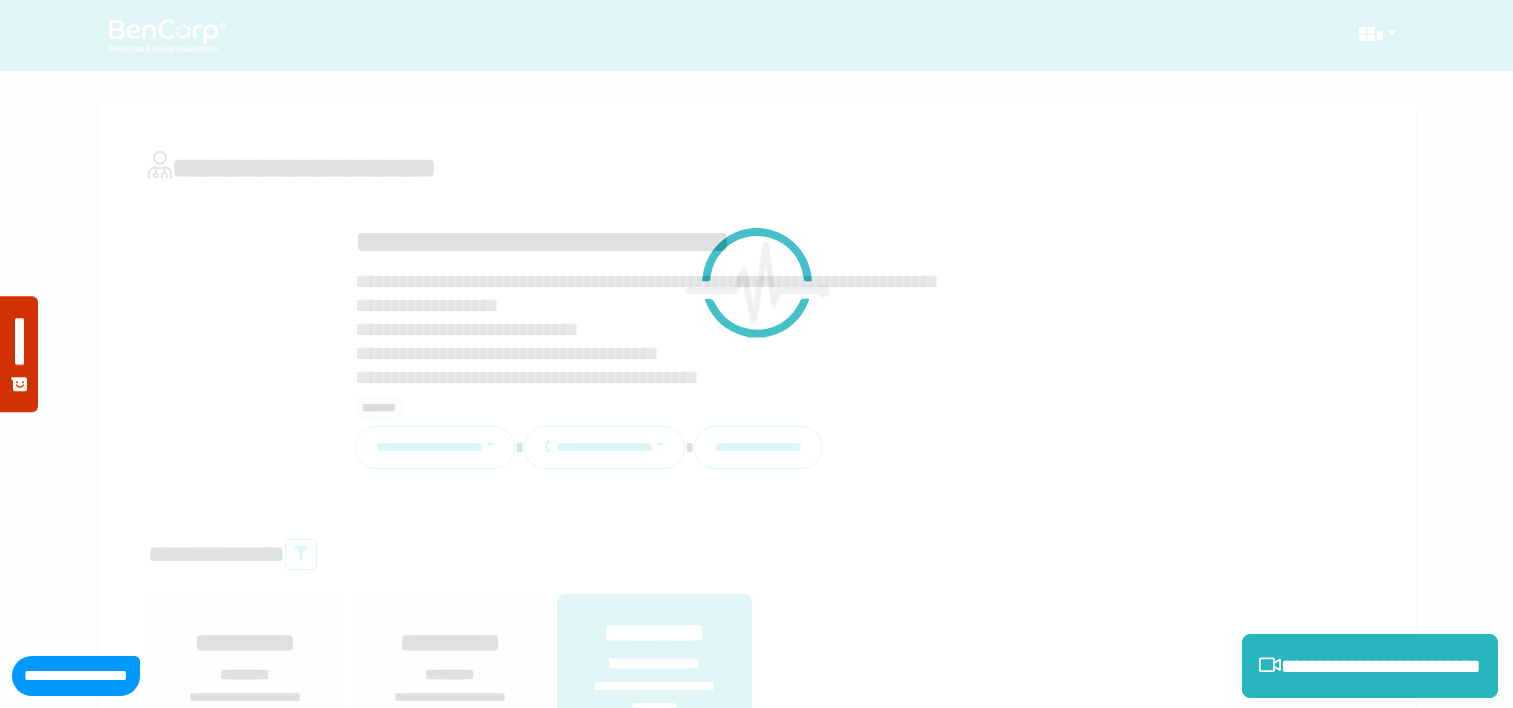 scroll, scrollTop: 0, scrollLeft: 0, axis: both 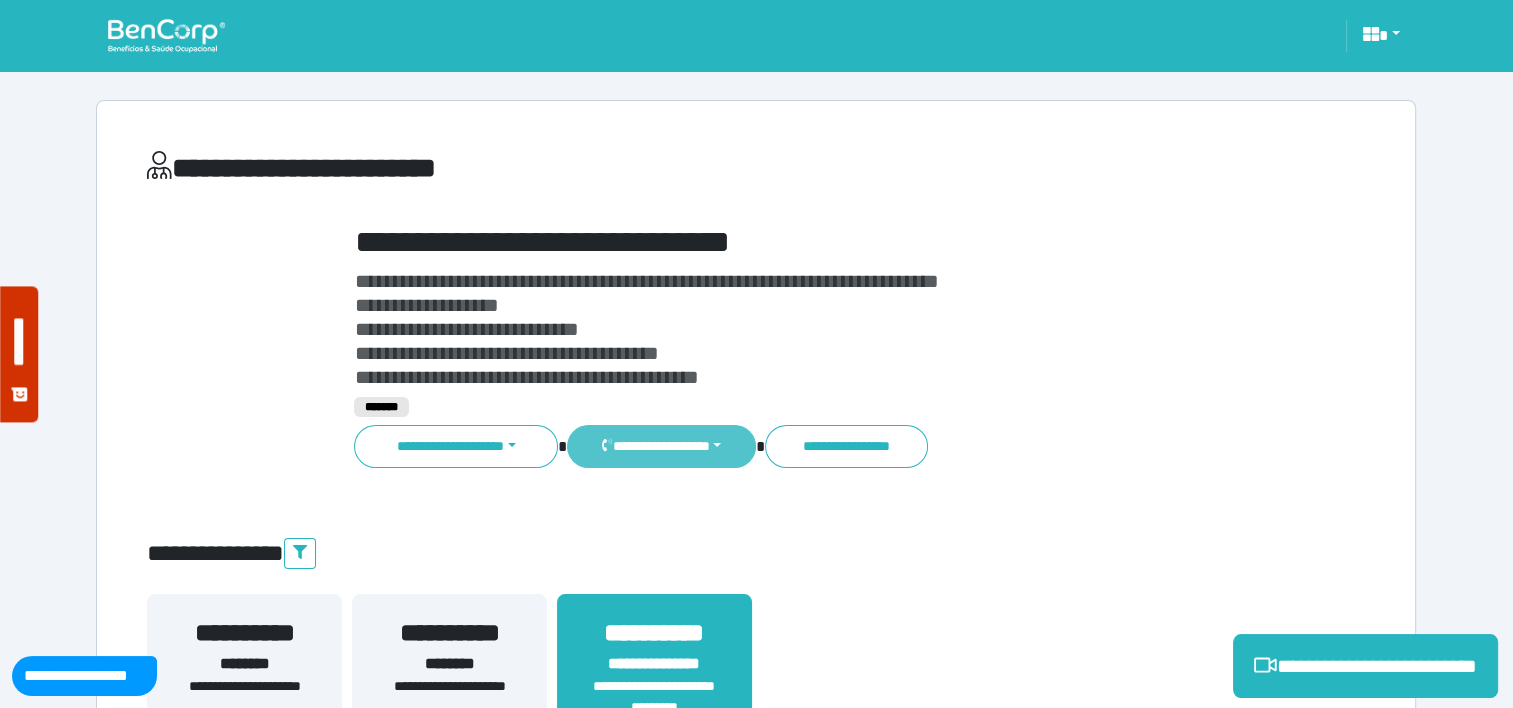 click on "**********" at bounding box center [661, 446] 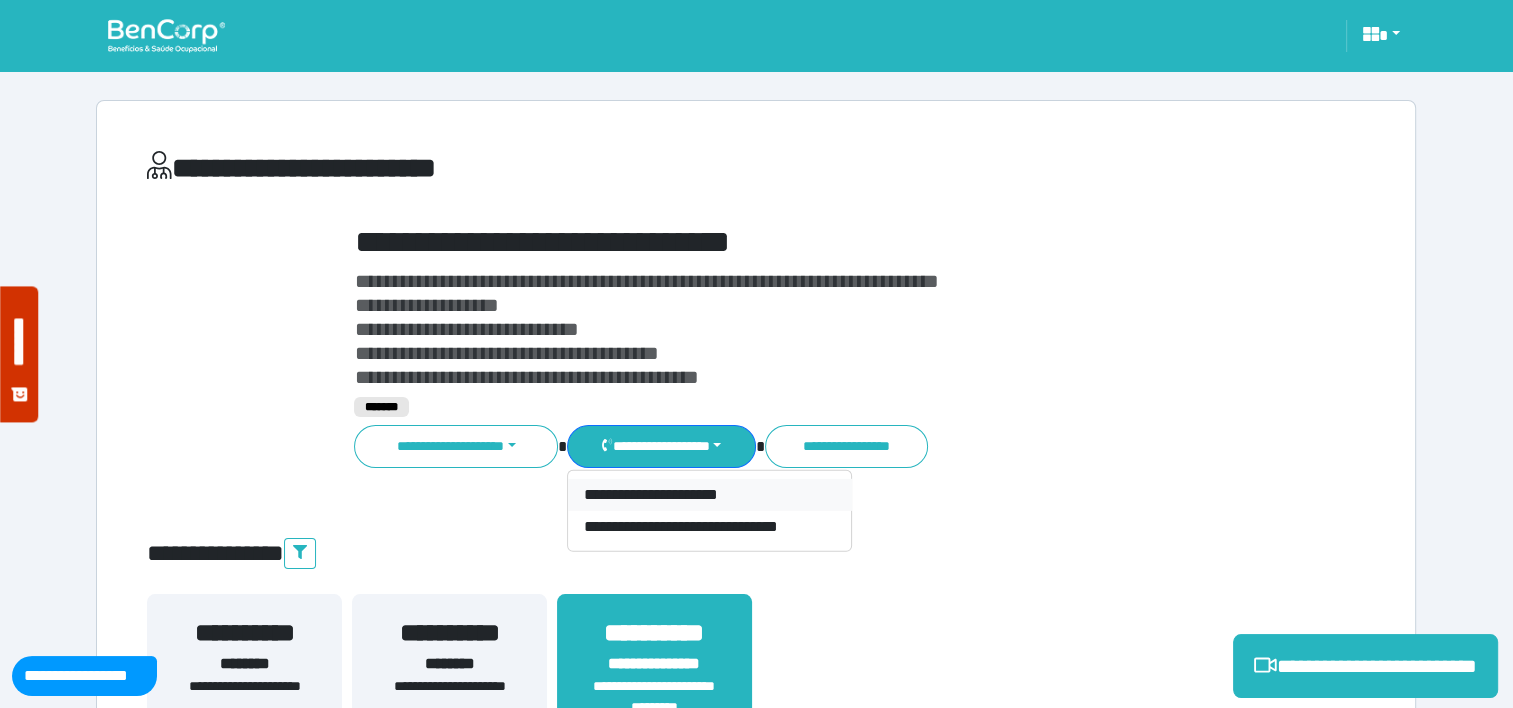 click on "**********" at bounding box center [709, 495] 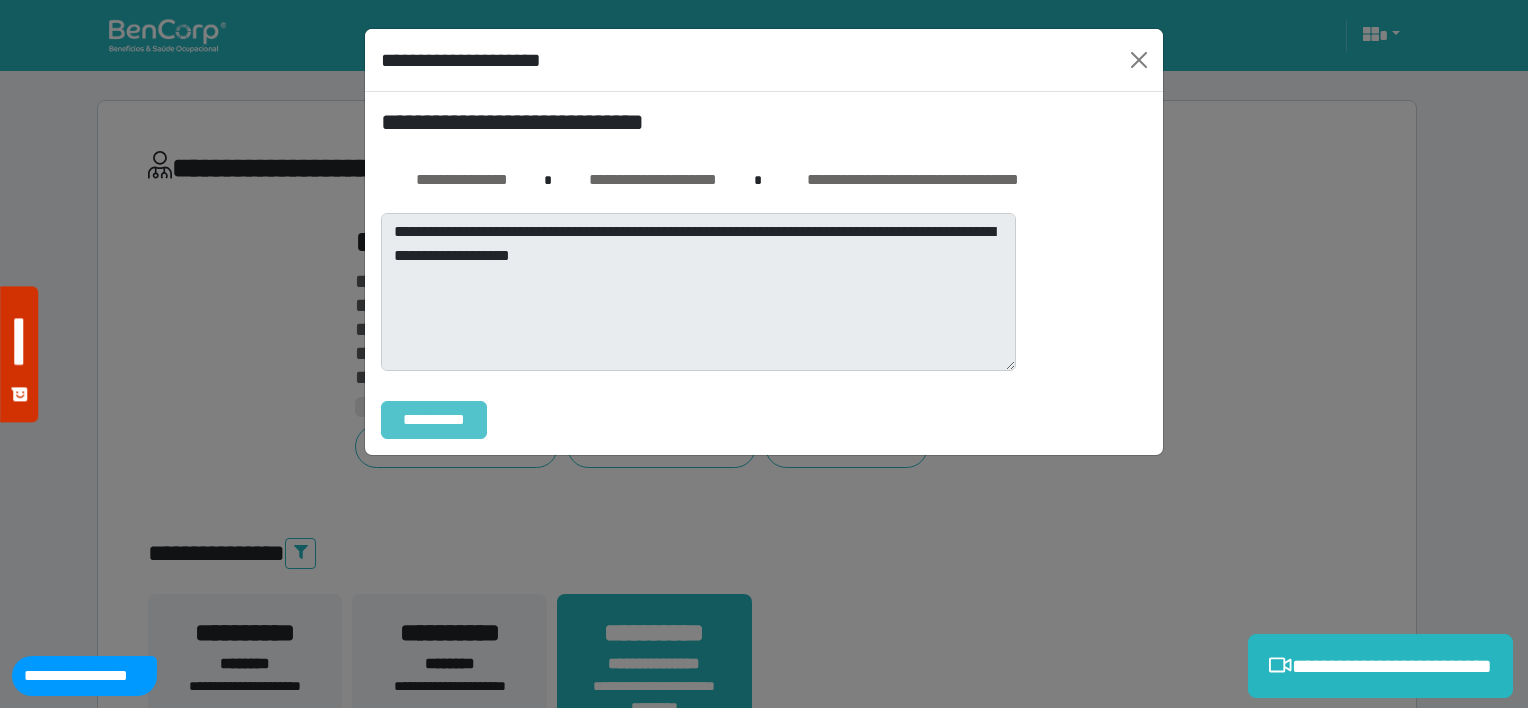 click on "**********" at bounding box center [434, 420] 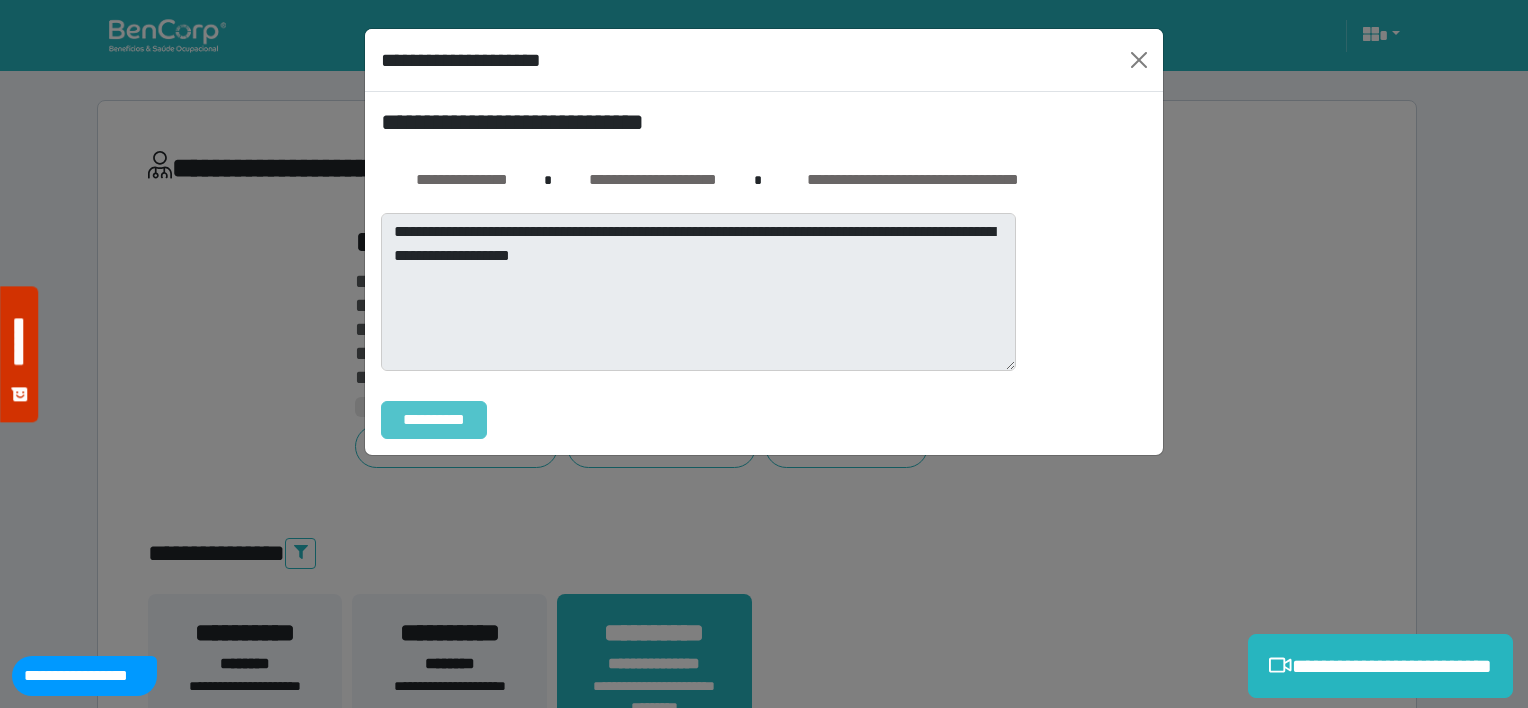click on "**********" at bounding box center [434, 420] 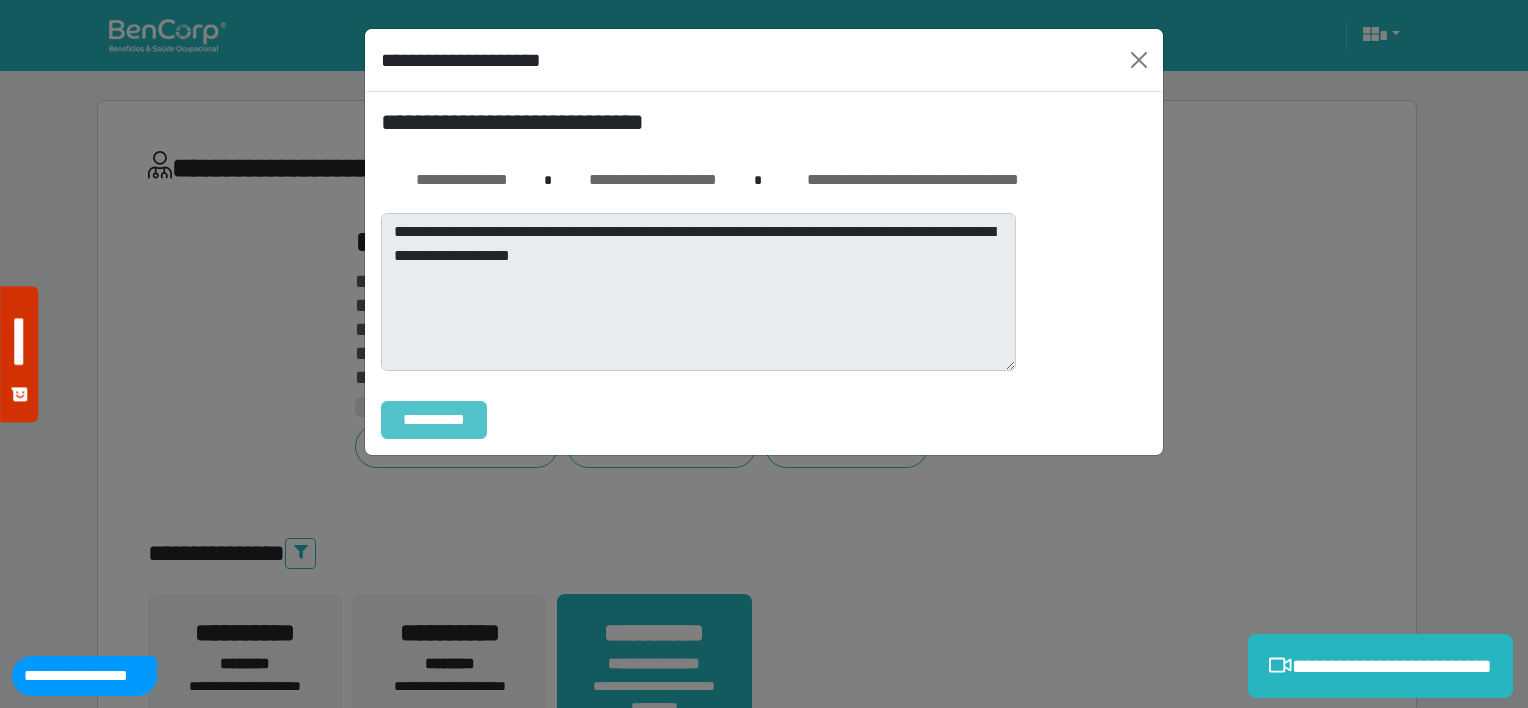 click on "**********" at bounding box center [434, 420] 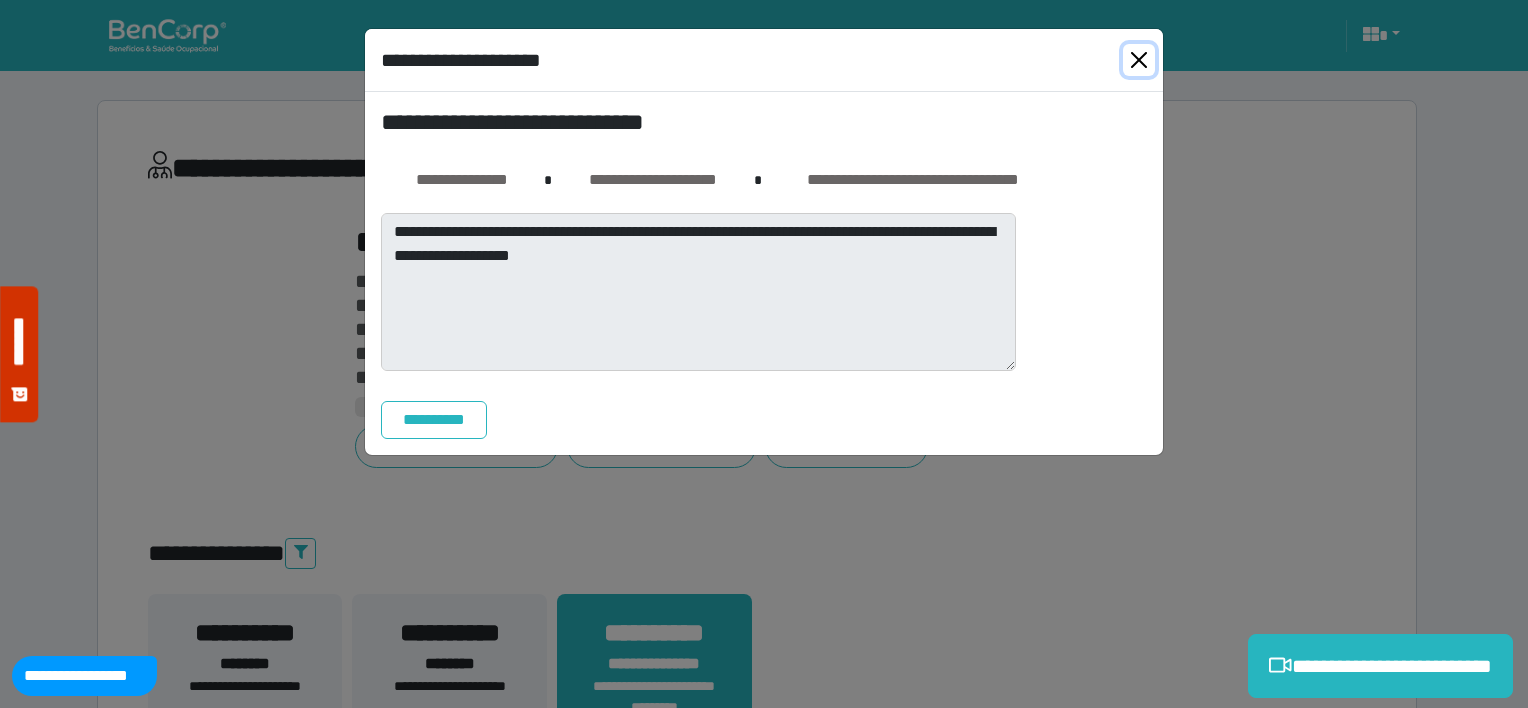 click at bounding box center [1139, 60] 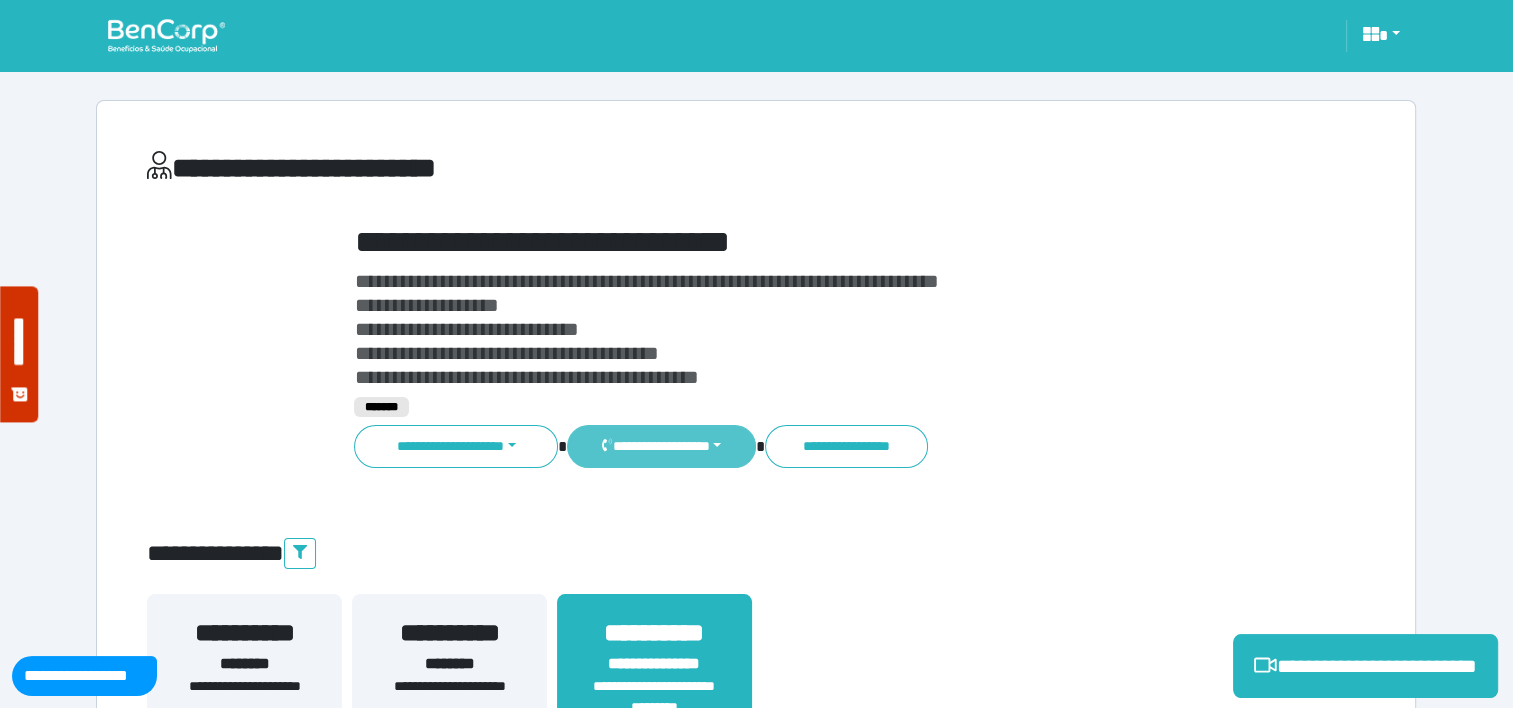 click on "**********" at bounding box center (661, 446) 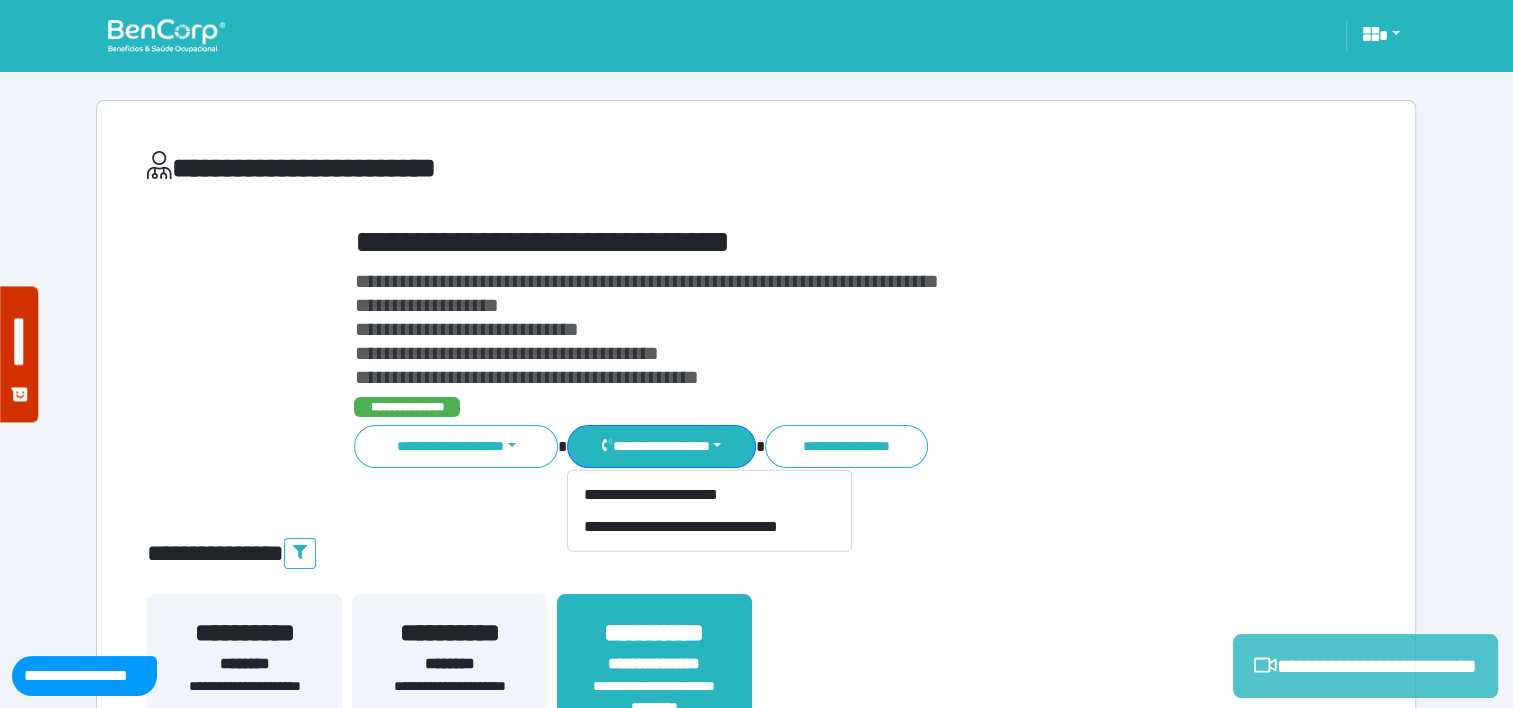 click on "**********" at bounding box center [1365, 666] 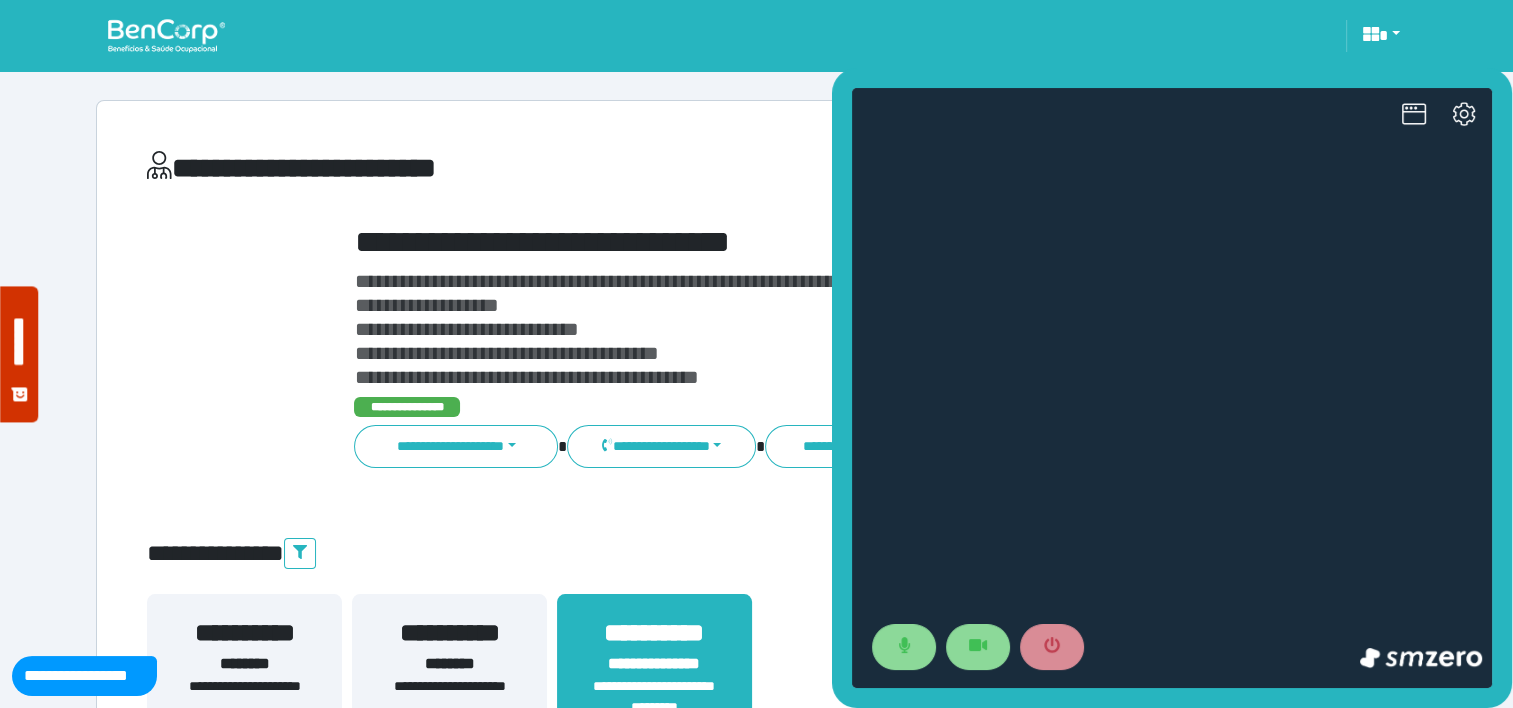 scroll, scrollTop: 0, scrollLeft: 0, axis: both 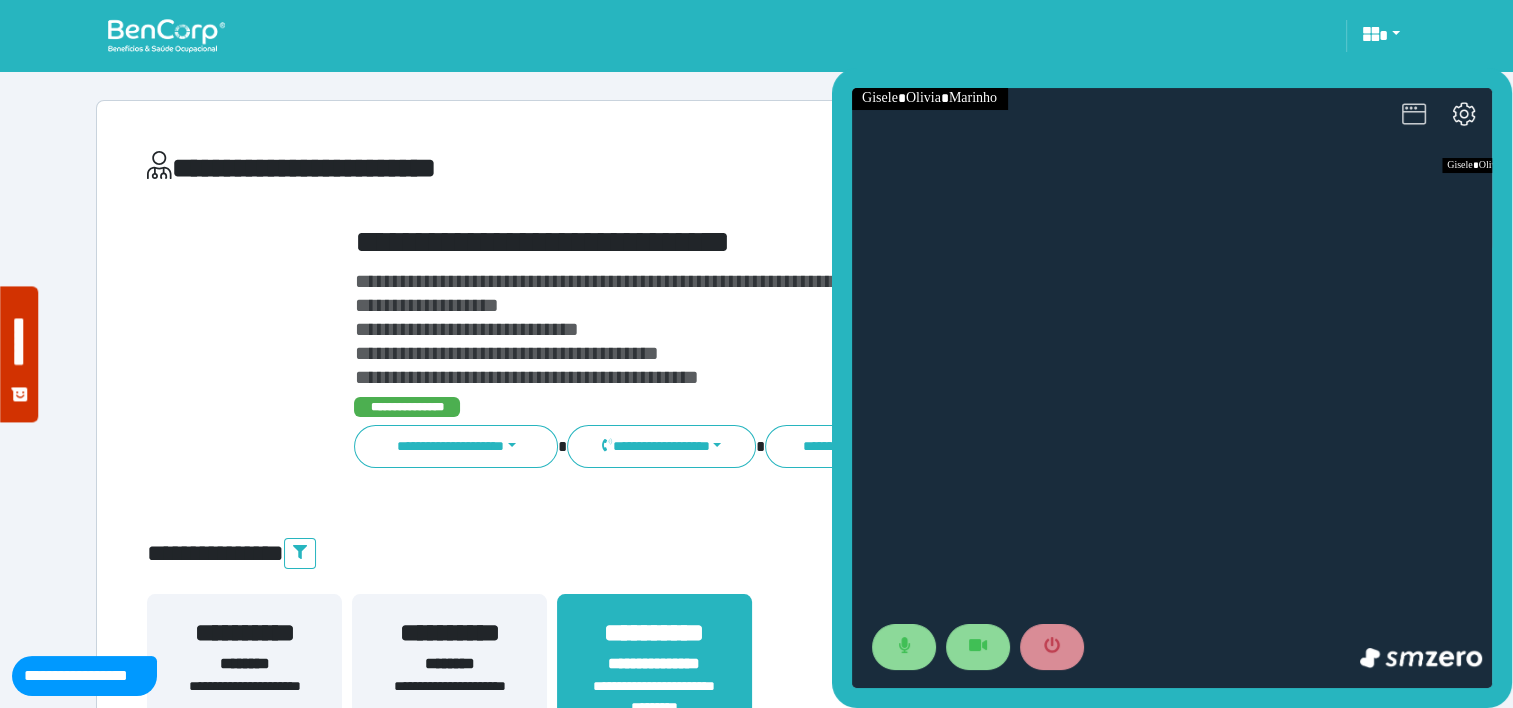 click 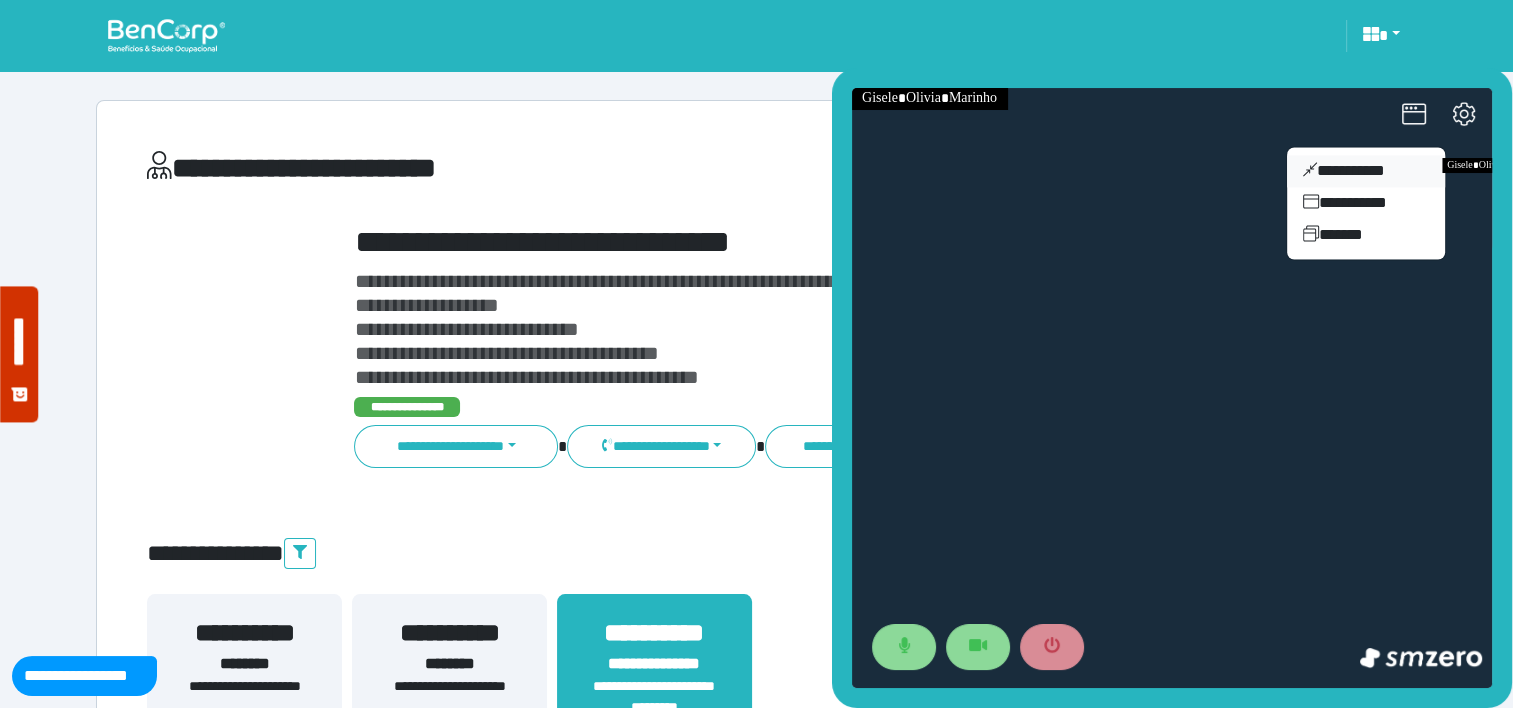 click on "**********" at bounding box center [1366, 171] 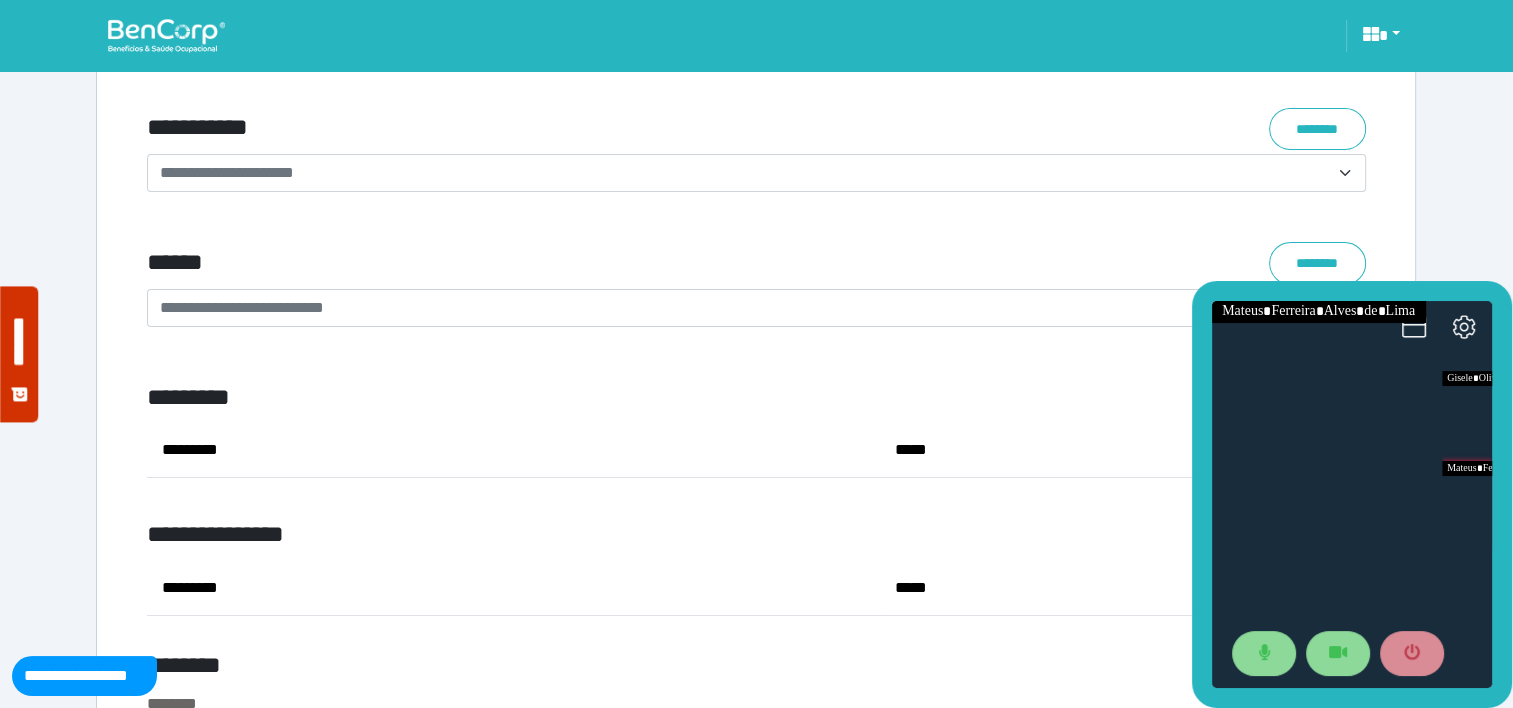 scroll, scrollTop: 7227, scrollLeft: 0, axis: vertical 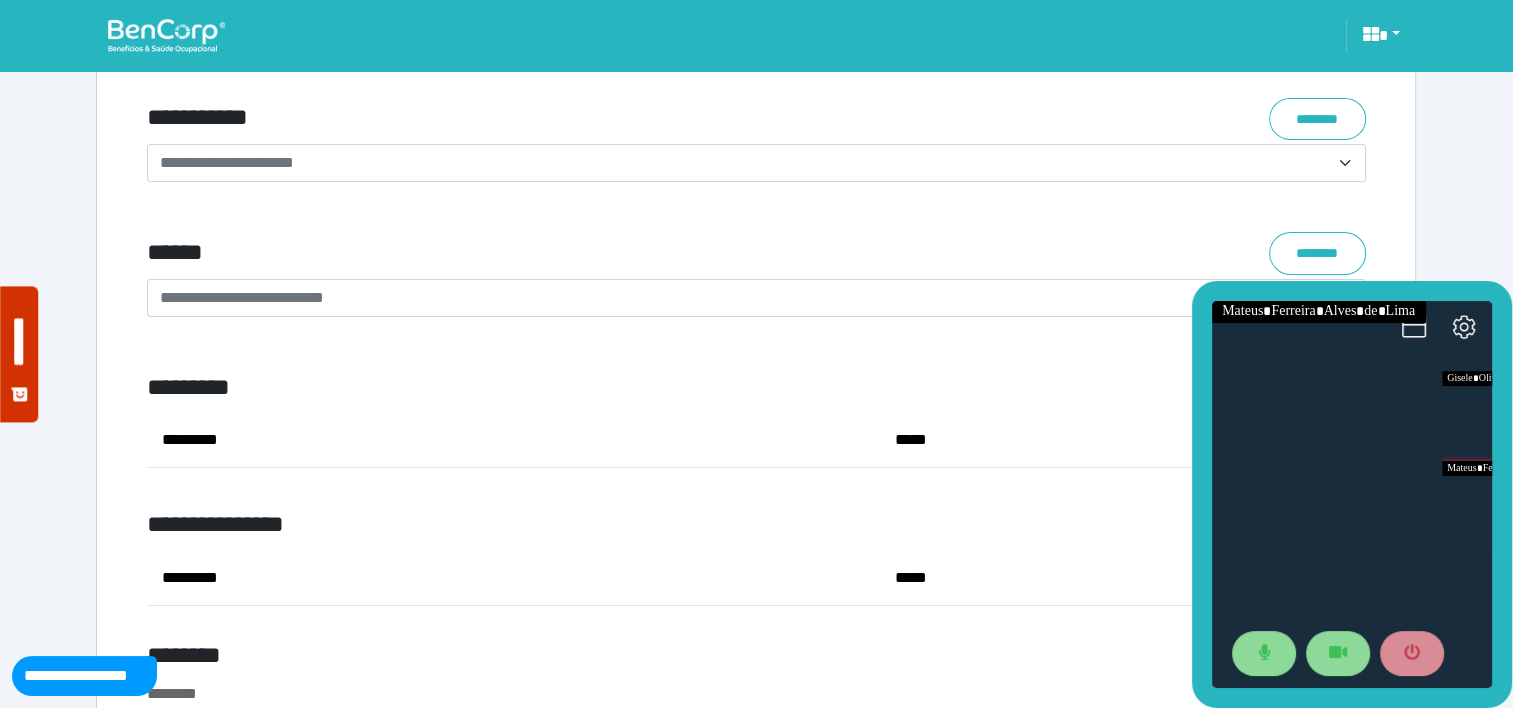 click at bounding box center (1352, 494) 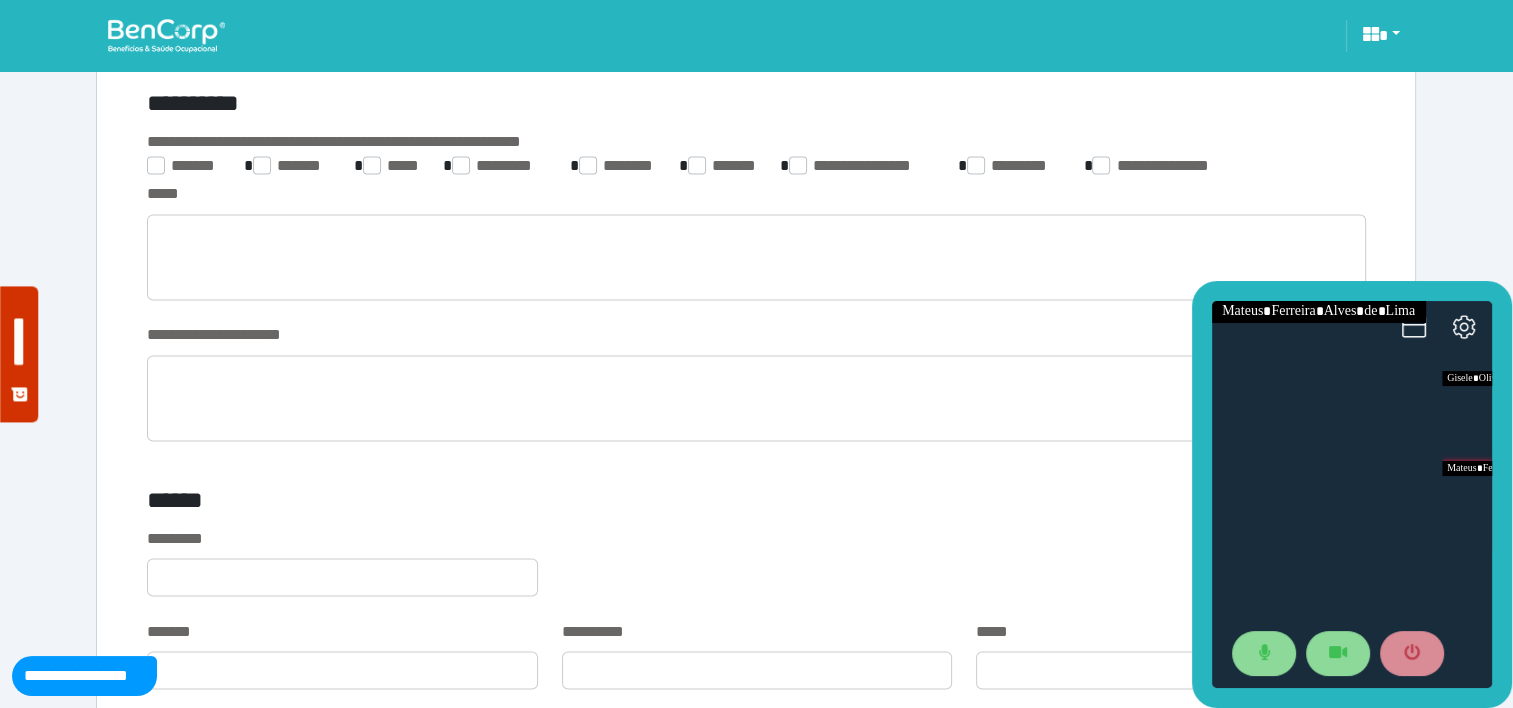 scroll, scrollTop: 3380, scrollLeft: 0, axis: vertical 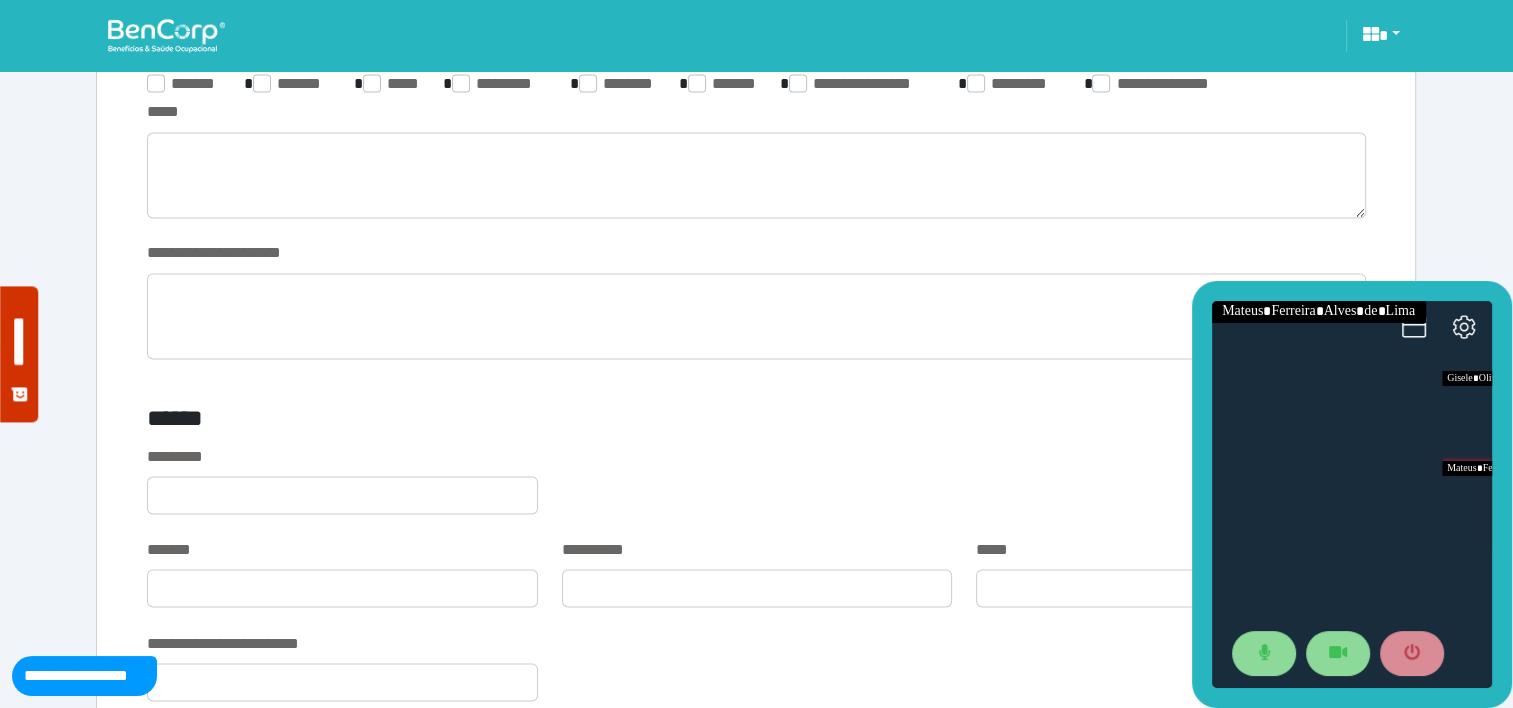 click on "**********" at bounding box center [756, 253] 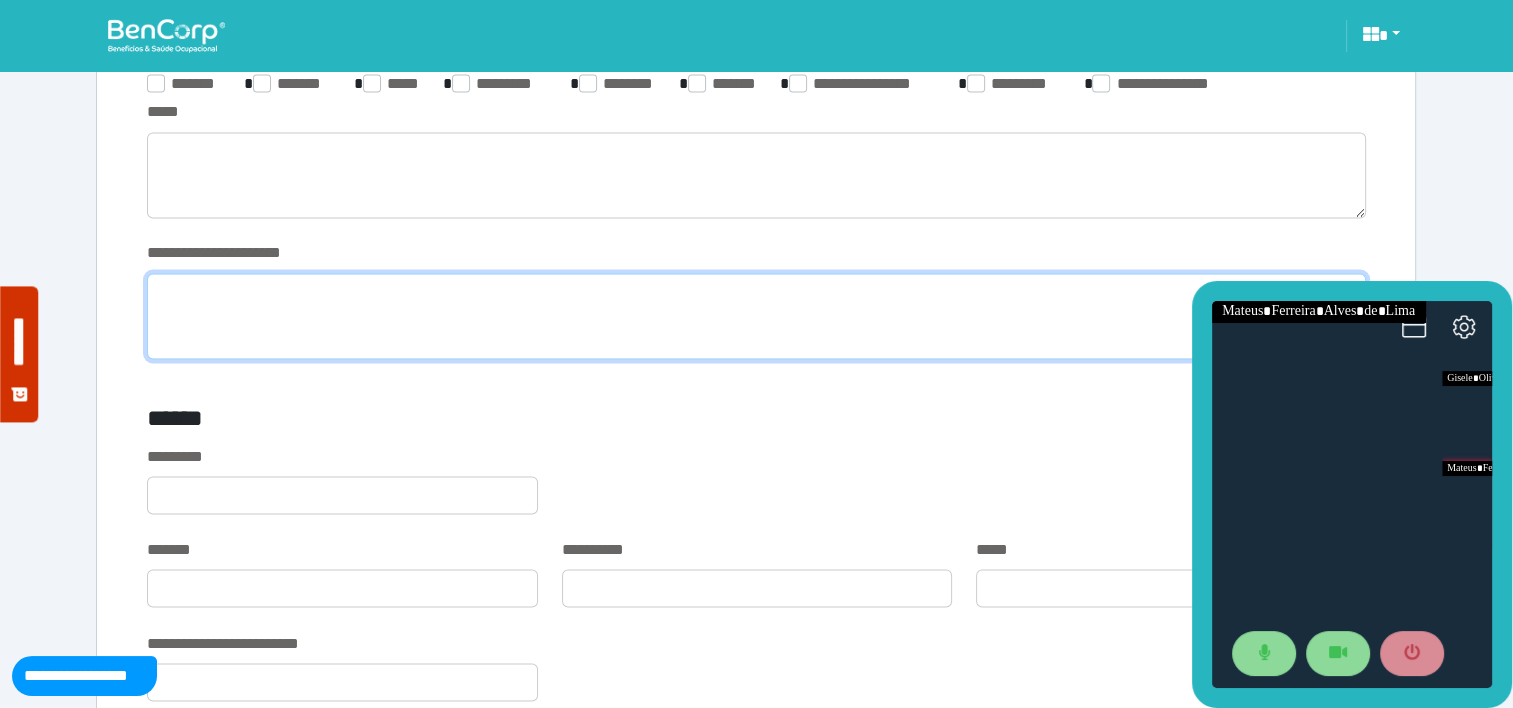 click at bounding box center [756, 316] 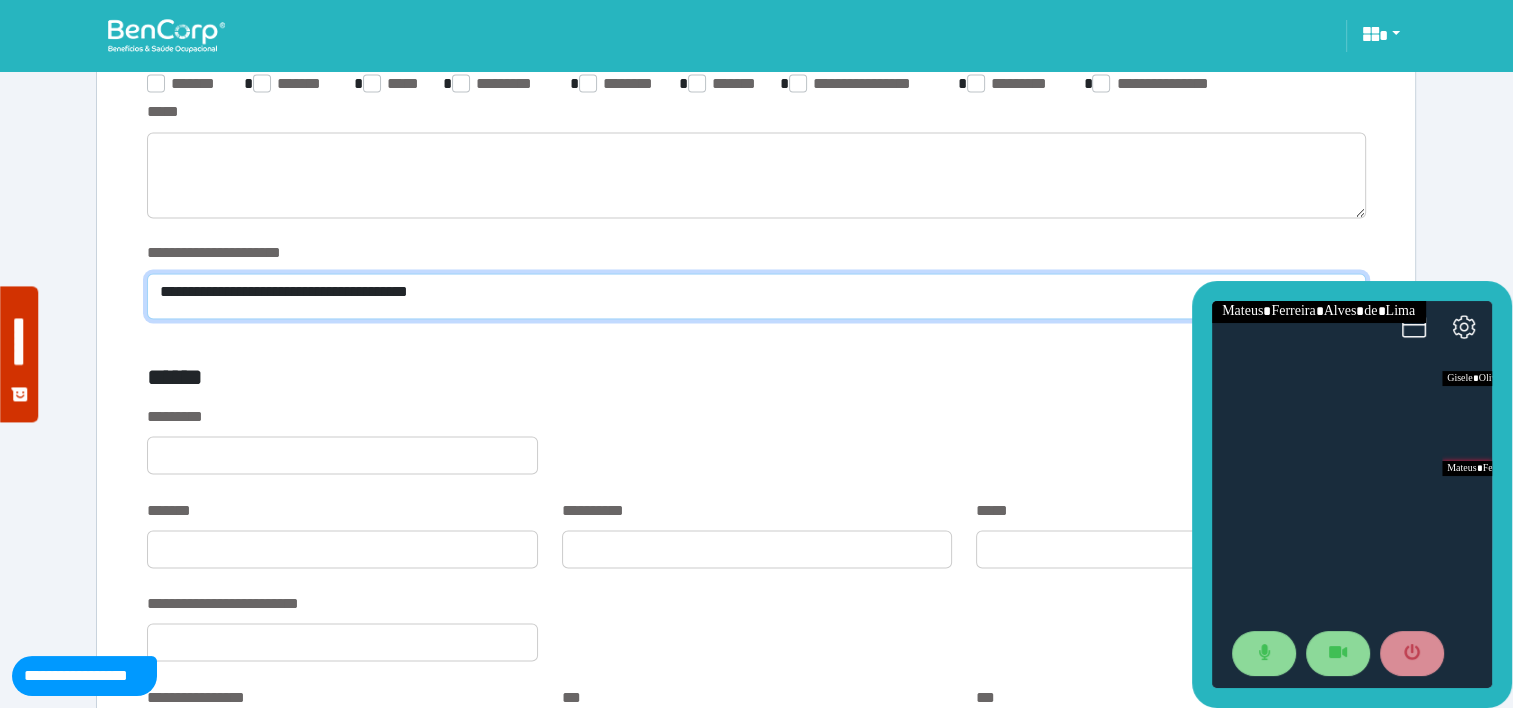 click on "**********" at bounding box center (756, 296) 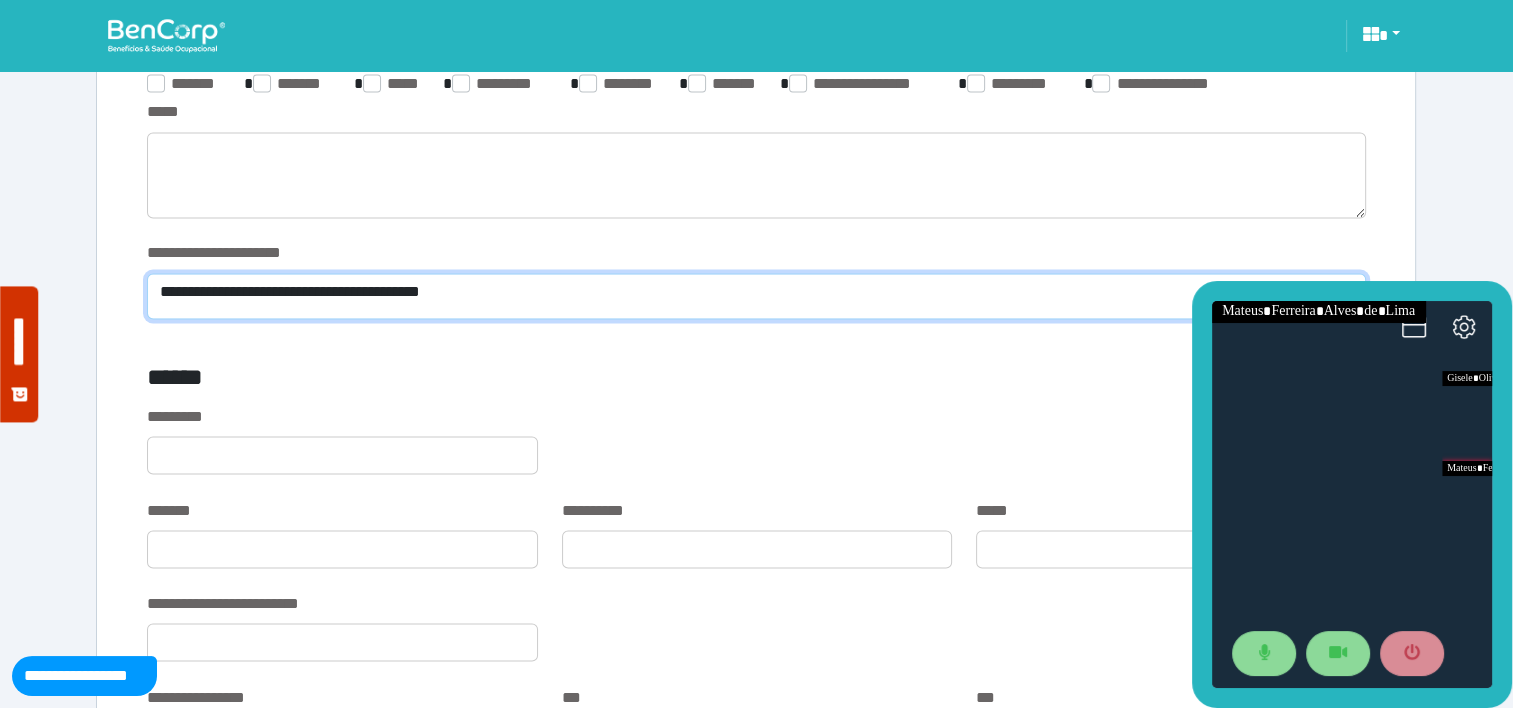 scroll, scrollTop: 0, scrollLeft: 0, axis: both 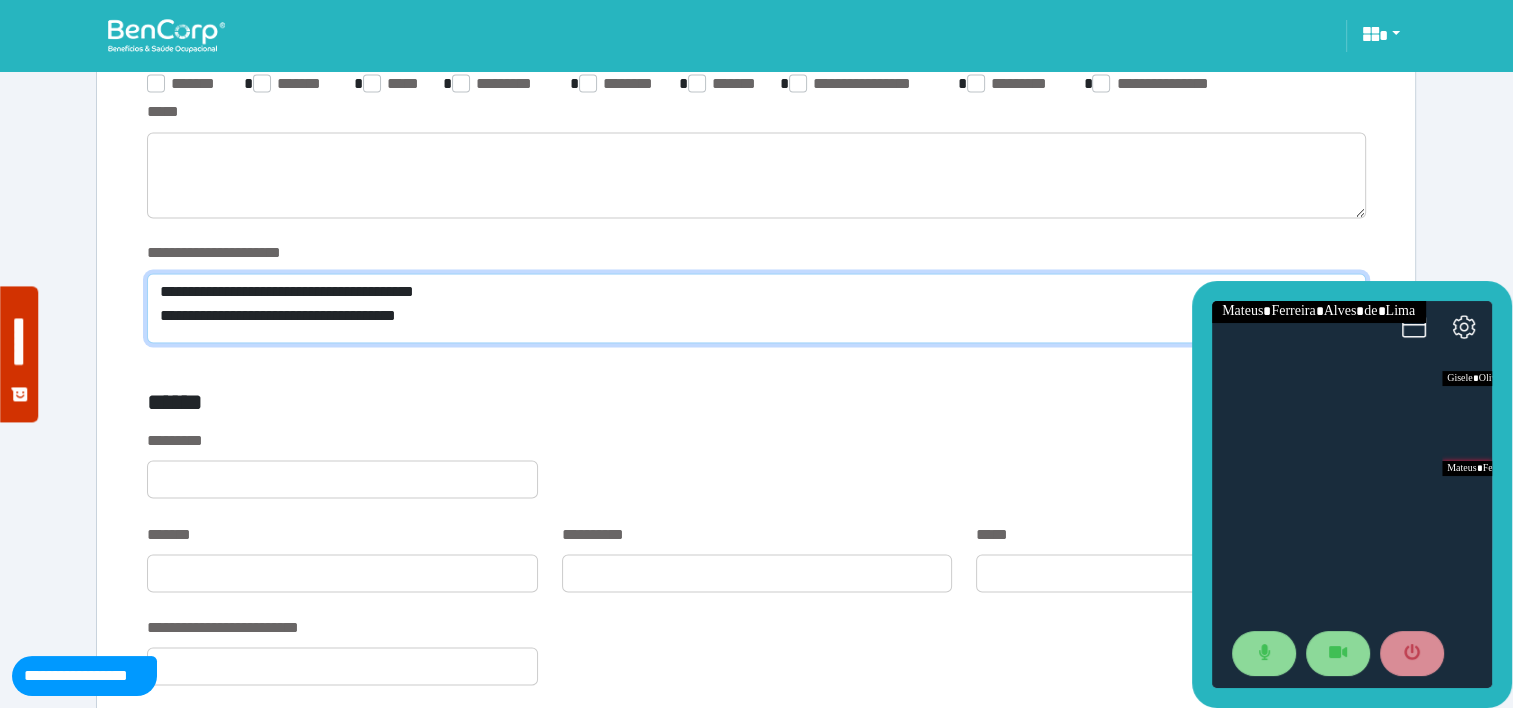 click on "**********" at bounding box center [756, 308] 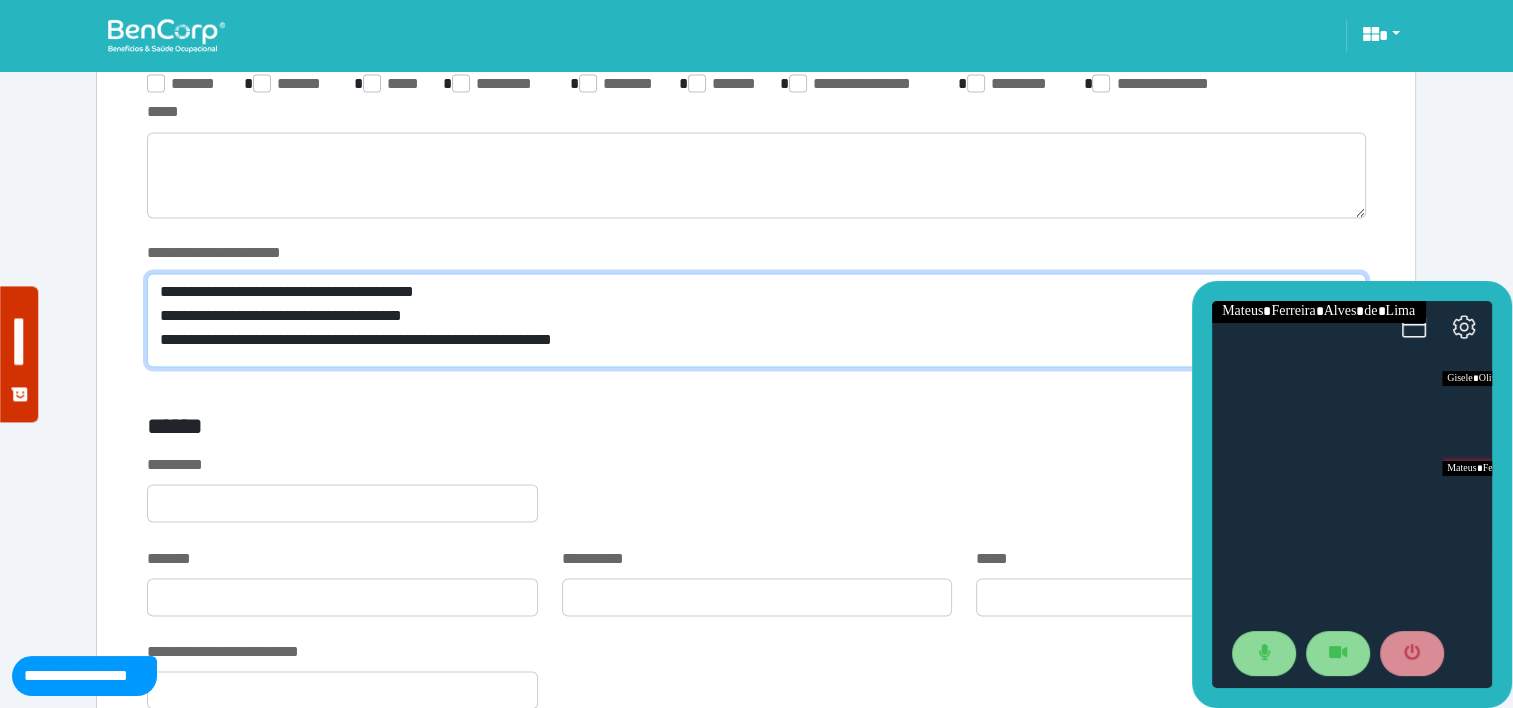 scroll, scrollTop: 0, scrollLeft: 0, axis: both 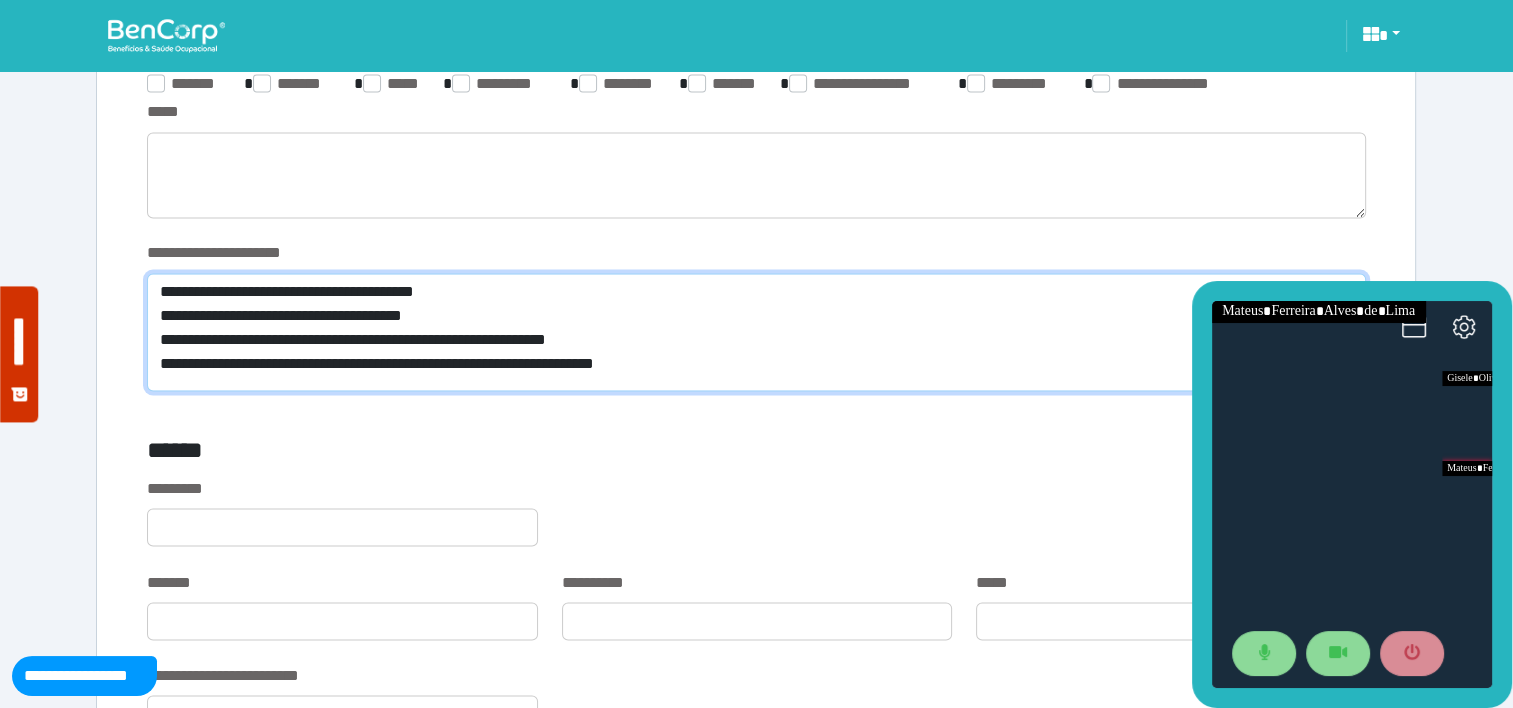 click on "**********" at bounding box center [756, 332] 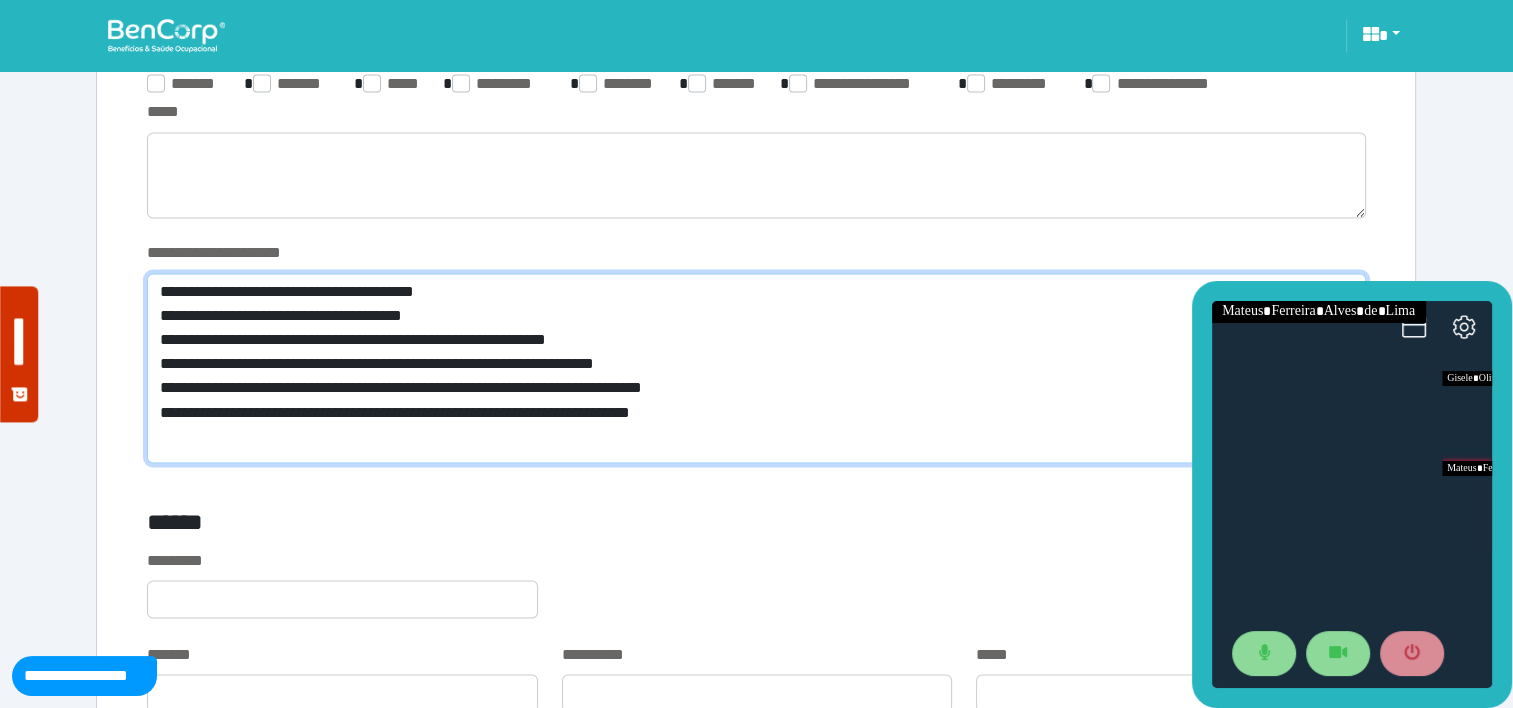 scroll, scrollTop: 0, scrollLeft: 0, axis: both 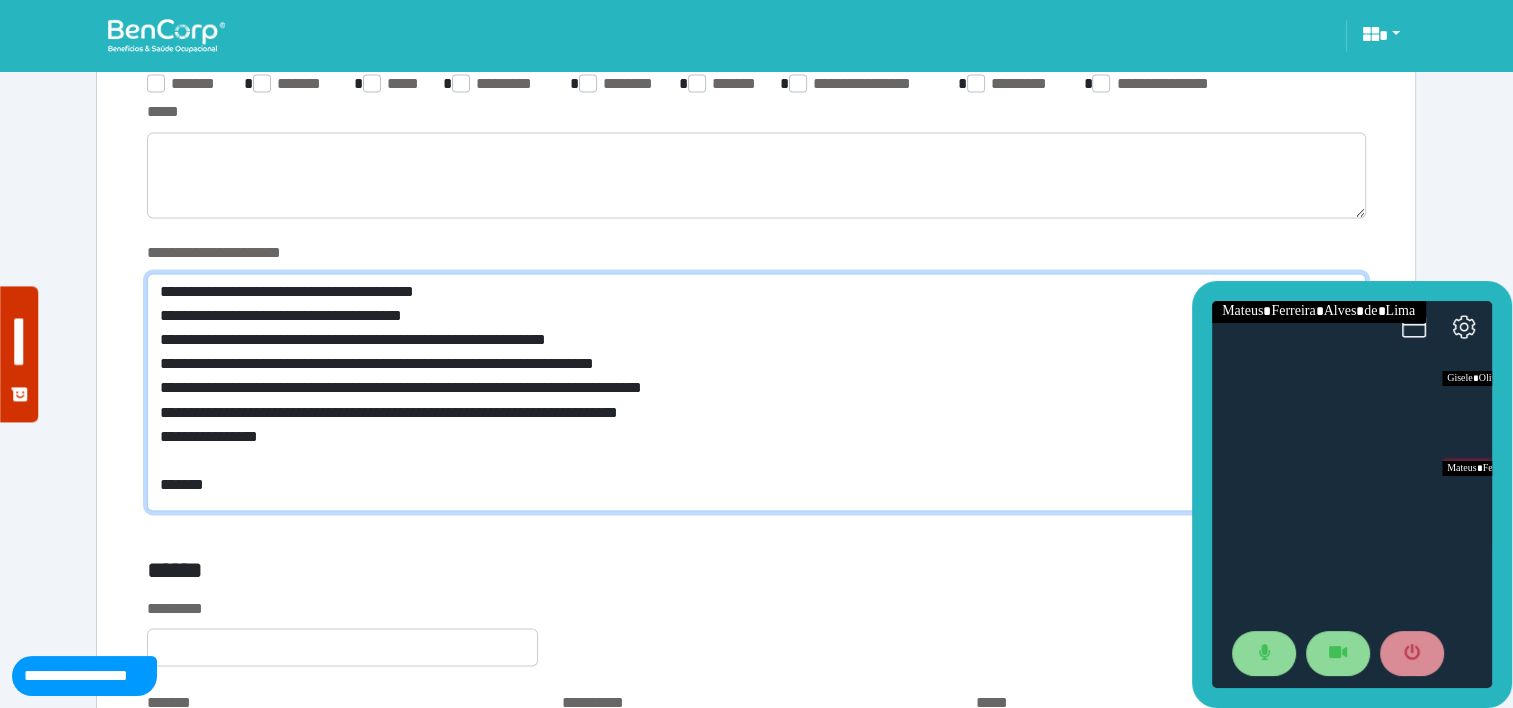 click on "**********" at bounding box center (756, 392) 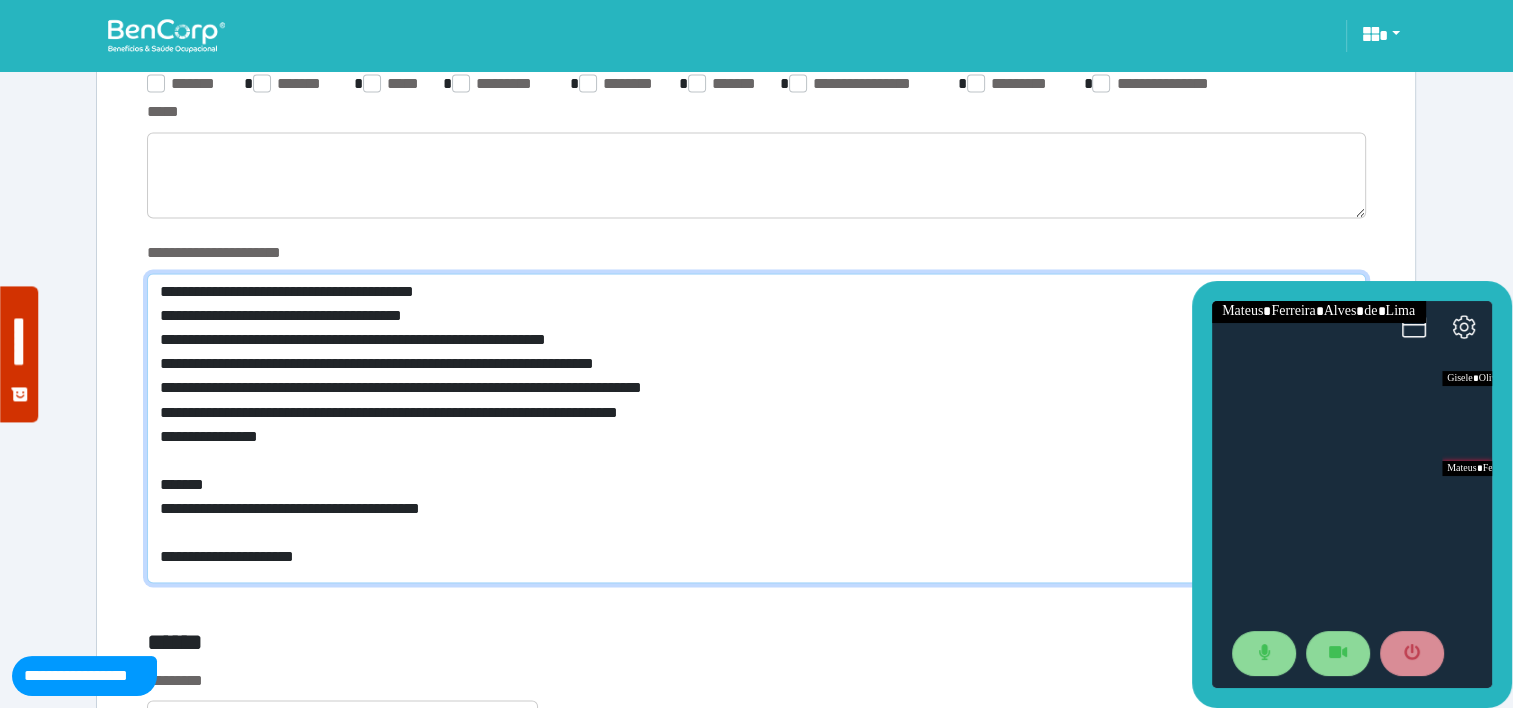 scroll, scrollTop: 0, scrollLeft: 0, axis: both 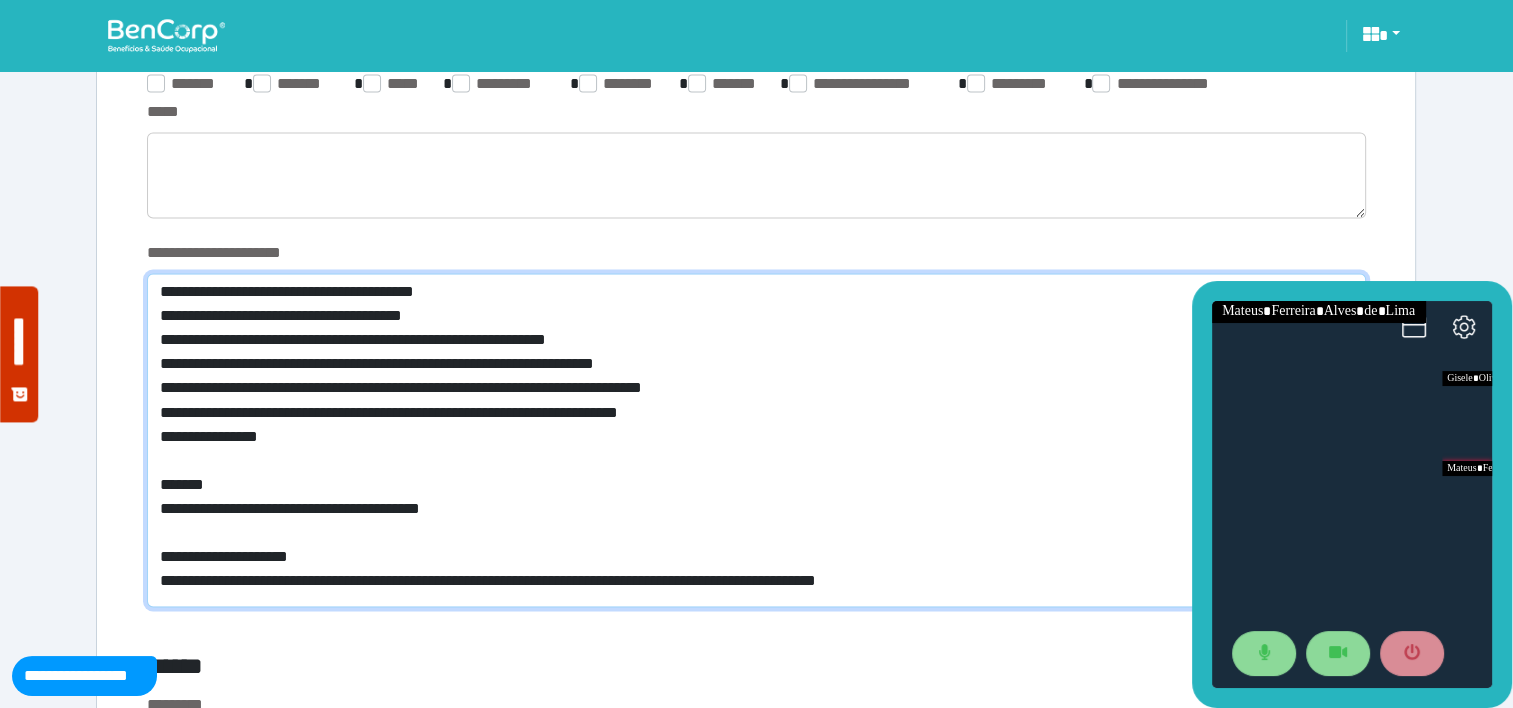drag, startPoint x: 214, startPoint y: 588, endPoint x: 191, endPoint y: 568, distance: 30.479502 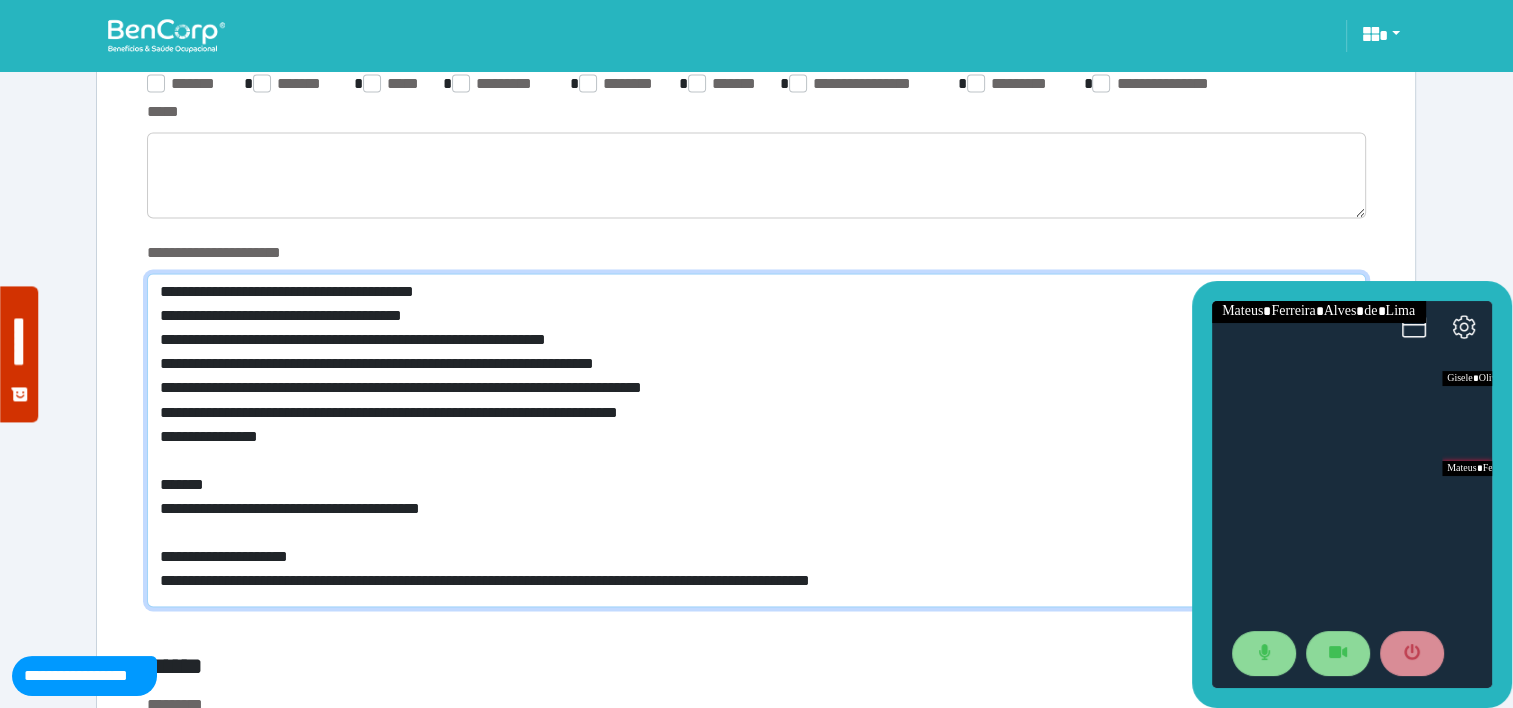 drag, startPoint x: 488, startPoint y: 580, endPoint x: 472, endPoint y: 578, distance: 16.124516 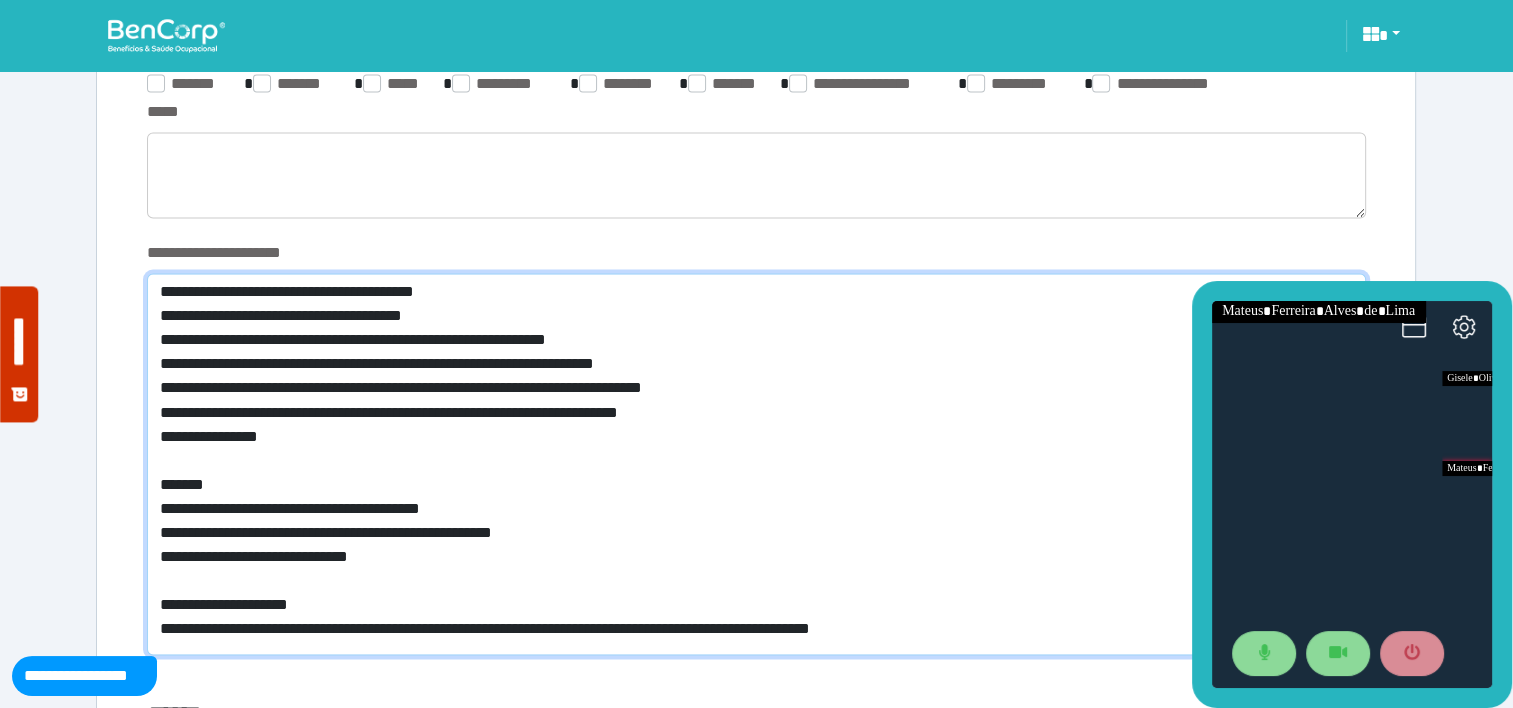 click on "**********" at bounding box center (756, 464) 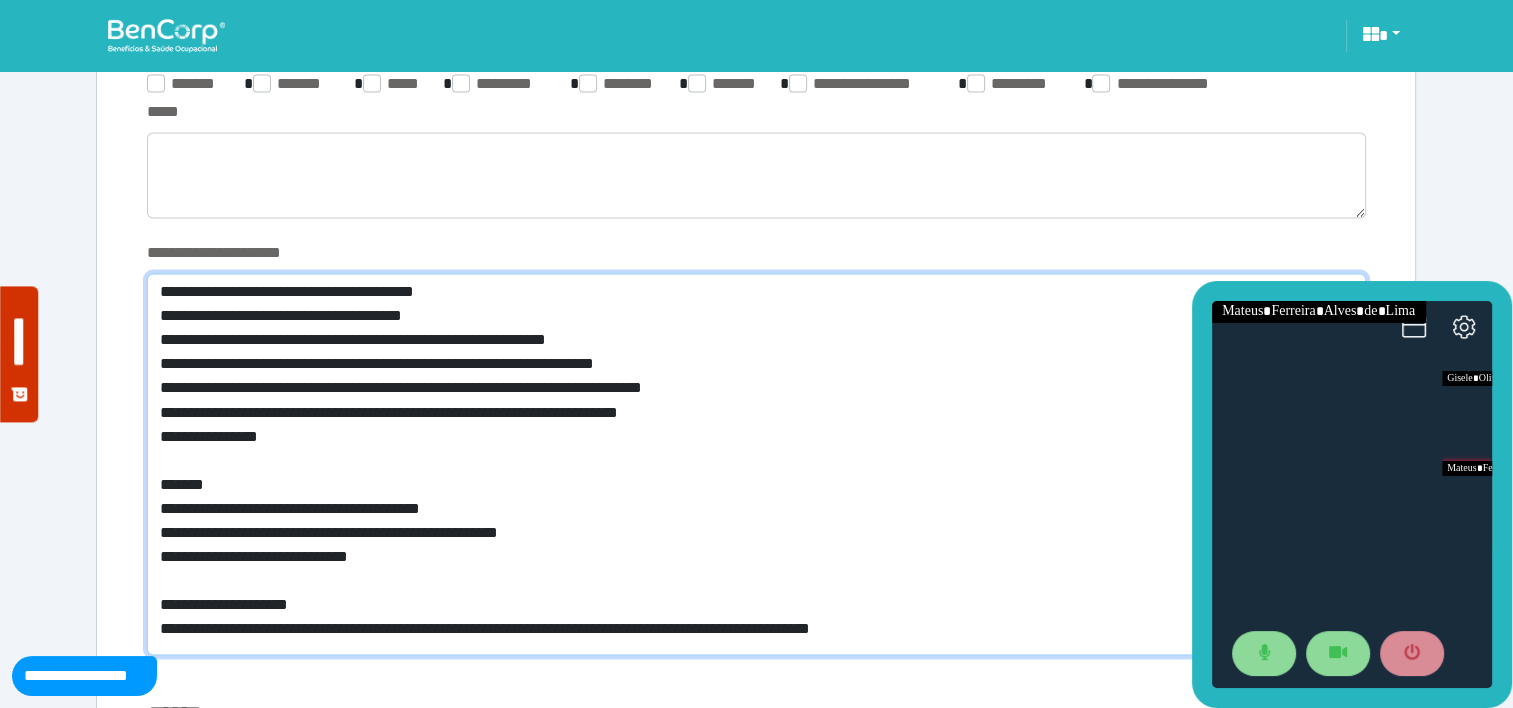 type on "**********" 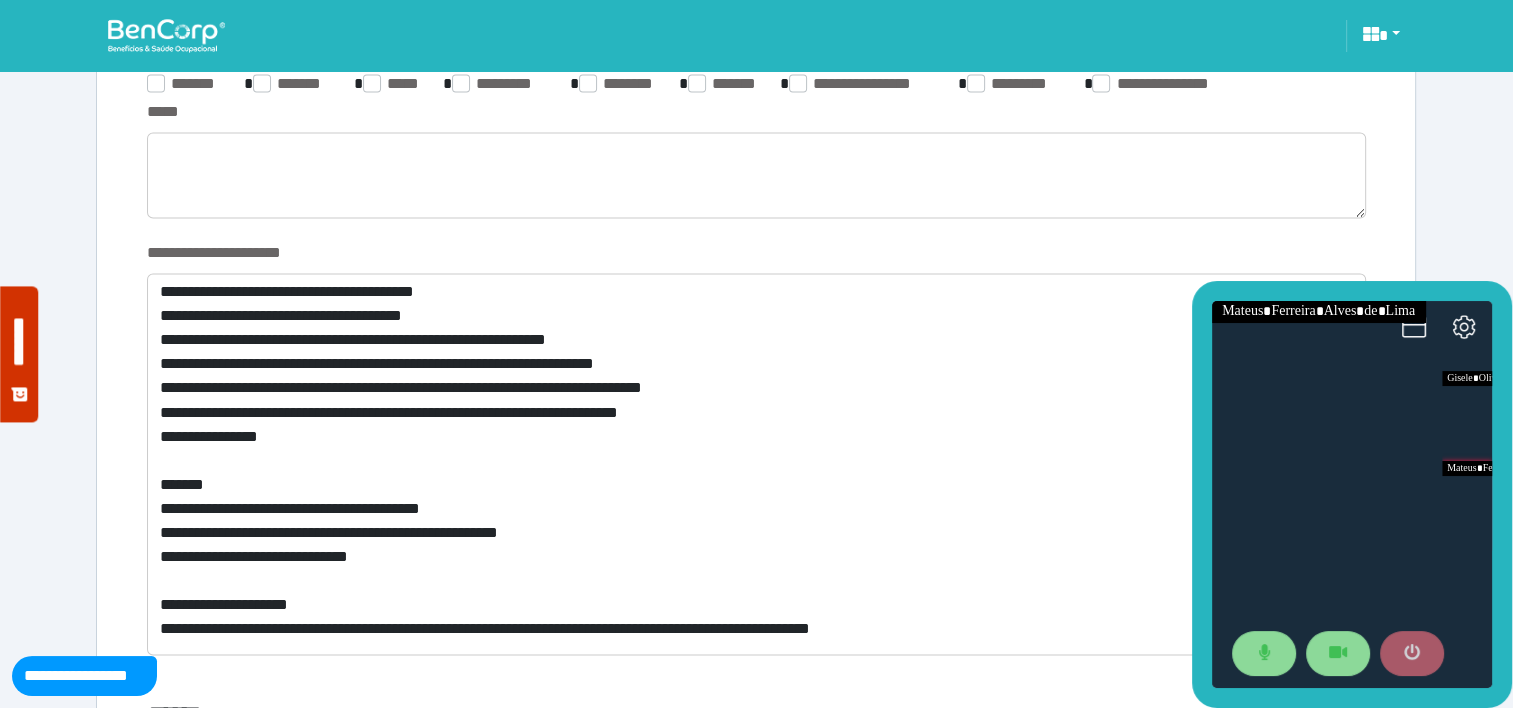 click at bounding box center (1412, 654) 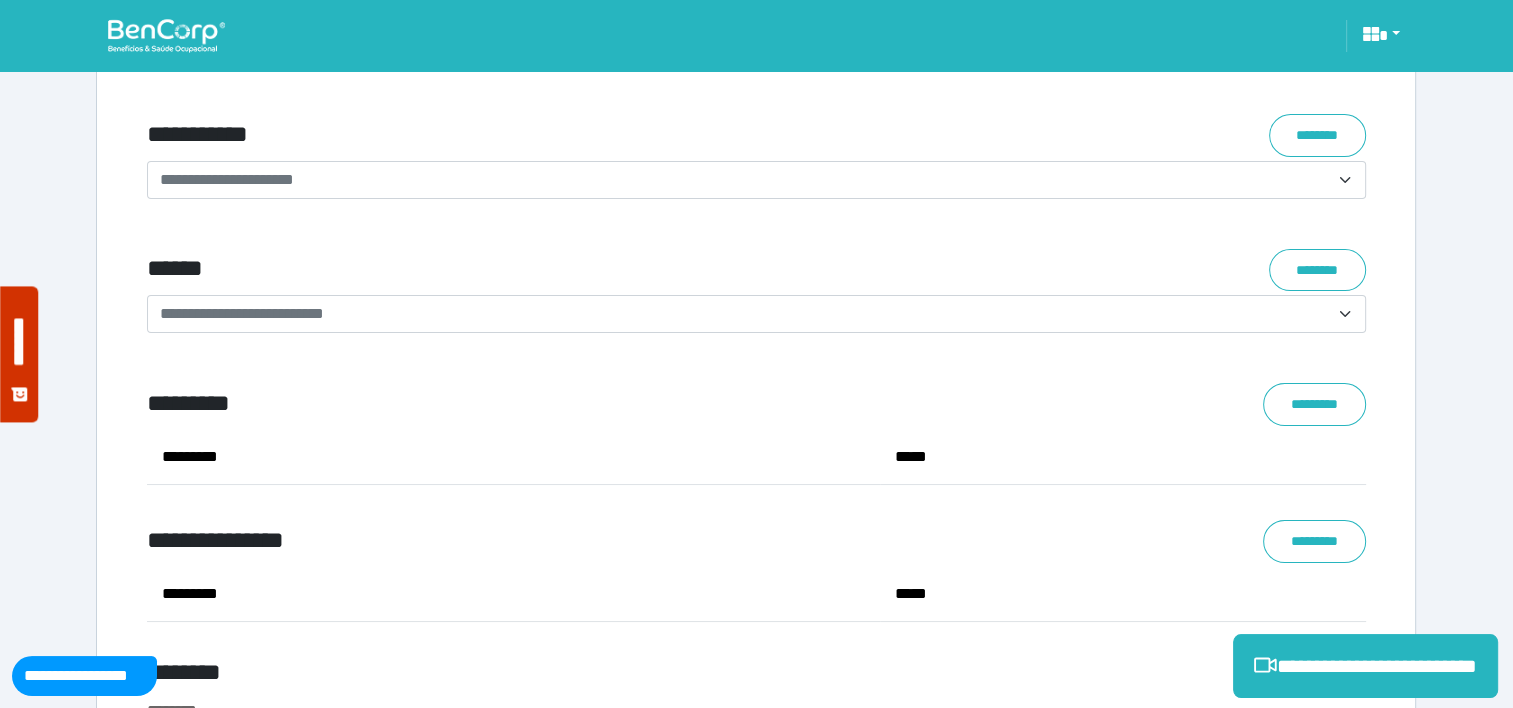 scroll, scrollTop: 8134, scrollLeft: 0, axis: vertical 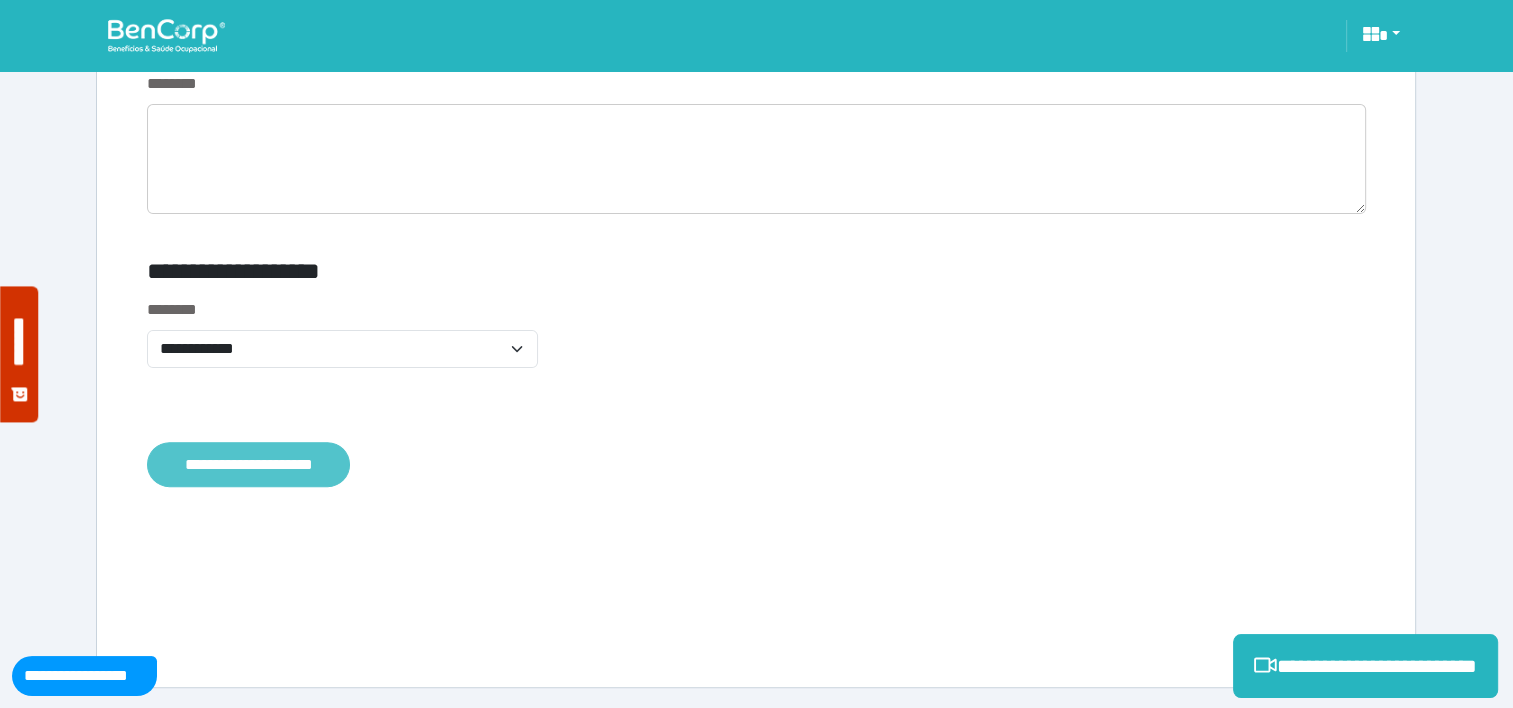 click on "**********" at bounding box center [248, 465] 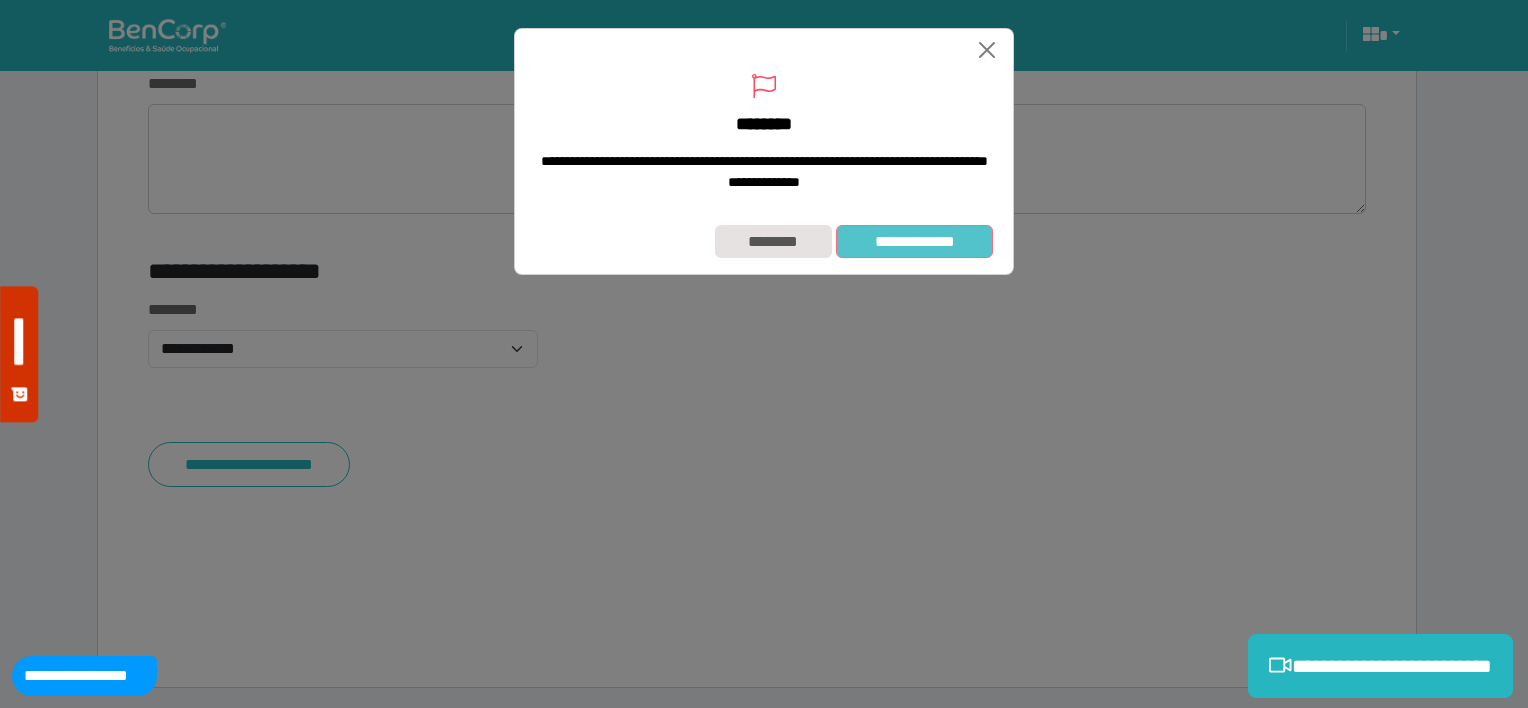 click on "**********" at bounding box center [914, 242] 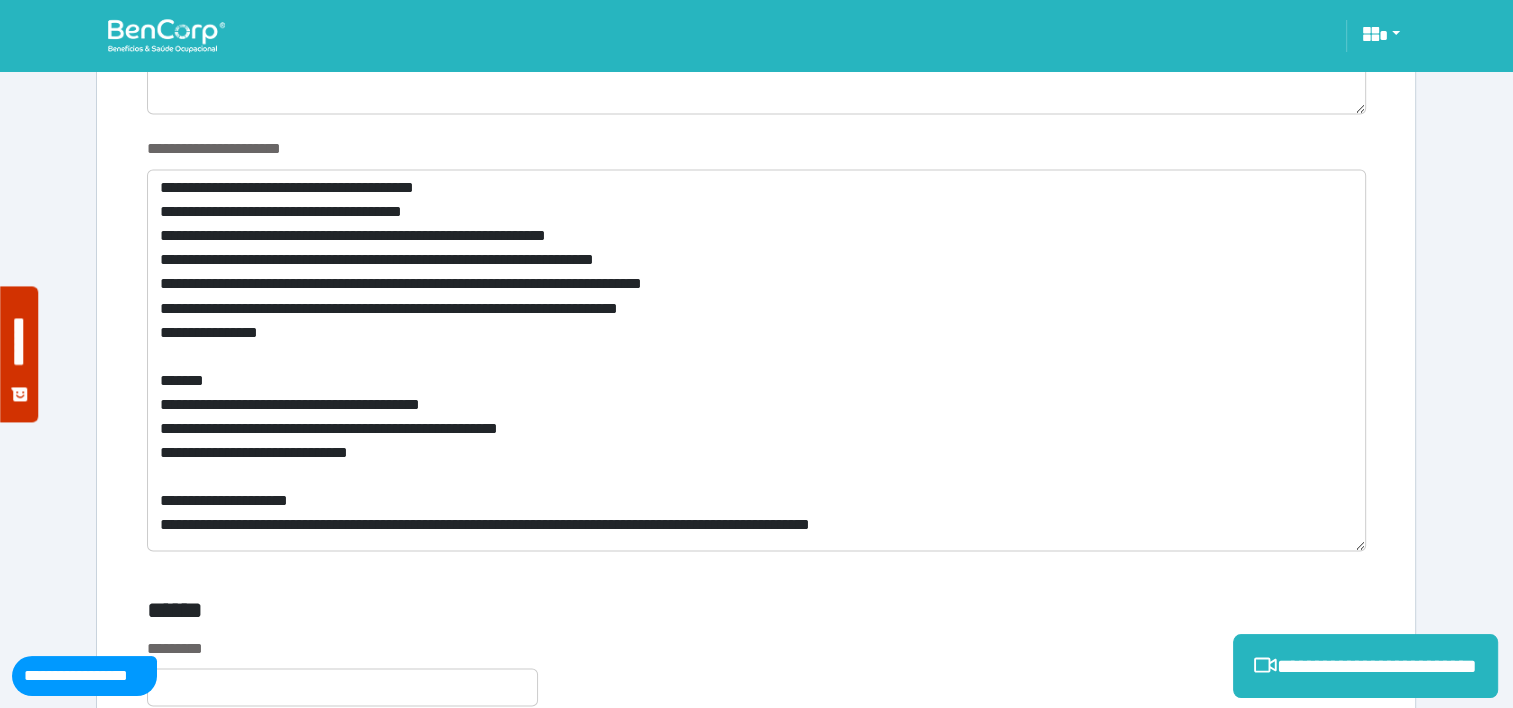 scroll, scrollTop: 3463, scrollLeft: 0, axis: vertical 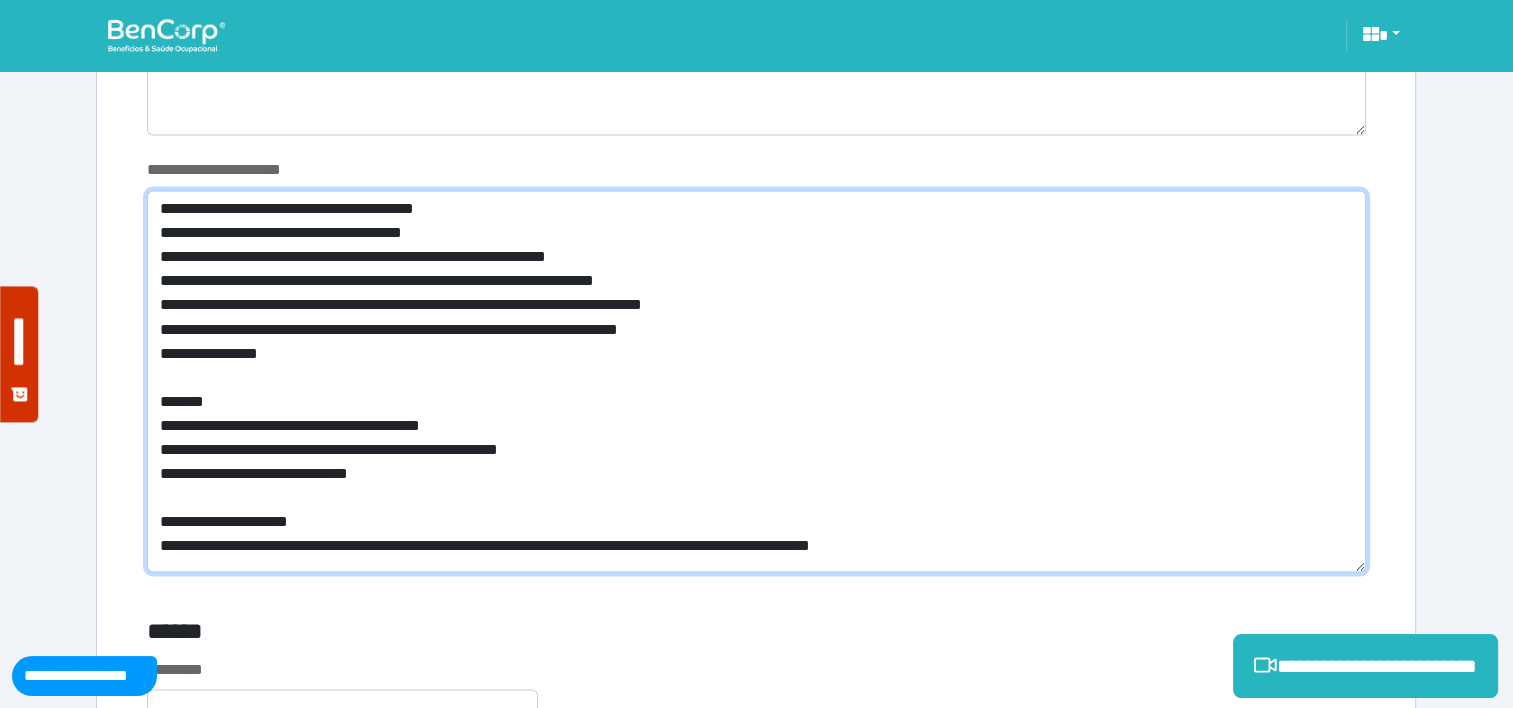 drag, startPoint x: 155, startPoint y: 202, endPoint x: 1002, endPoint y: 548, distance: 914.9454 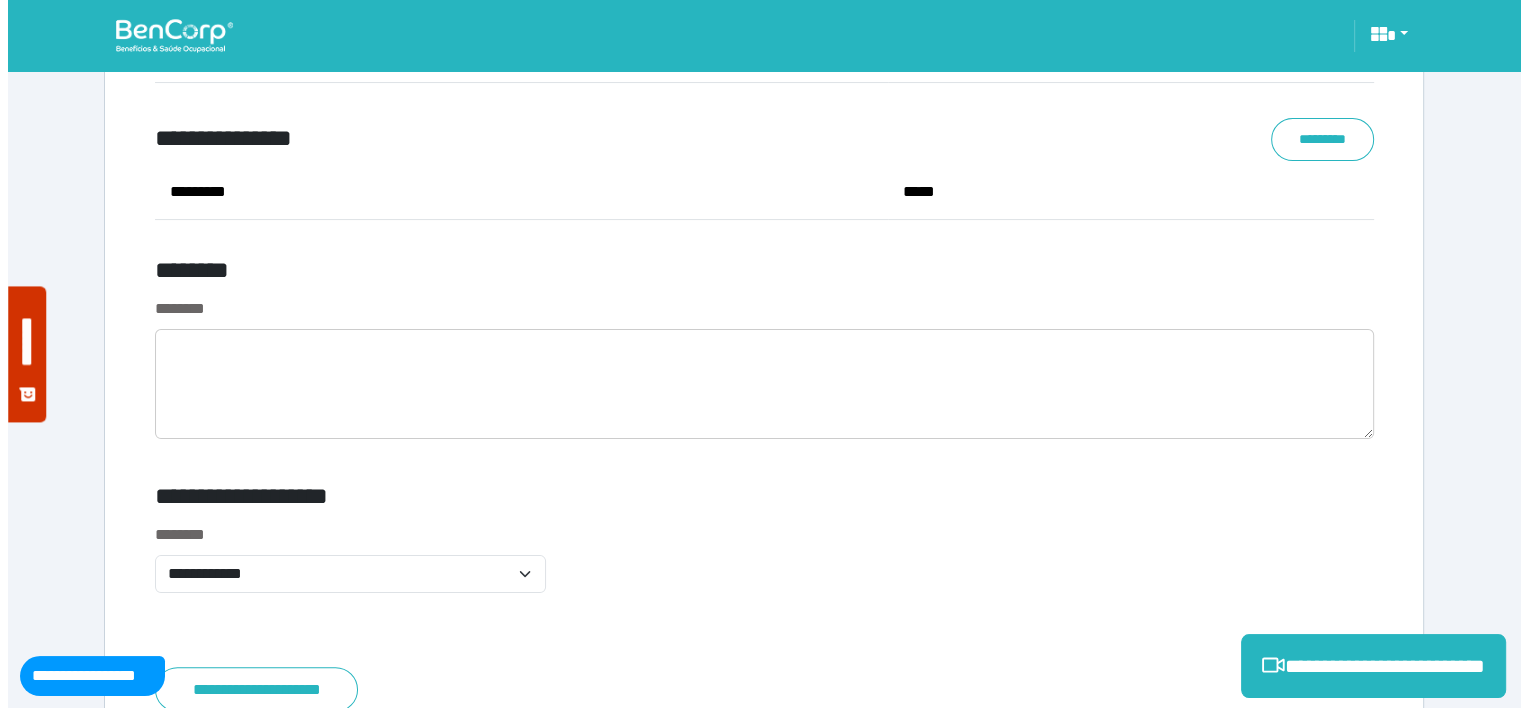 scroll, scrollTop: 8134, scrollLeft: 0, axis: vertical 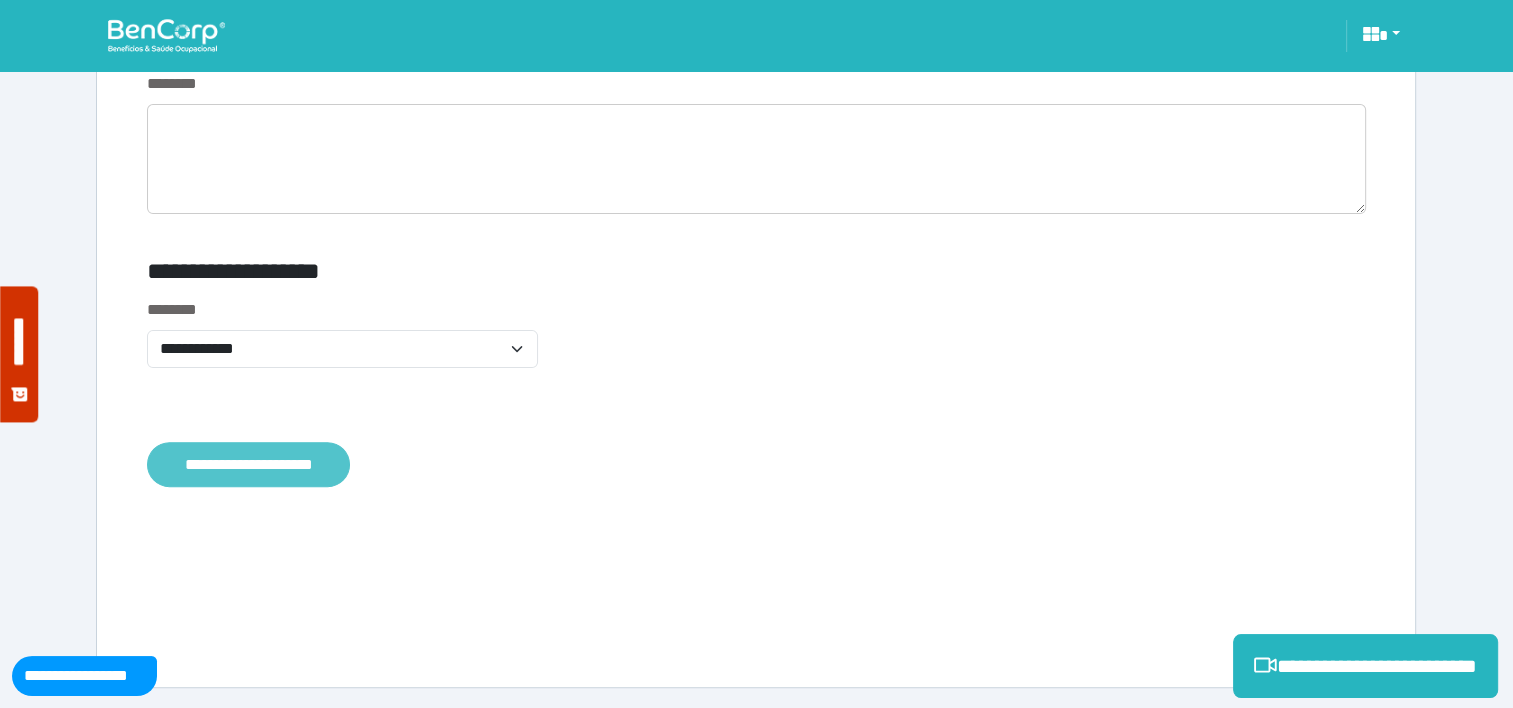 click on "**********" at bounding box center [248, 465] 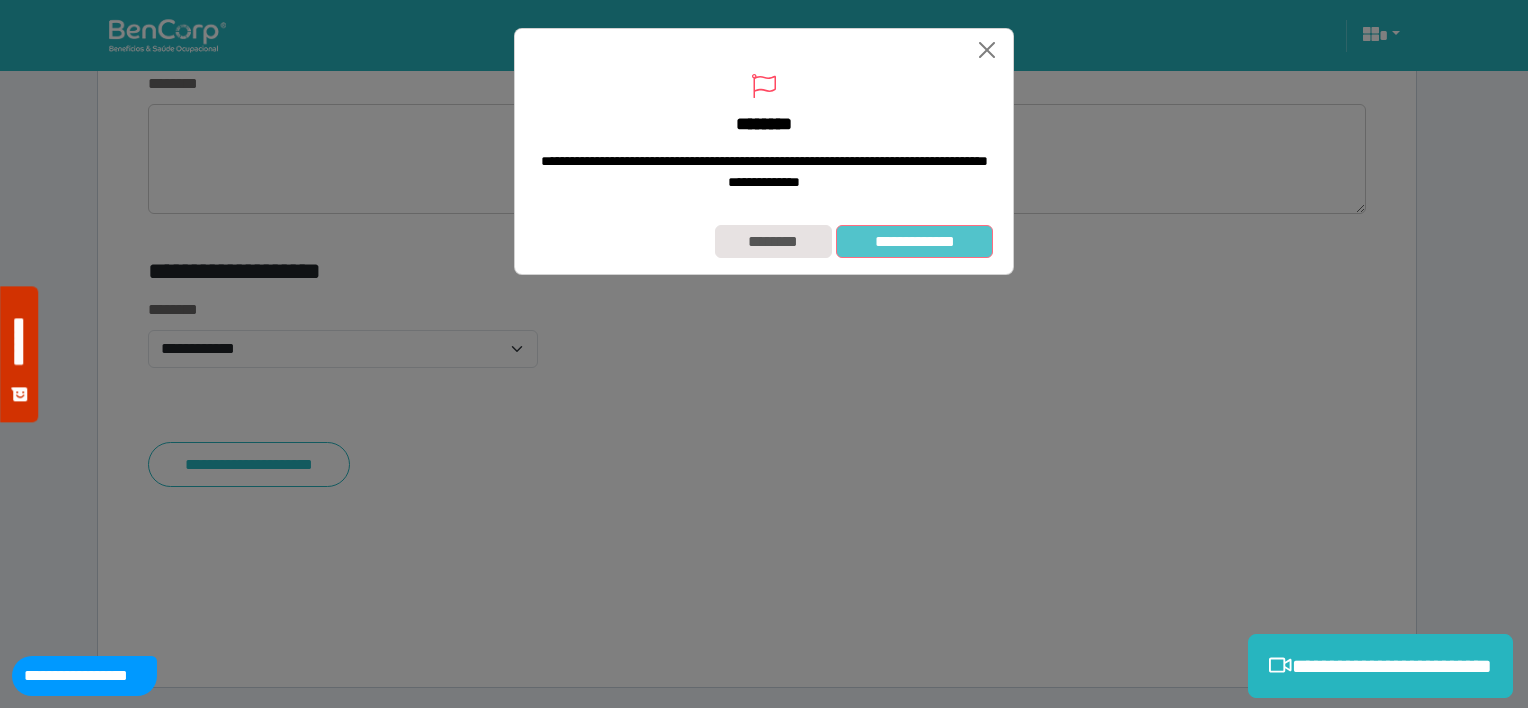 click on "**********" at bounding box center [914, 242] 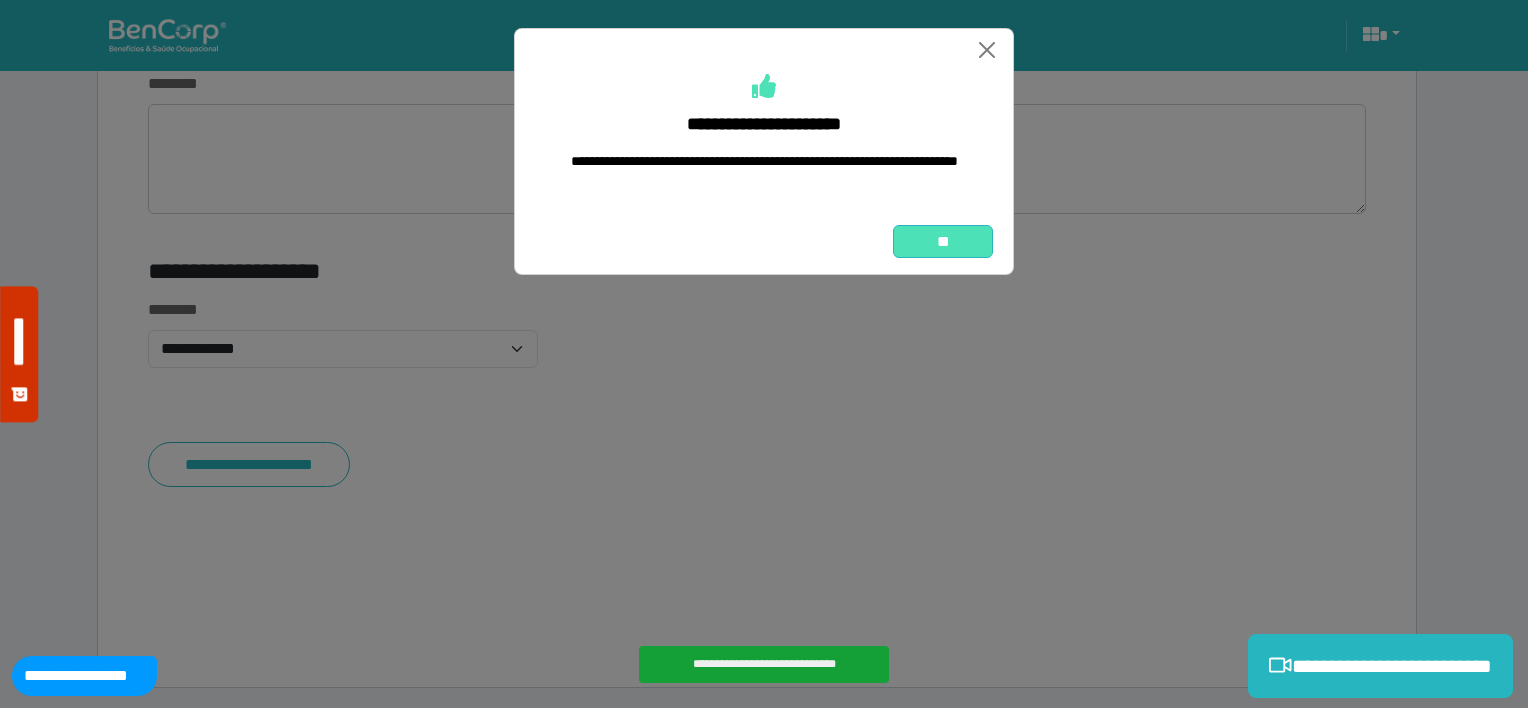 click on "**" at bounding box center (943, 242) 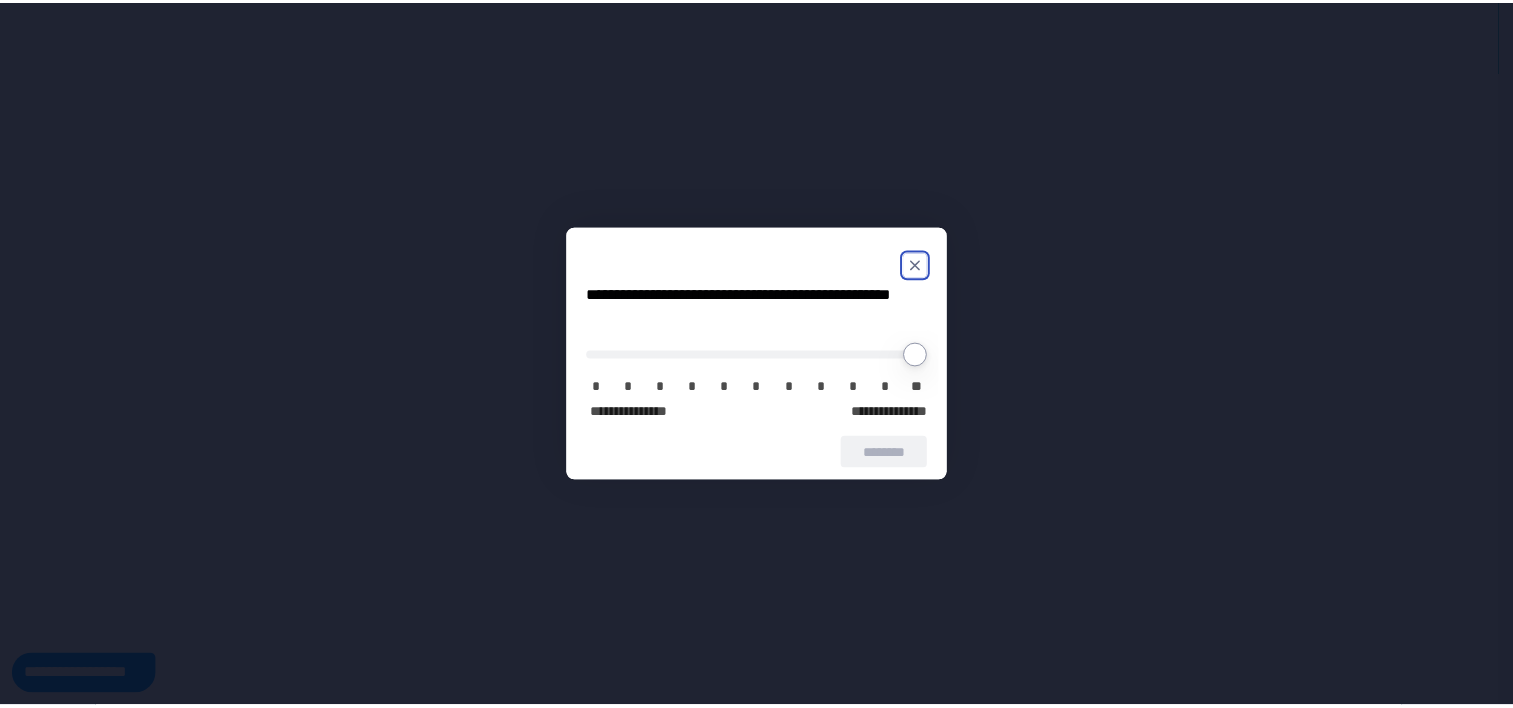 scroll, scrollTop: 0, scrollLeft: 0, axis: both 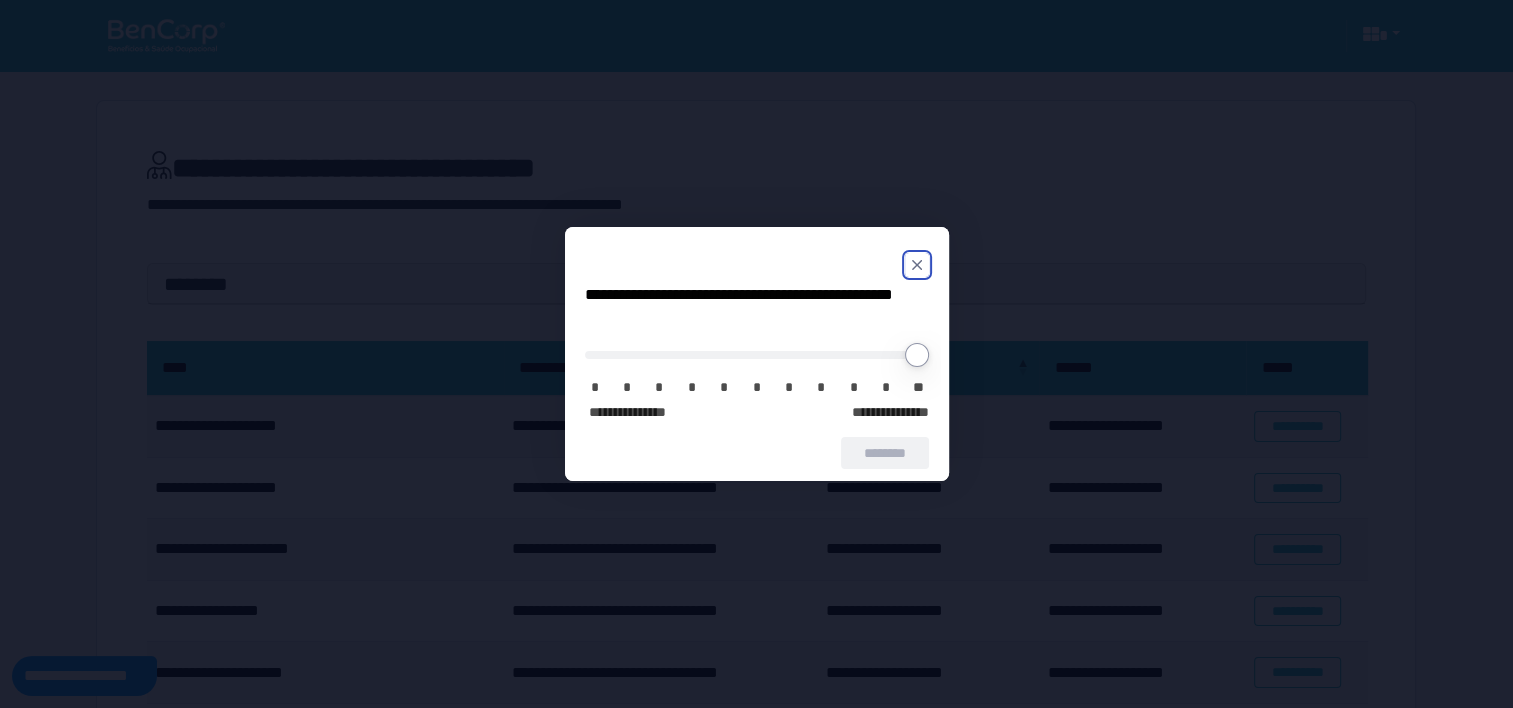 click 